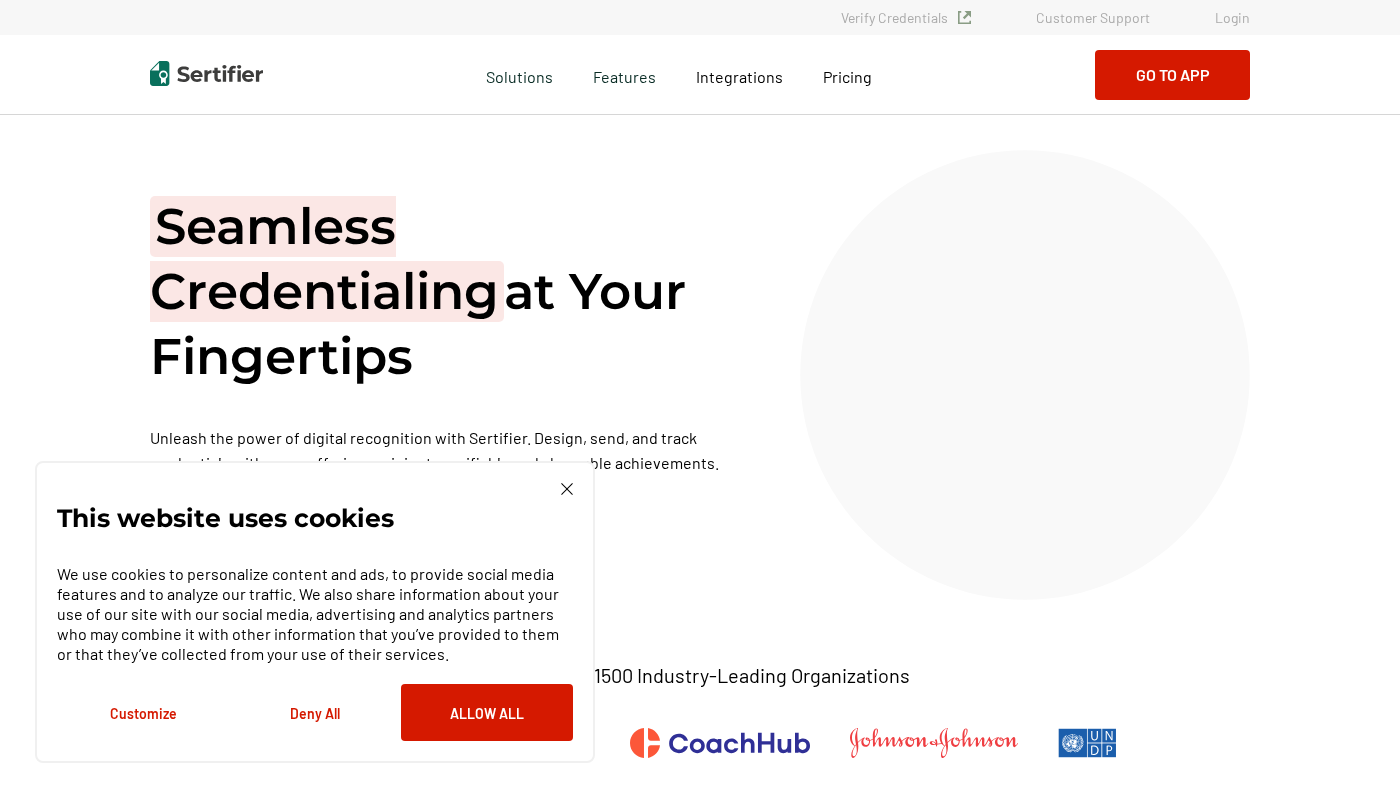 scroll, scrollTop: 0, scrollLeft: 0, axis: both 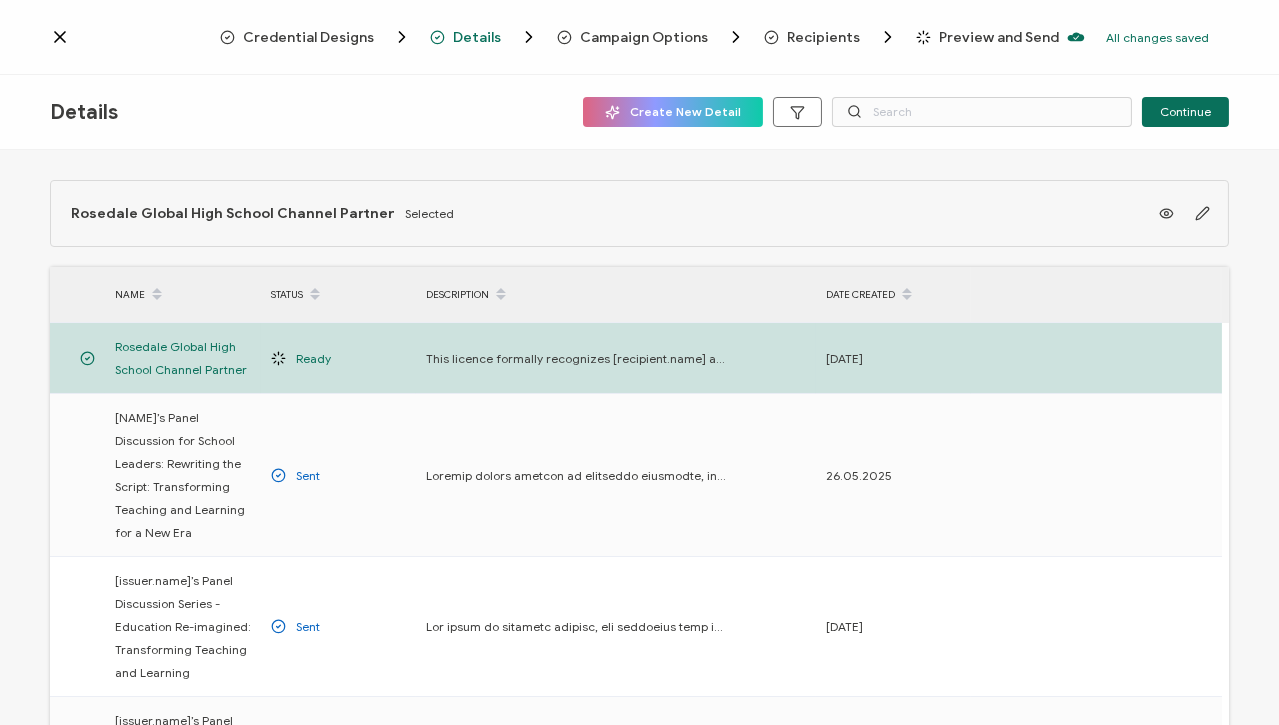 click on "Campaign Options" at bounding box center (644, 37) 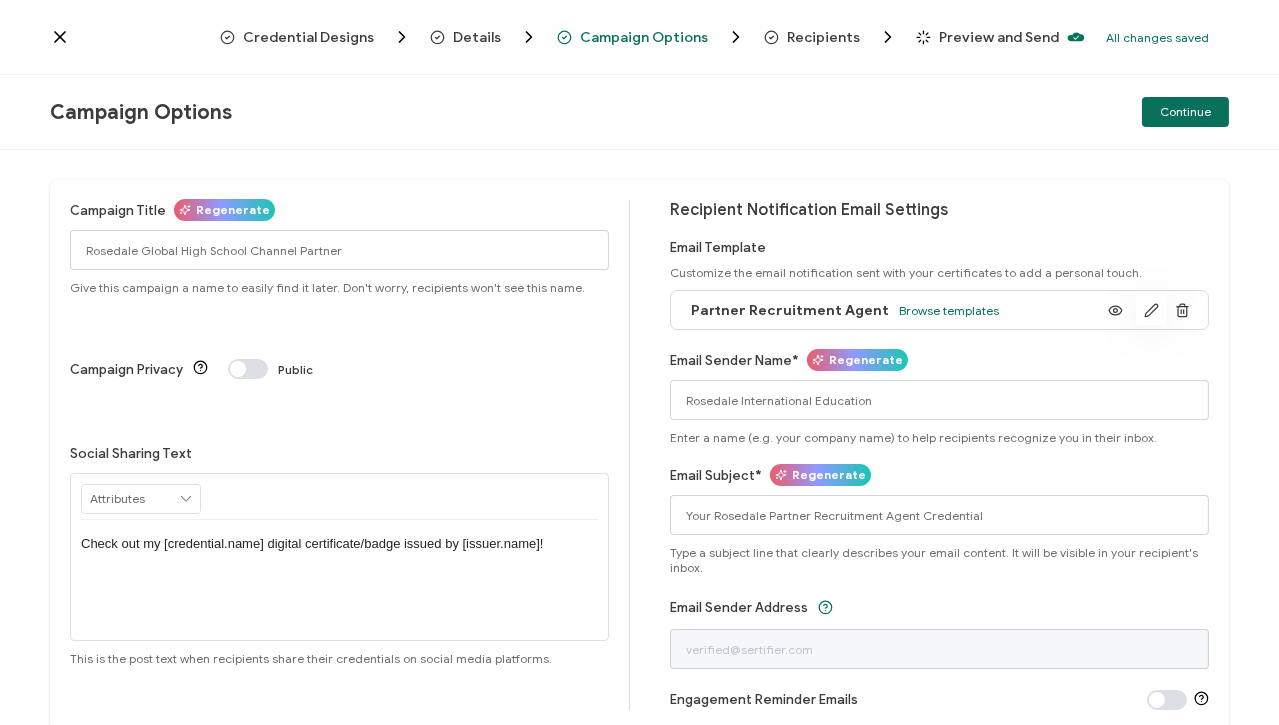 click 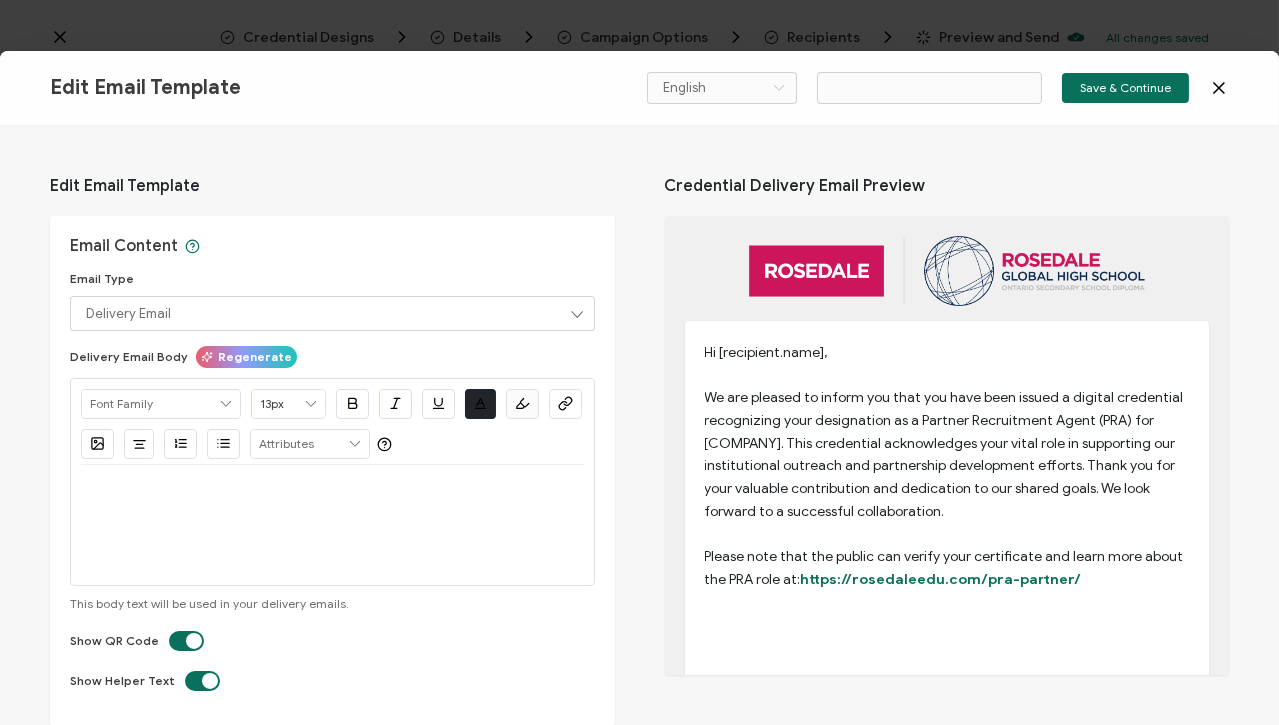 type on "Partner Recruitment Agent" 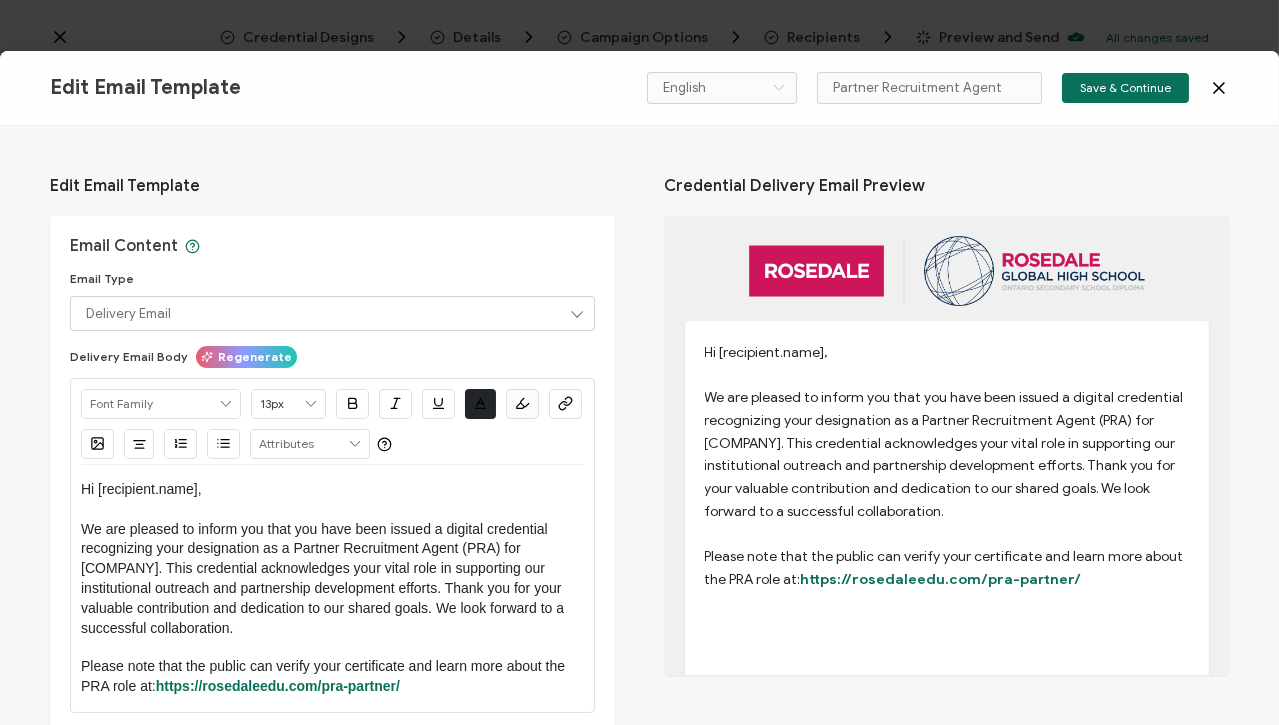 click on "Hi [recipient.name],
We are pleased to inform you that you have been issued a digital credential recognizing your designation as a Partner Recruitment Agent (PRA) for [COMPANY]. This credential acknowledges your vital role in supporting our institutional outreach and partnership development efforts. Thank you for your valuable contribution and dedication to our shared goals. We look forward to a successful collaboration." at bounding box center (332, 559) 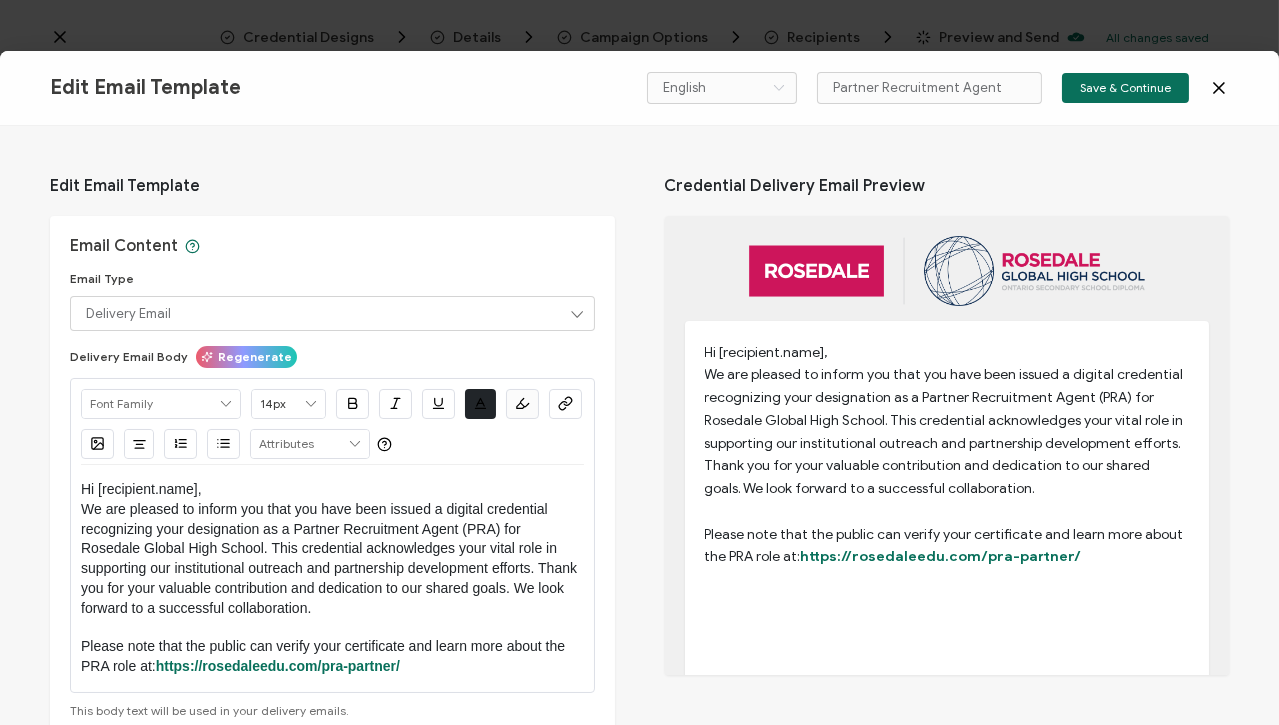 click on "We are pleased to inform you that you have been issued a digital credential recognizing your designation as a Partner Recruitment Agent (PRA) for [COMPANY]. This credential acknowledges your vital role in supporting our institutional outreach and partnership development efforts. Thank you for your valuable contribution and dedication to our shared goals. We look forward to a successful collaboration." at bounding box center (332, 559) 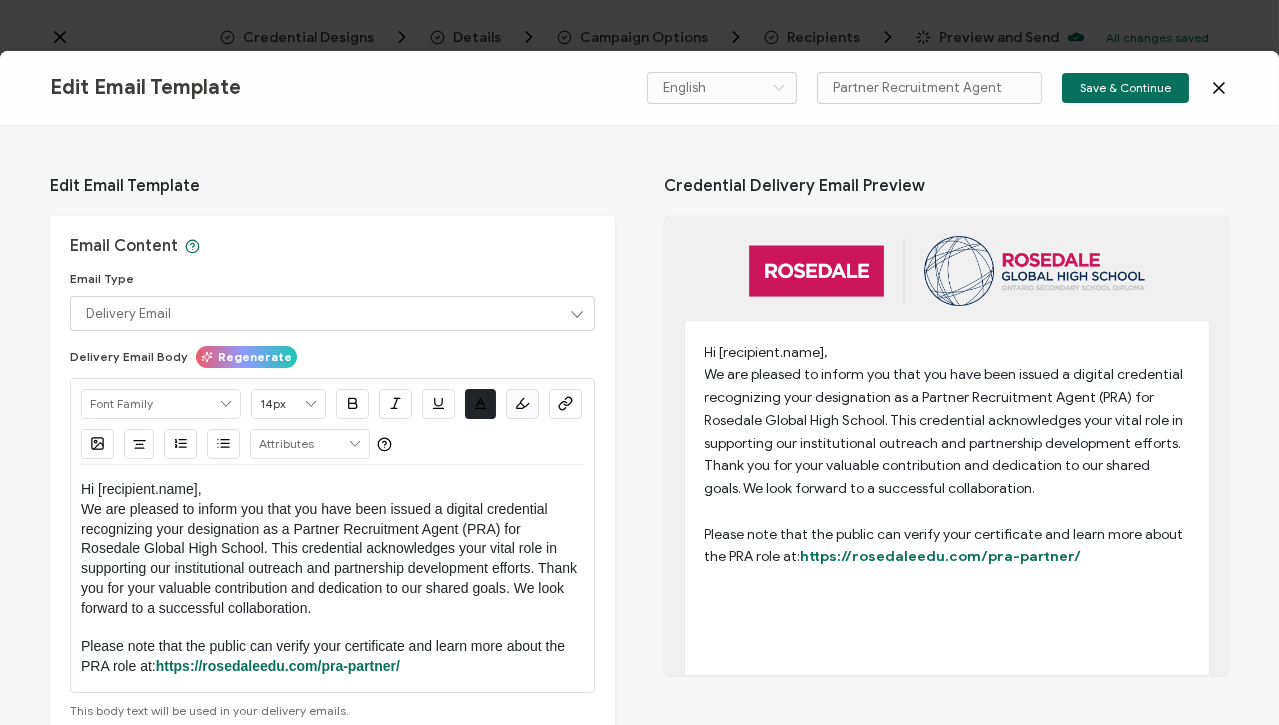 type 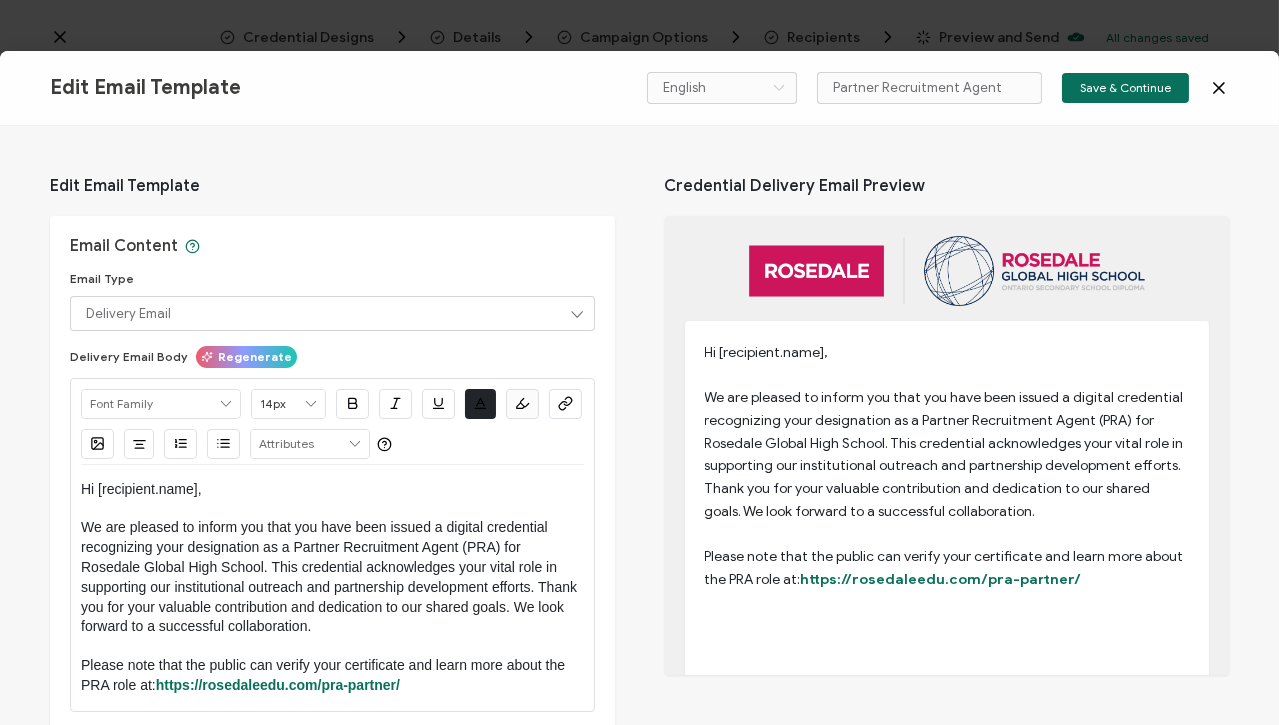 type on "13px" 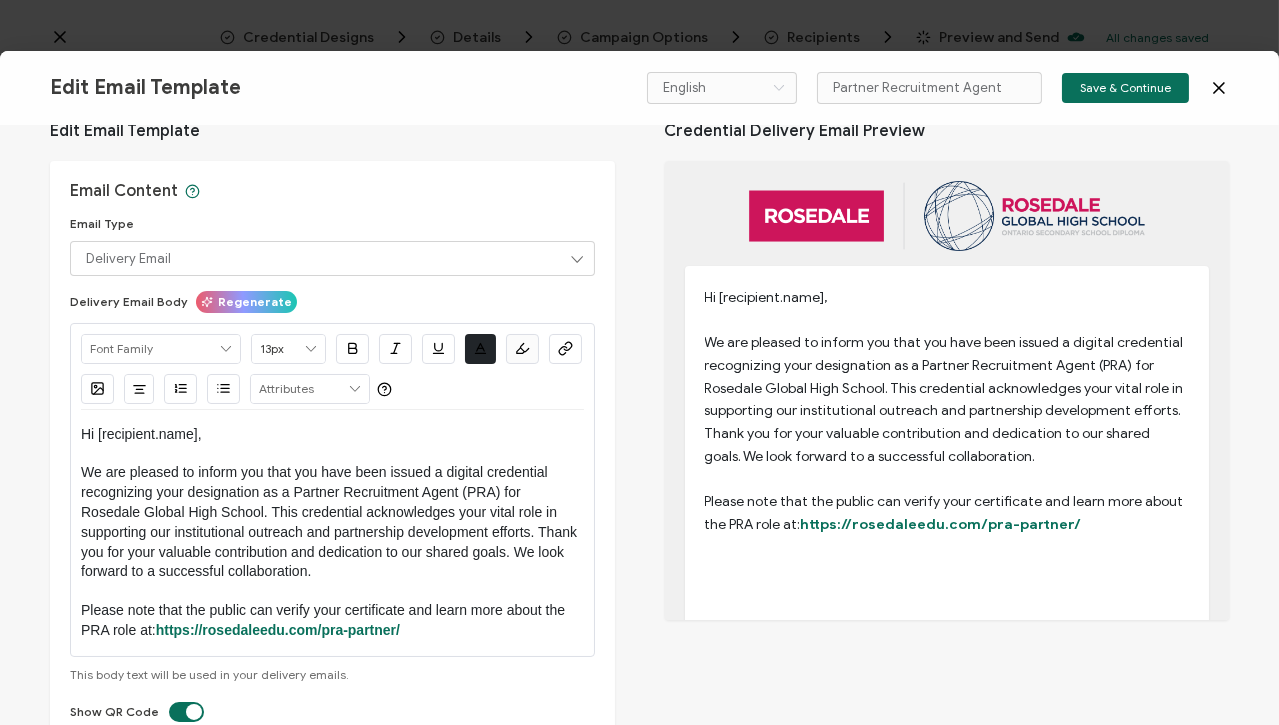 scroll, scrollTop: 162, scrollLeft: 0, axis: vertical 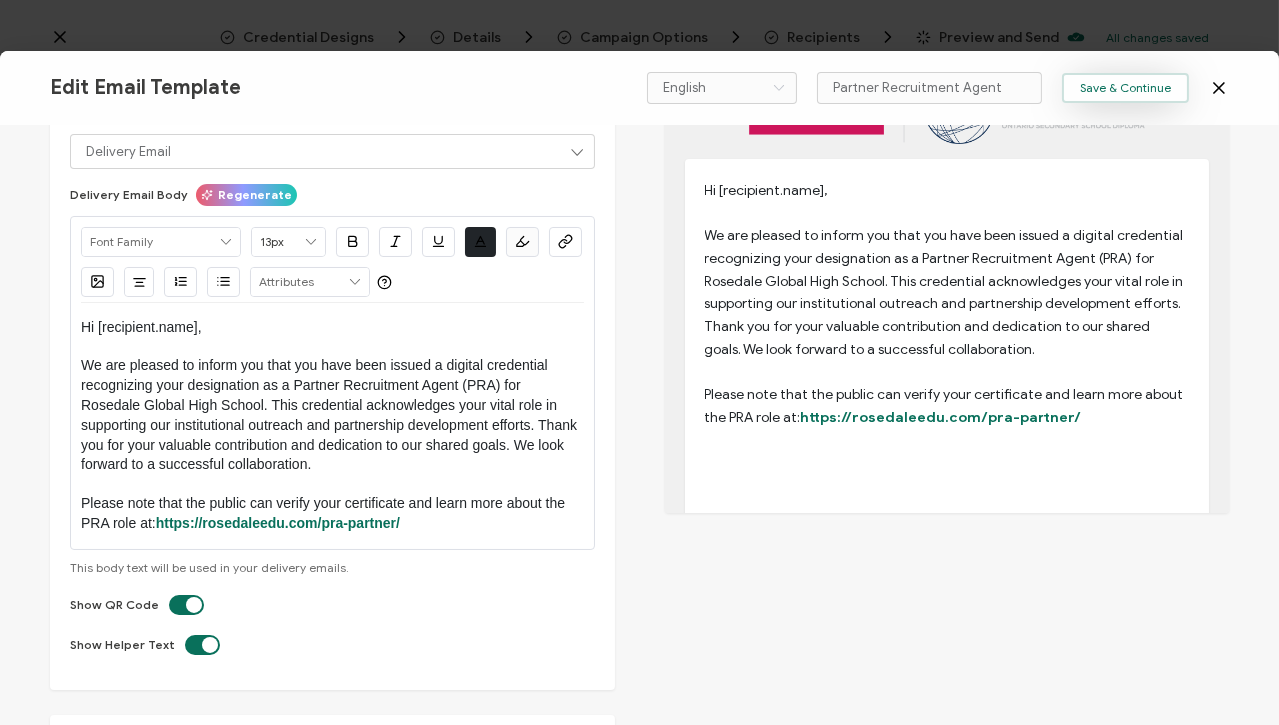 click on "Save & Continue" at bounding box center [1125, 88] 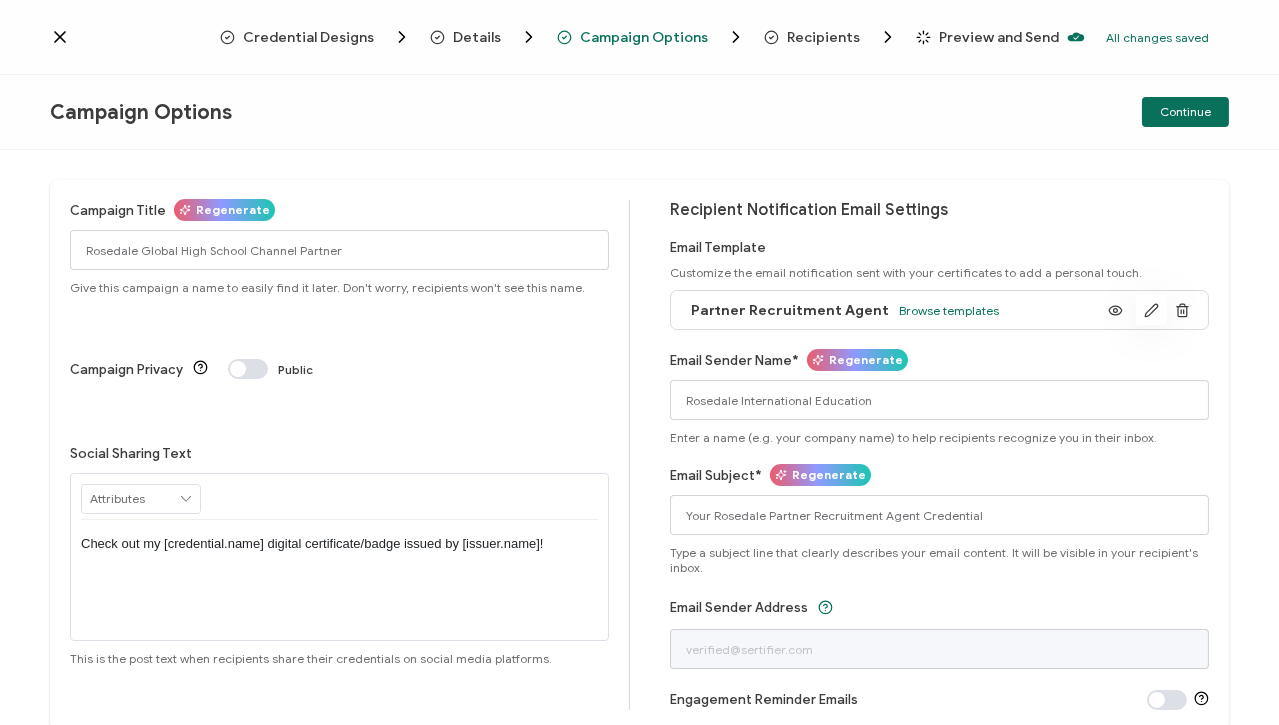 click 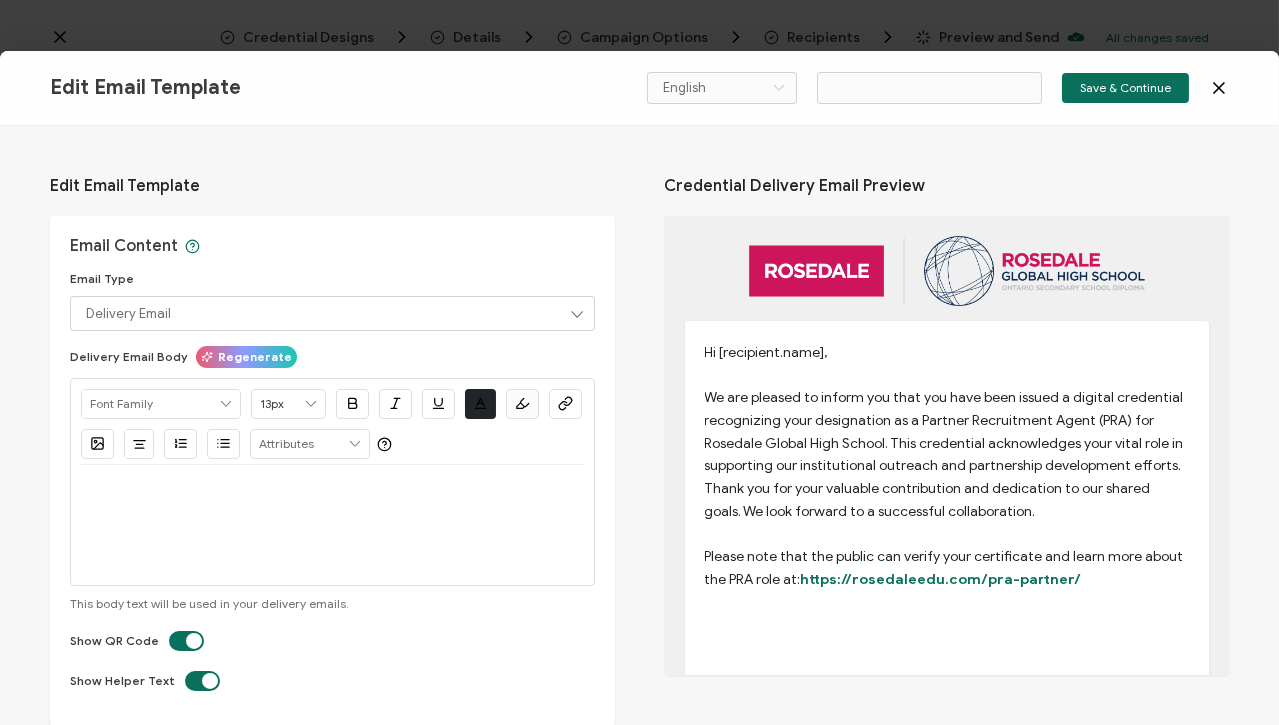 type on "Partner Recruitment Agent" 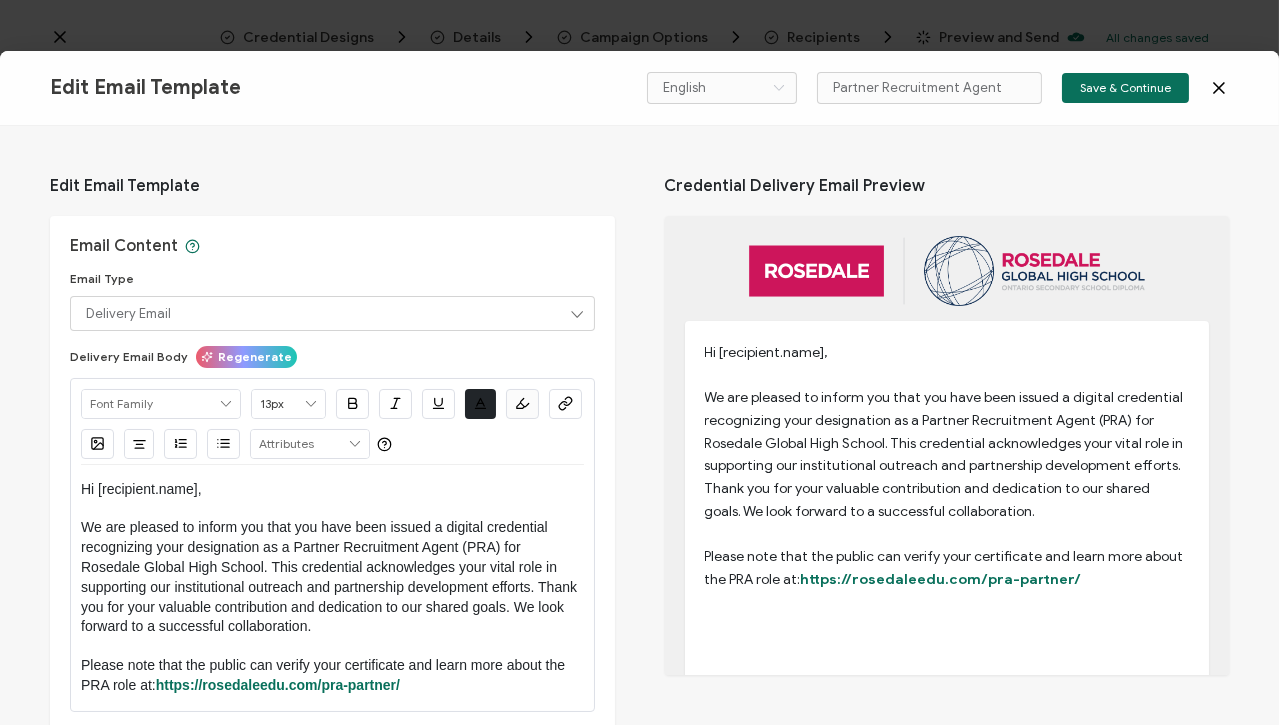 click on "Hi [recipient.name]," at bounding box center [141, 489] 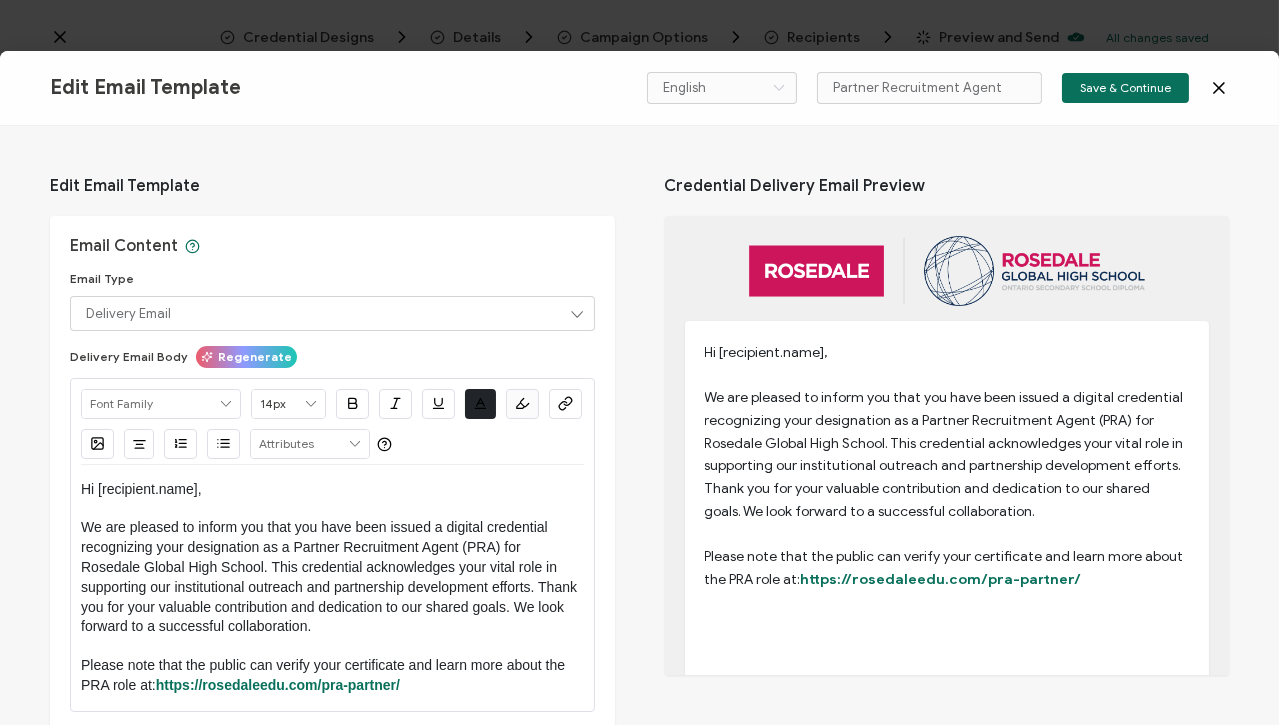type 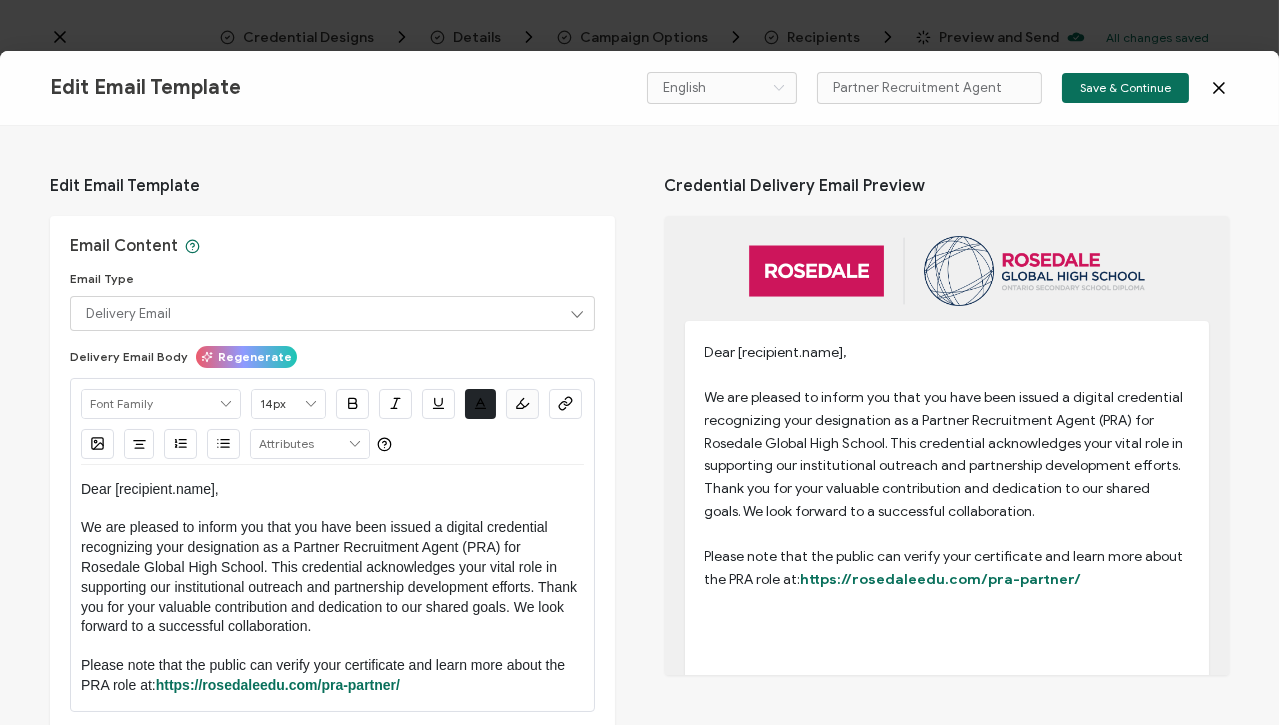 click on "Save & Continue" at bounding box center (1125, 88) 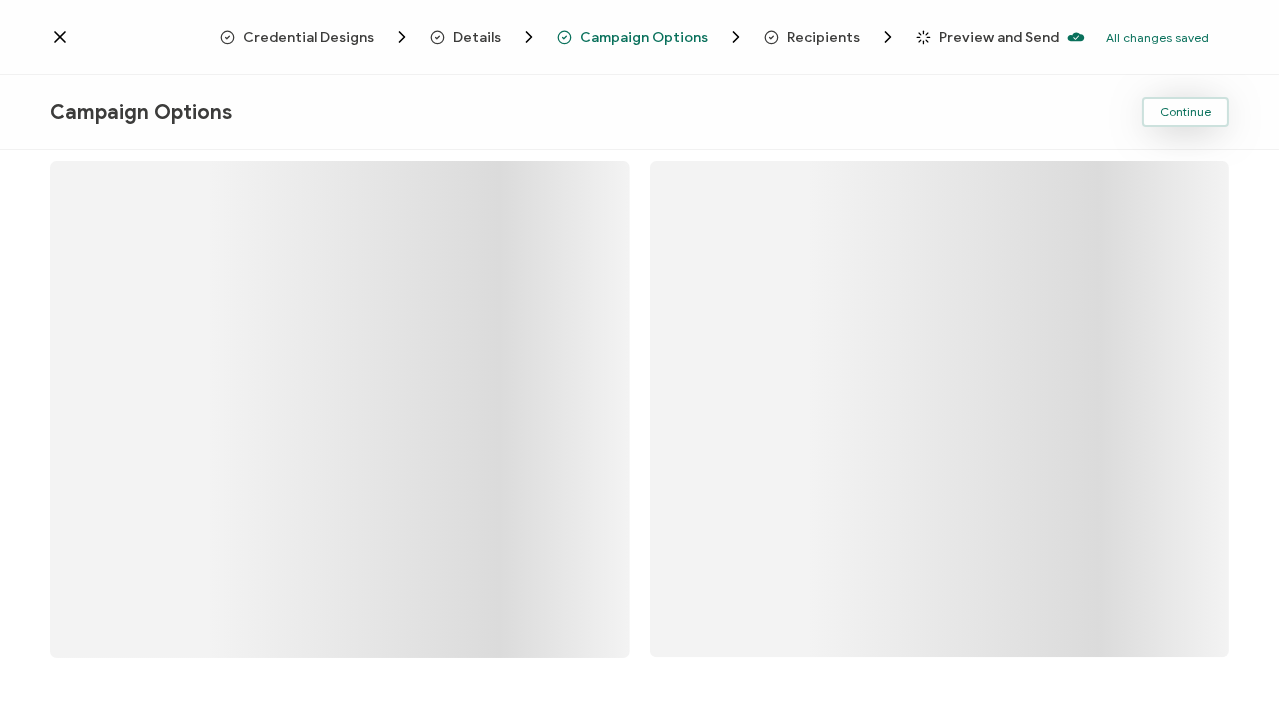 click on "Continue" at bounding box center (1185, 112) 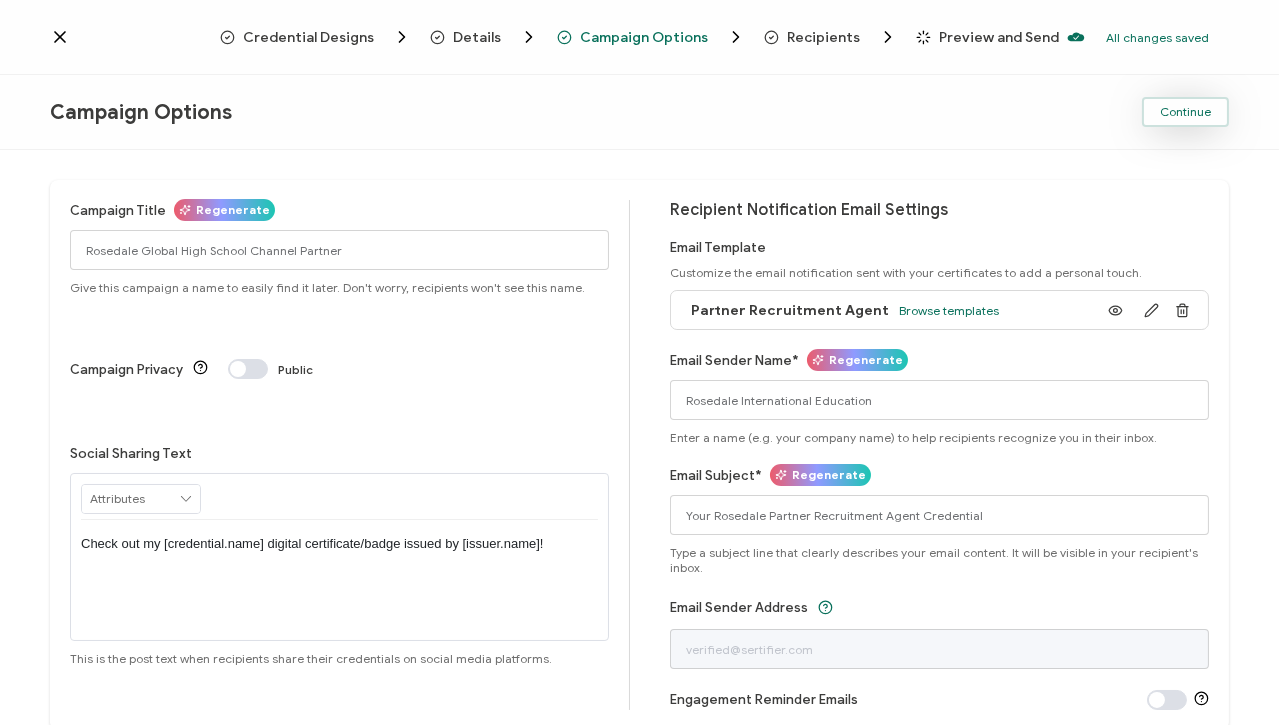 click on "Continue" at bounding box center (1185, 112) 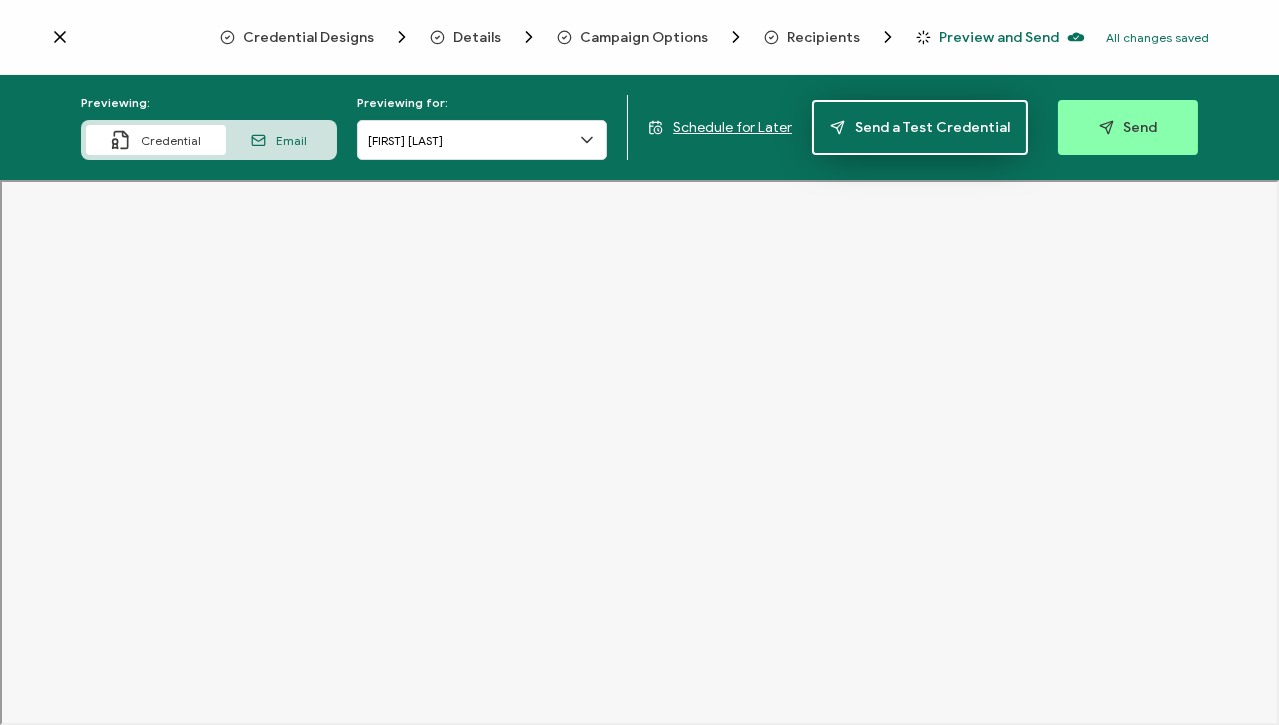 click on "Send a Test Credential" at bounding box center (920, 127) 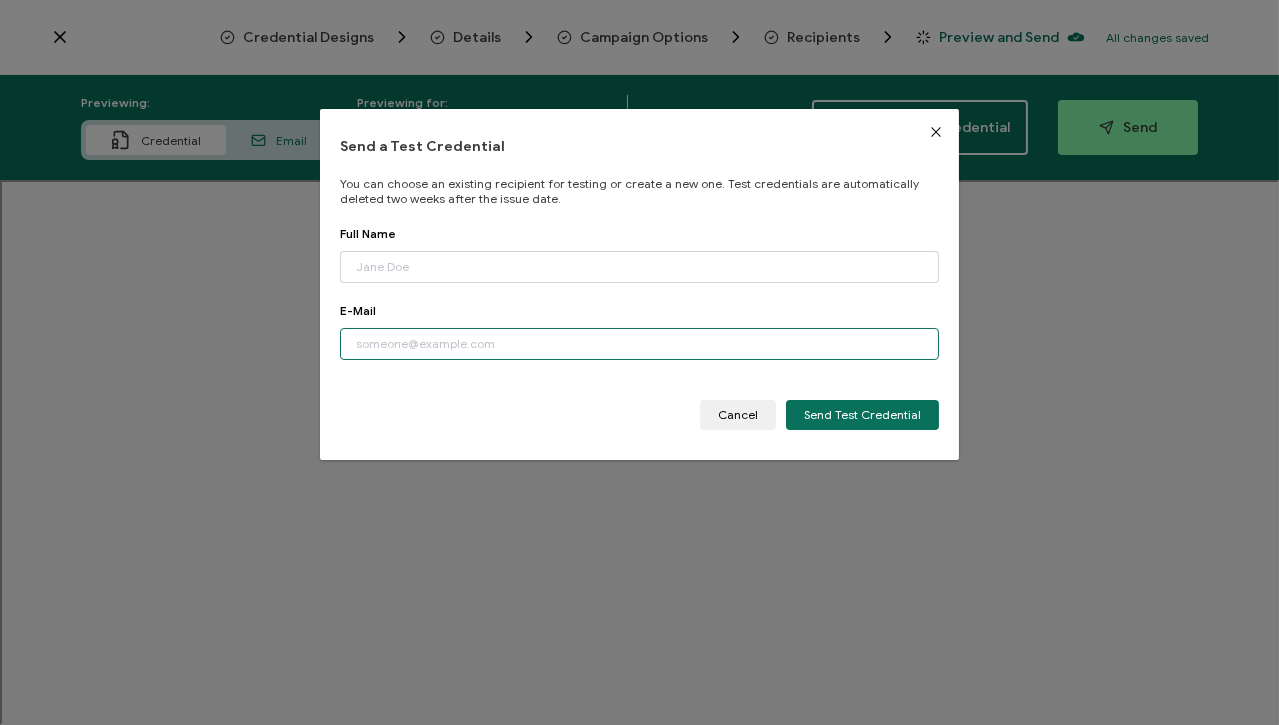 click at bounding box center [640, 344] 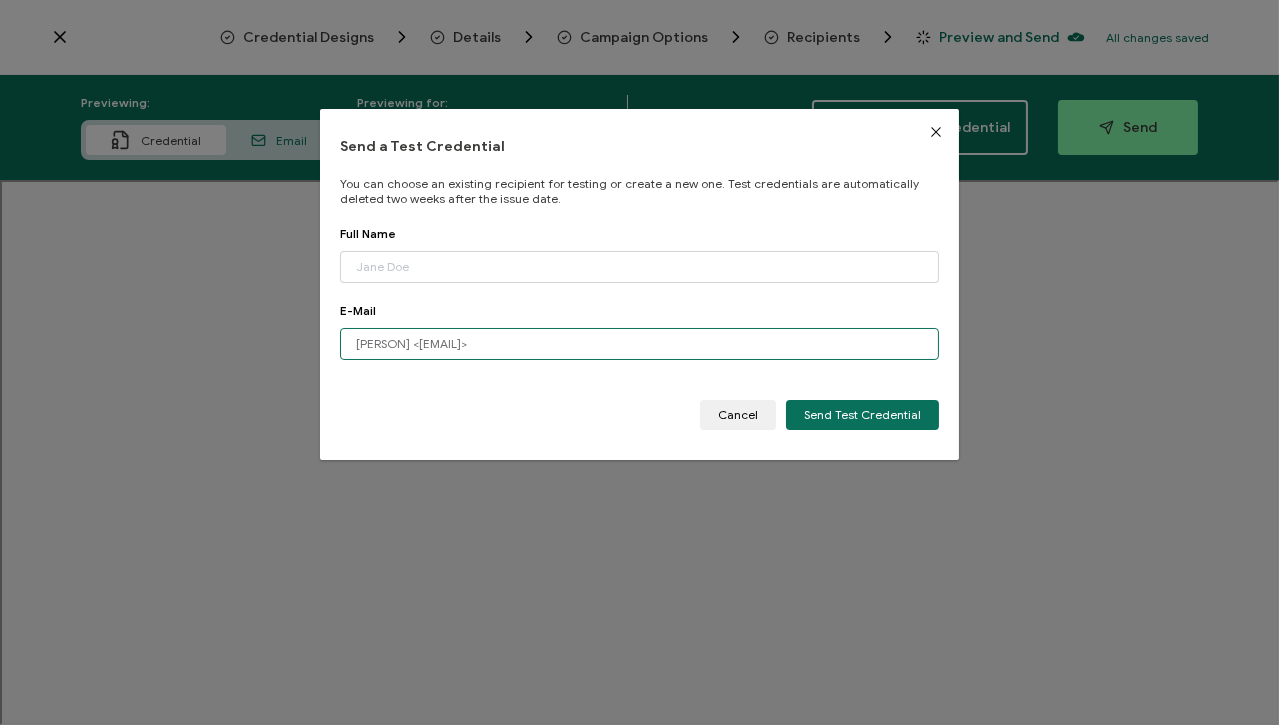 click on "[PERSON] <[EMAIL]>" at bounding box center (640, 344) 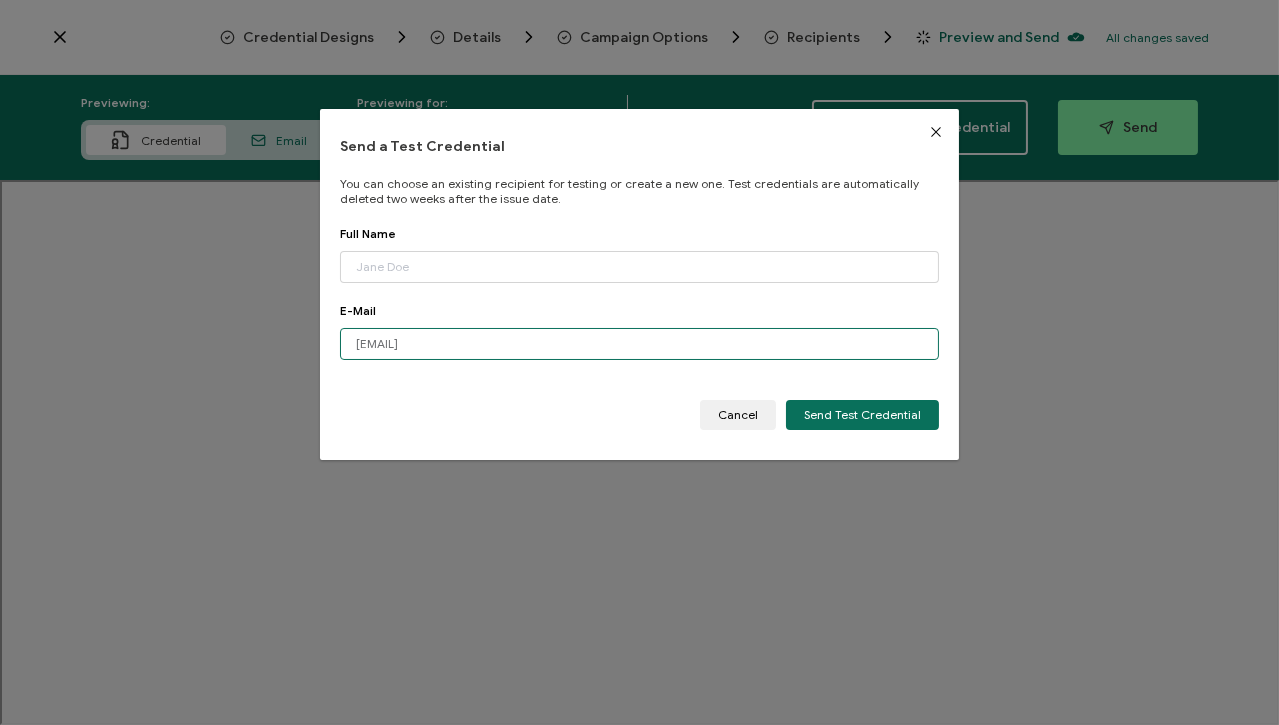 type on "[EMAIL]" 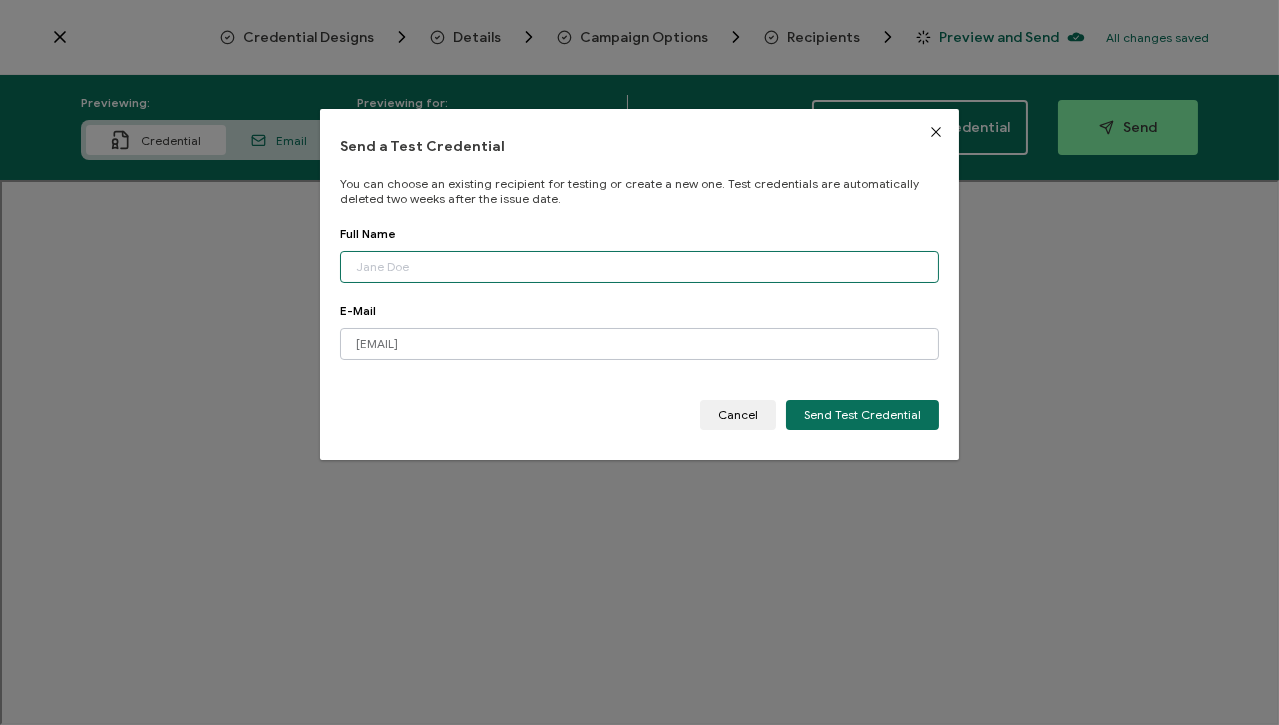 click at bounding box center (640, 267) 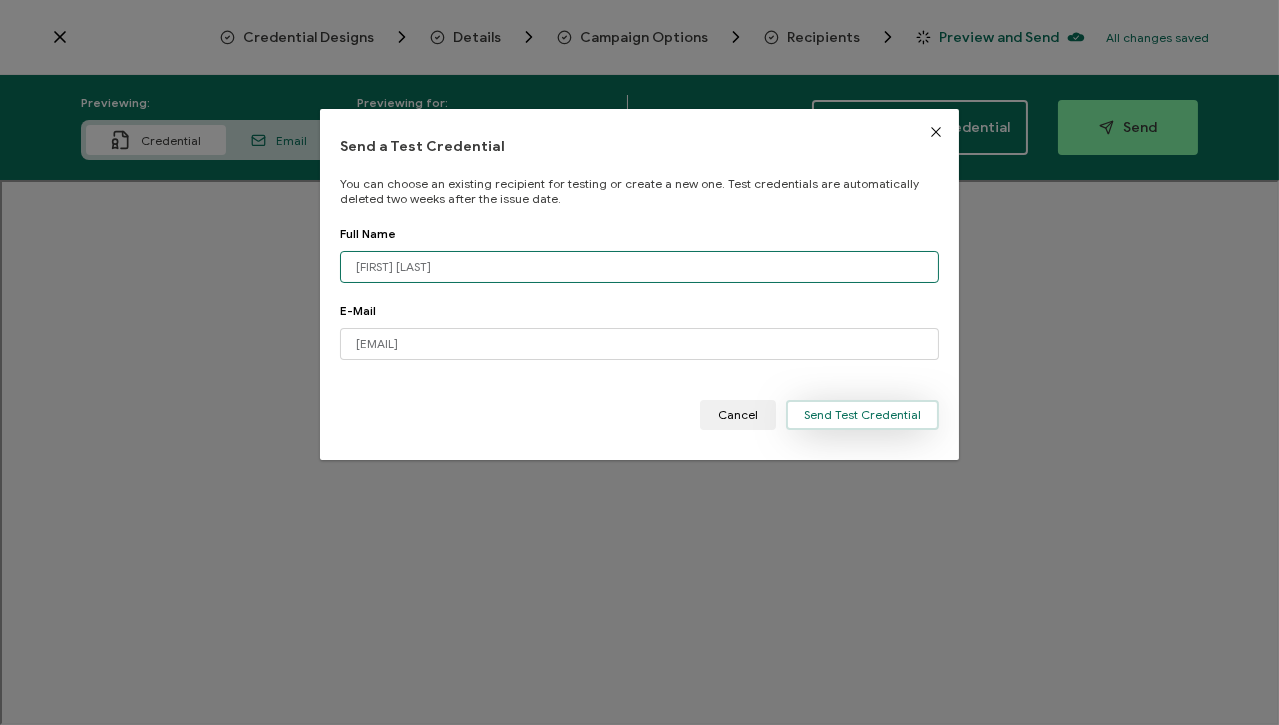 type on "[FIRST] [LAST]" 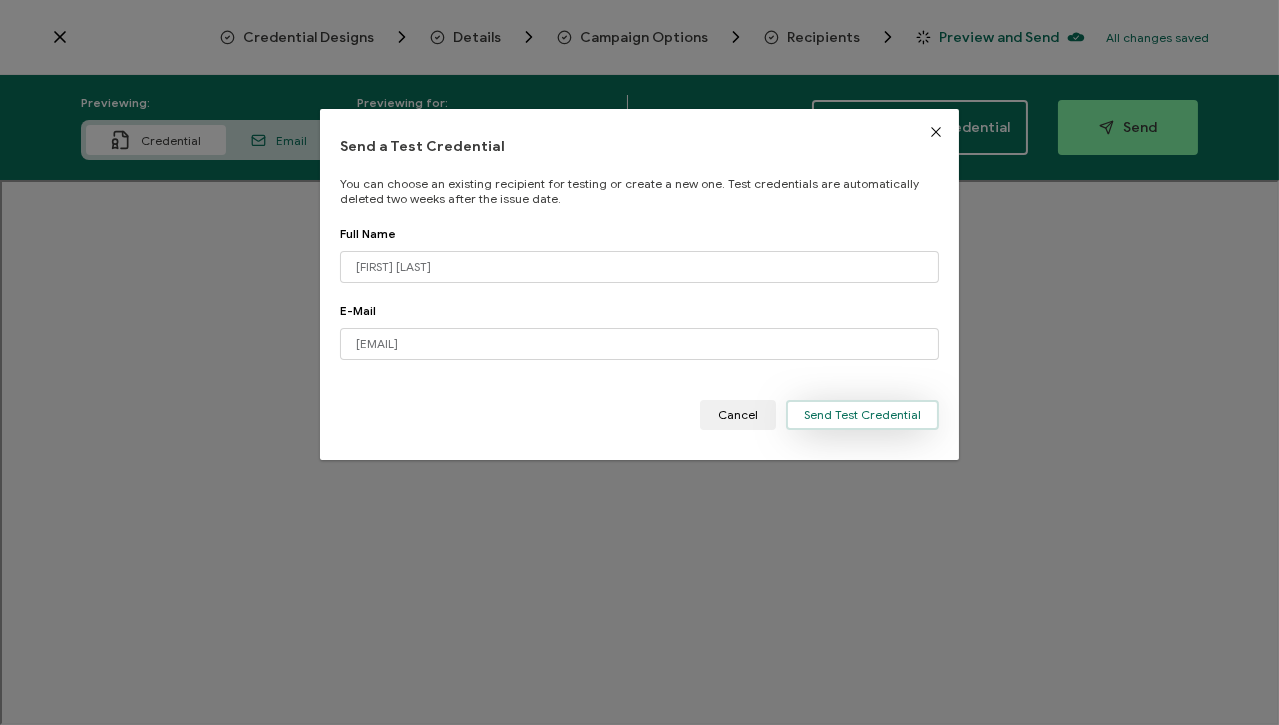 click on "Send Test Credential" at bounding box center (862, 415) 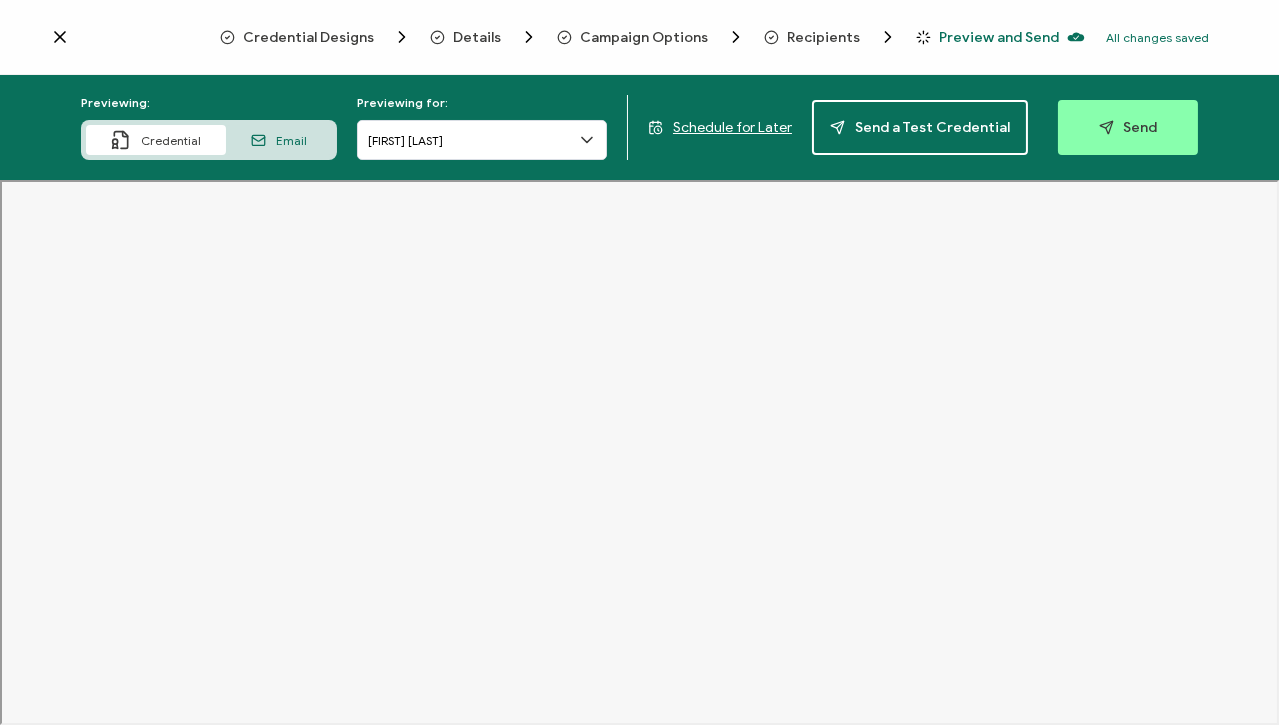 click on "Credential Designs" at bounding box center [308, 37] 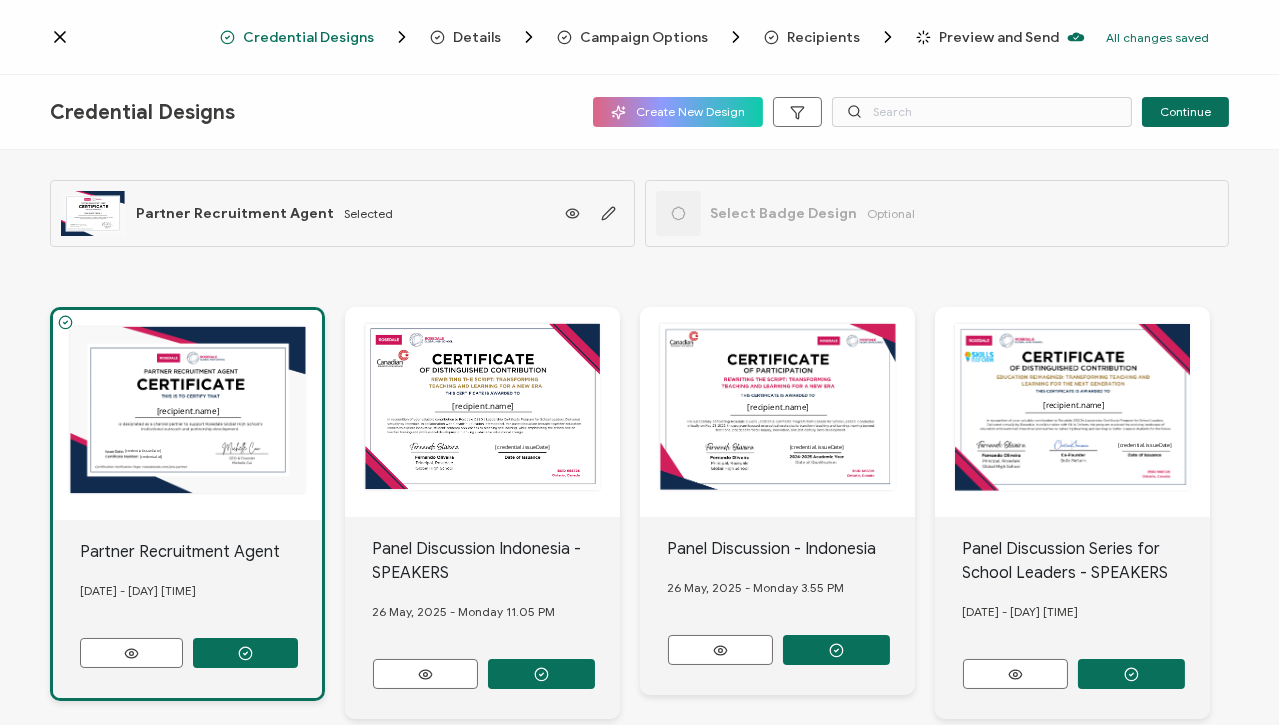 click on "Details" at bounding box center (477, 37) 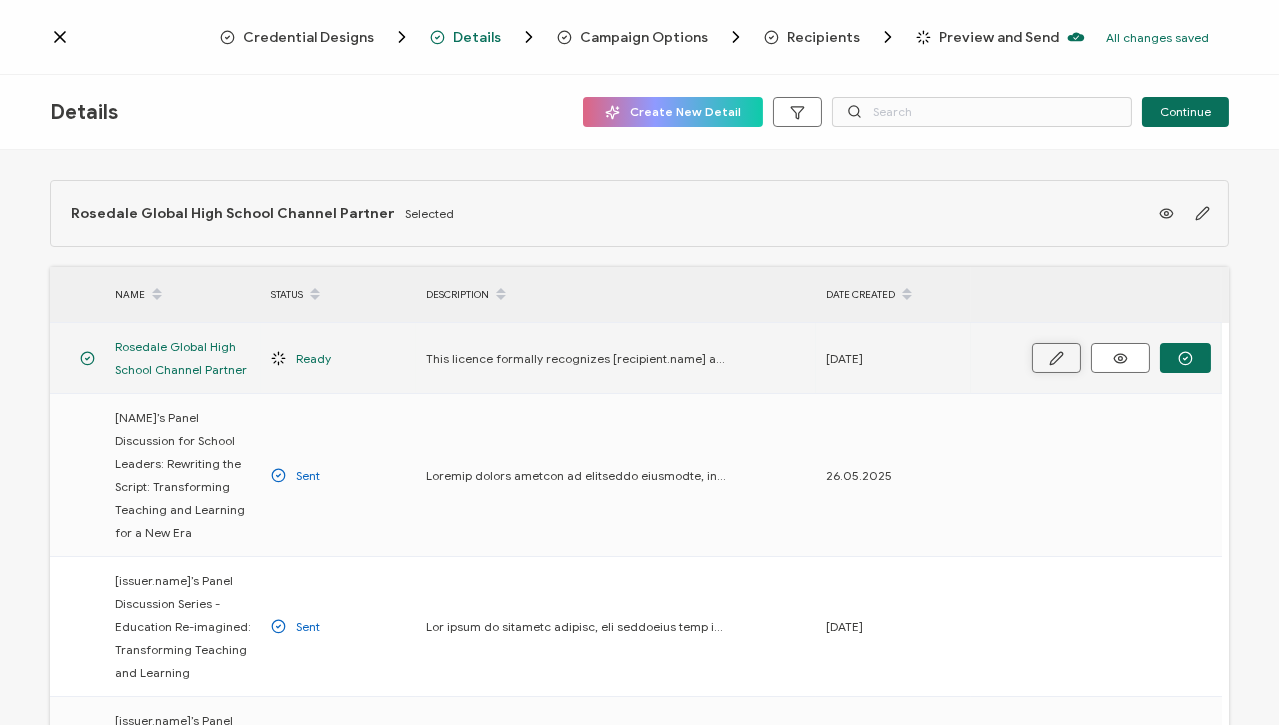 click 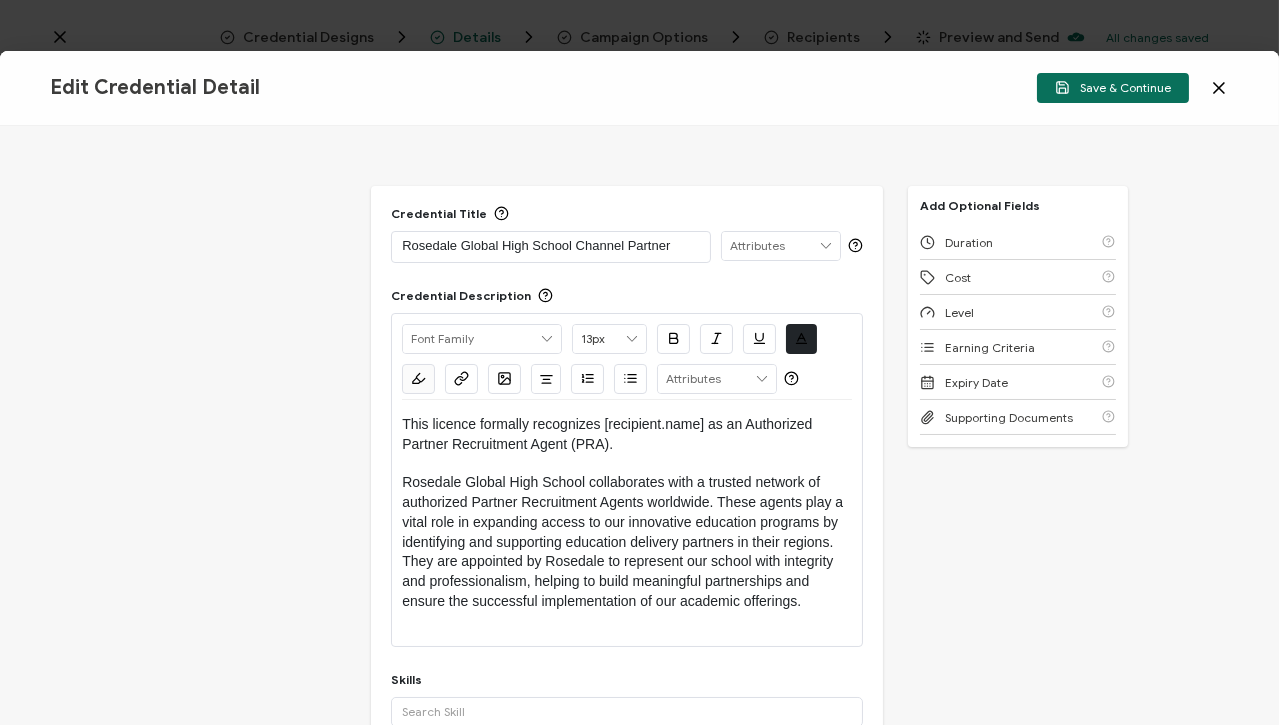click on "Rosedale Global High School Channel Partner" at bounding box center [551, 246] 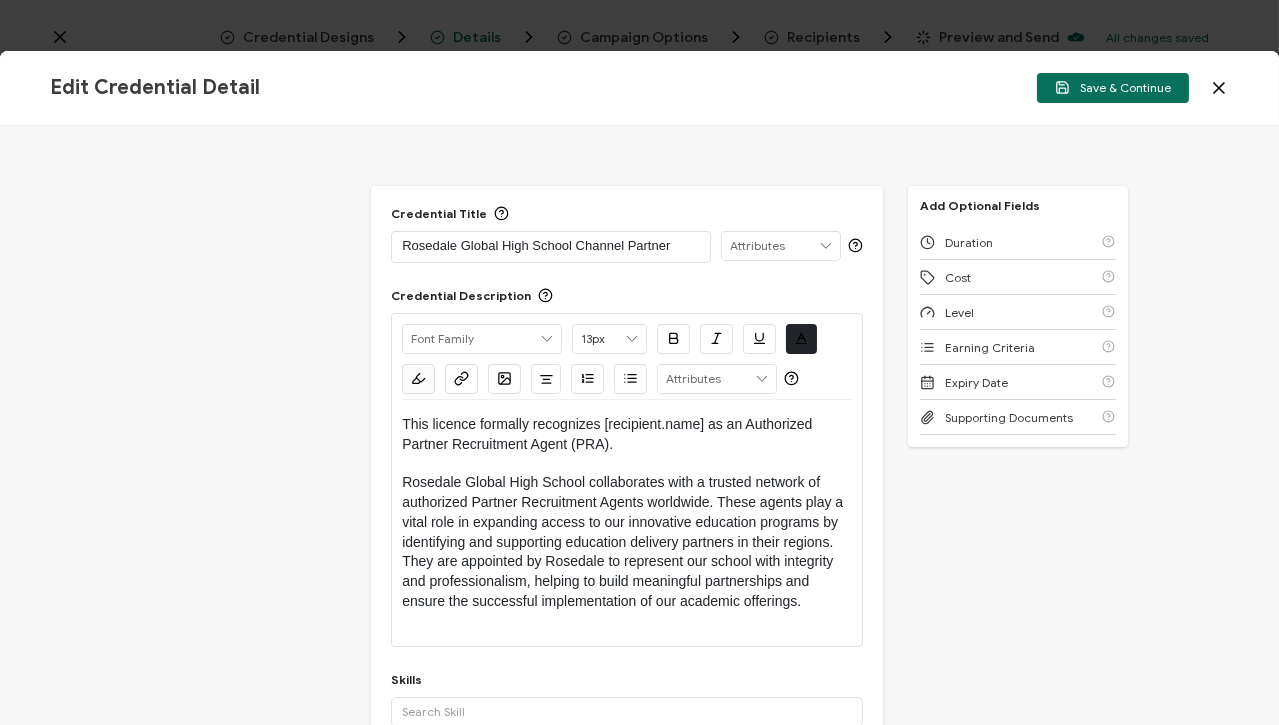 type 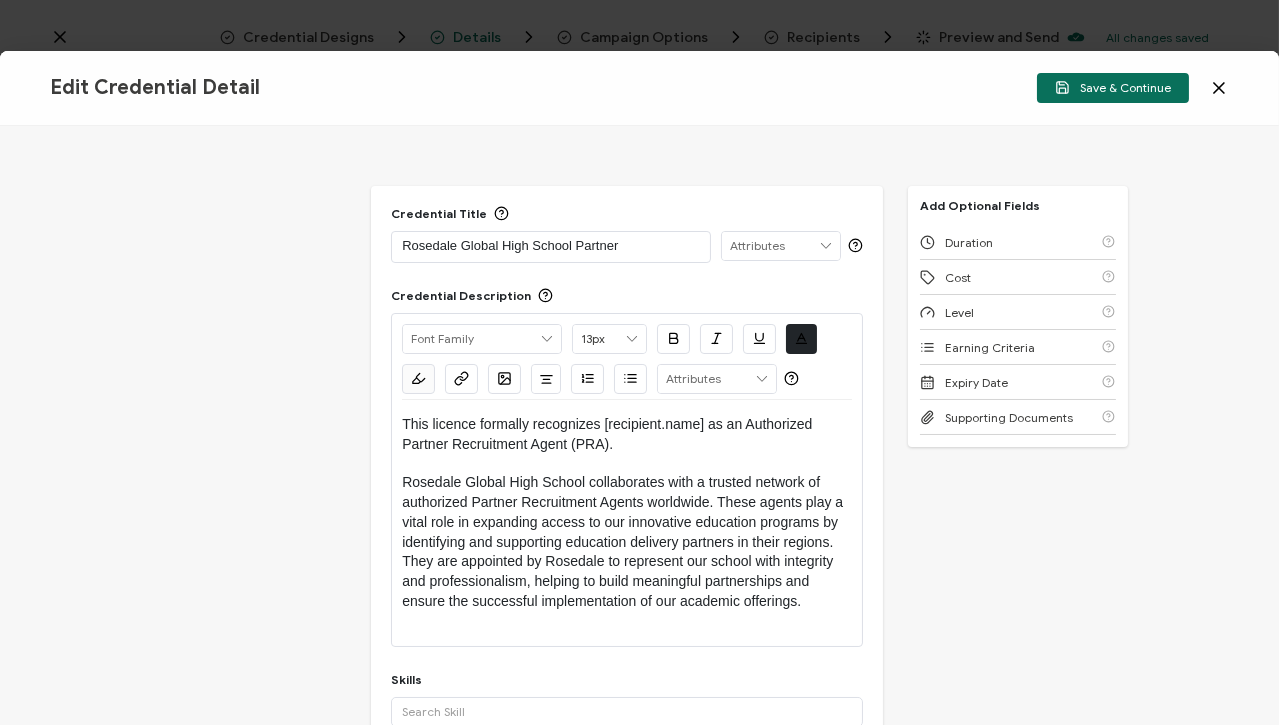 click on "Rosedale Global High School Partner" at bounding box center [551, 246] 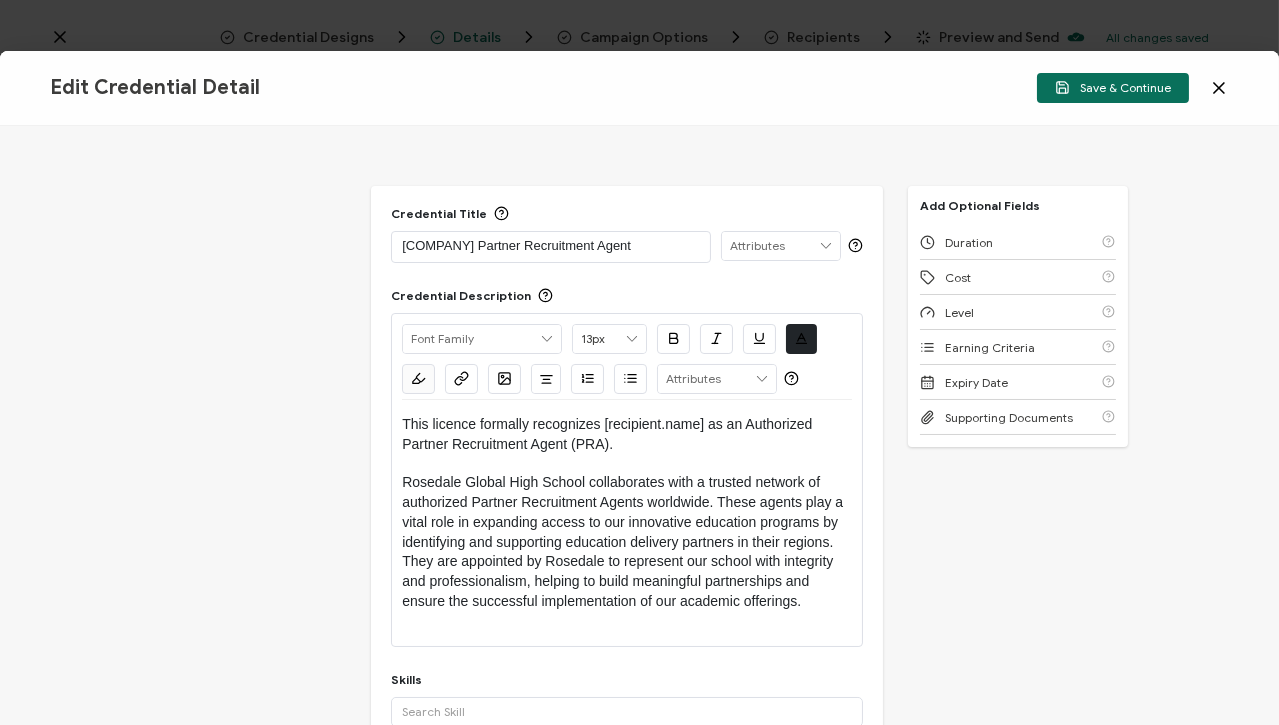 click on "Save & Continue" at bounding box center [1113, 87] 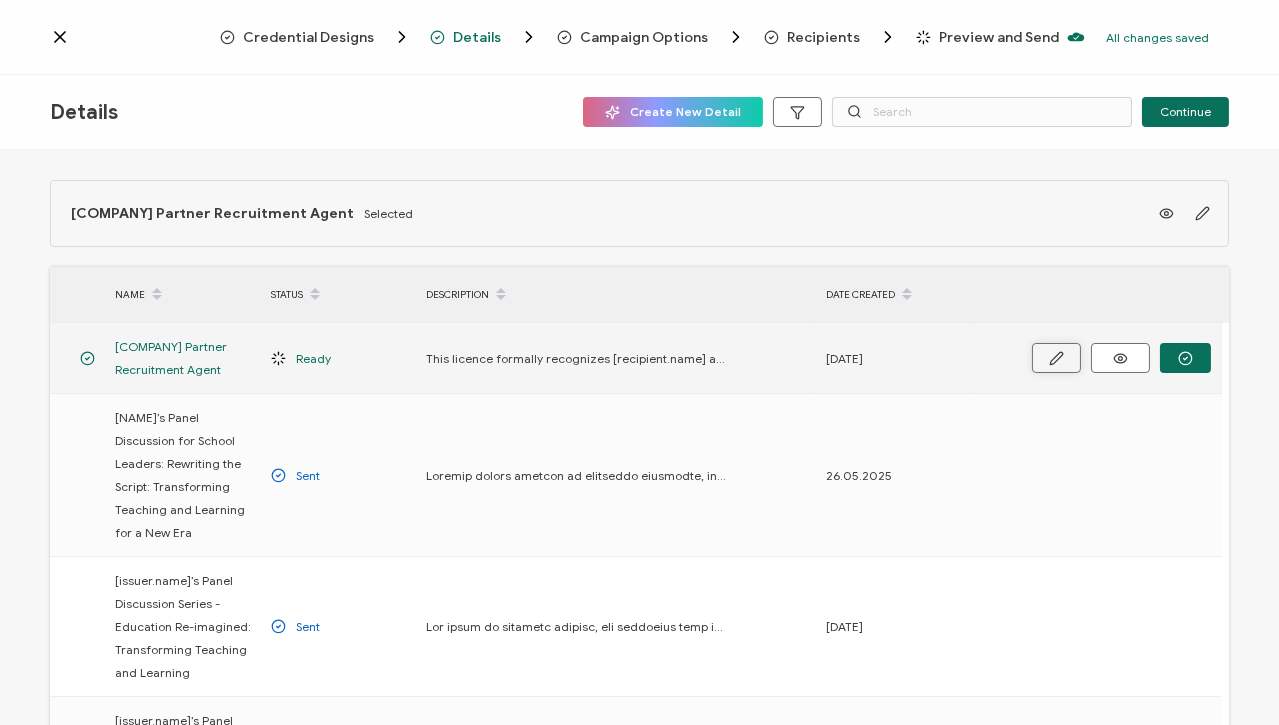 click 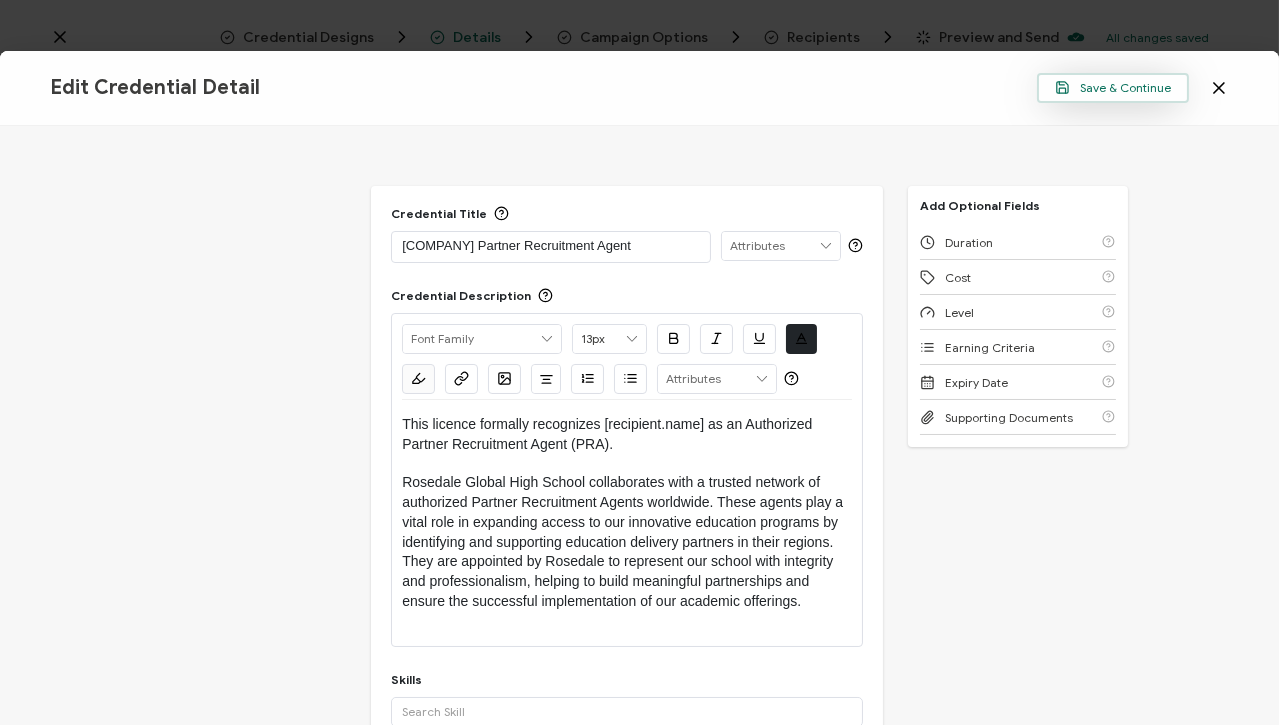 click on "Save & Continue" at bounding box center (1113, 87) 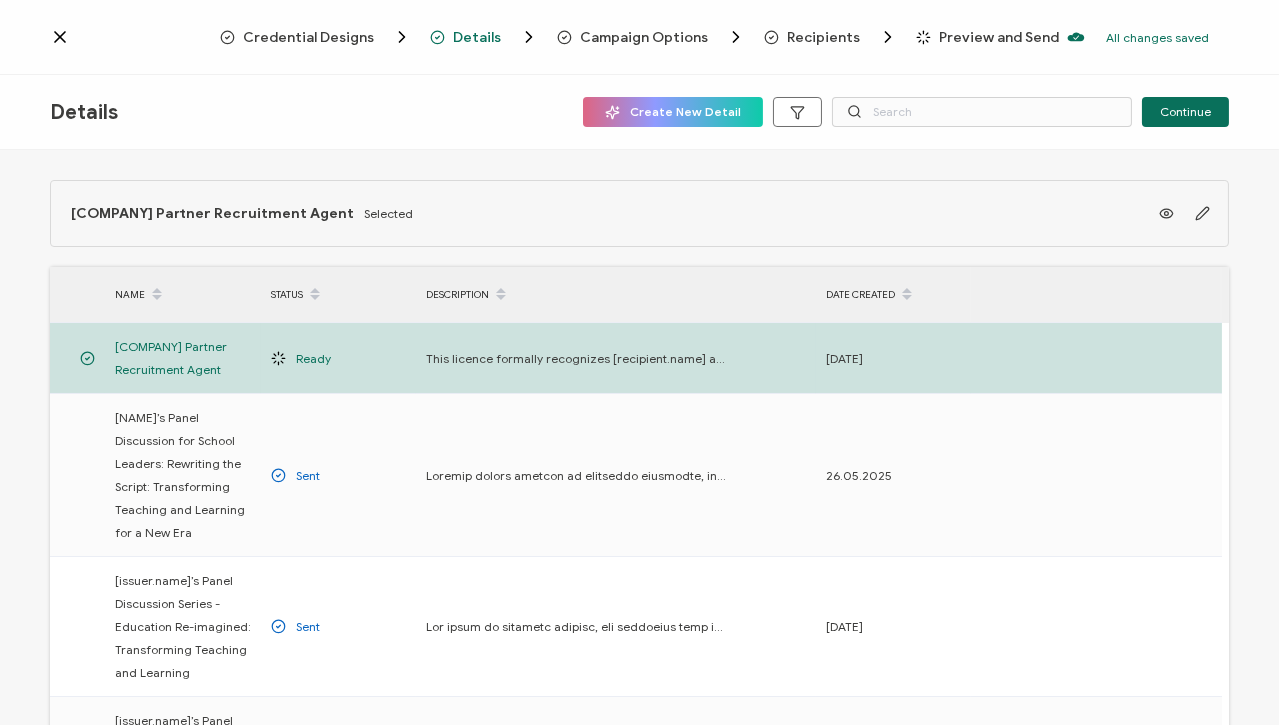 click on "[COMPANY] Partner Recruitment Agent   Selected                     NAME STATUS DESCRIPTION DATE CREATED
[COMPANY] Partner Recruitment Agent
Ready This licence formally recognizes [recipient.name] as an Authorized Partner Recruitment Agent (PRA).
[COMPANY] collaborates with a trusted network of authorized Partner Recruitment Agents worldwide. These agents play a vital role in expanding access to our innovative education programs by identifying and supporting education delivery partners in their regions. They are appointed by [COMPANY] to represent our school with integrity and professionalism, helping to build meaningful partnerships and ensure the successful implementation of our academic offerings.
[DATE]
Sent
[DATE]
Sent           Sent           Sent" at bounding box center (639, 440) 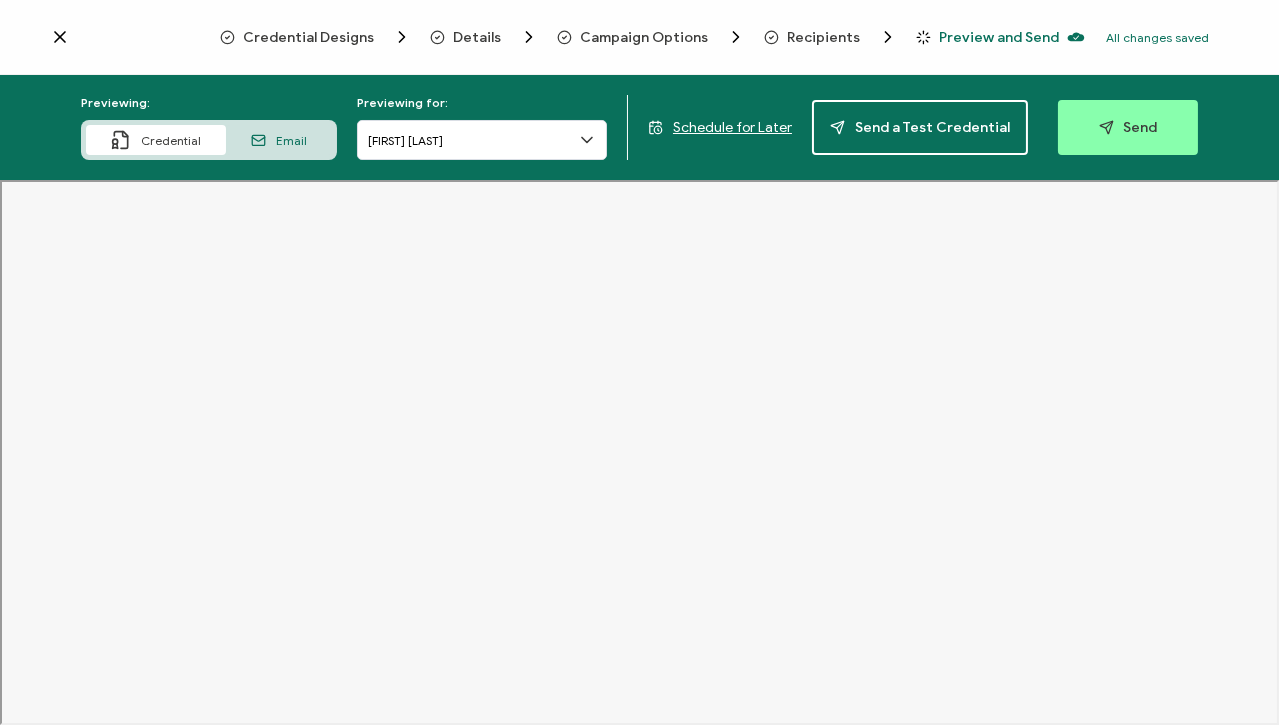 click on "Campaign Options" at bounding box center [644, 37] 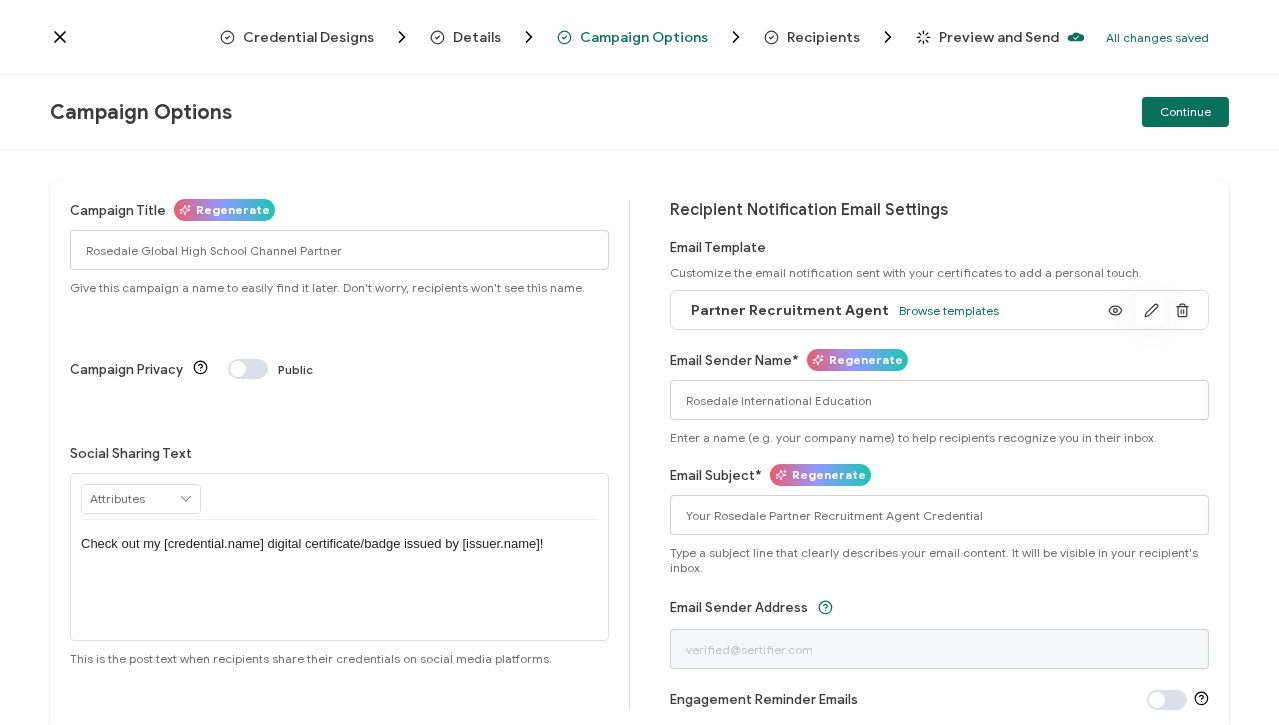 click 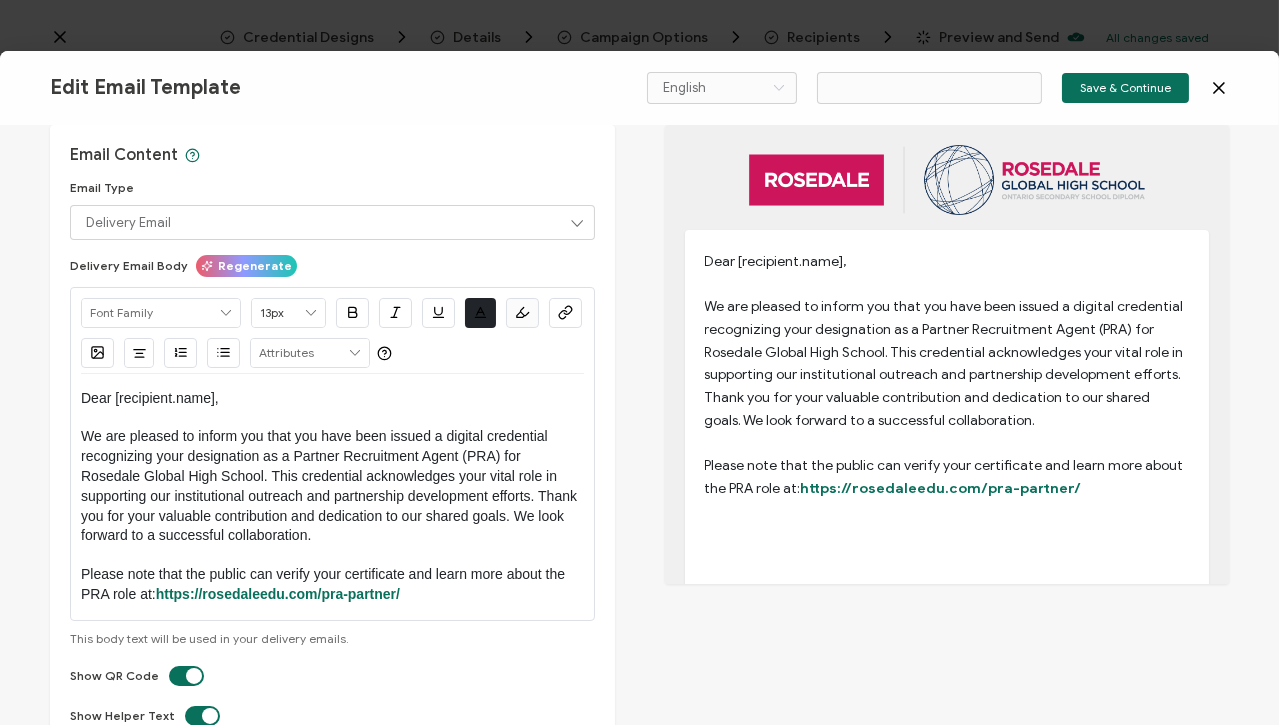 scroll, scrollTop: 128, scrollLeft: 0, axis: vertical 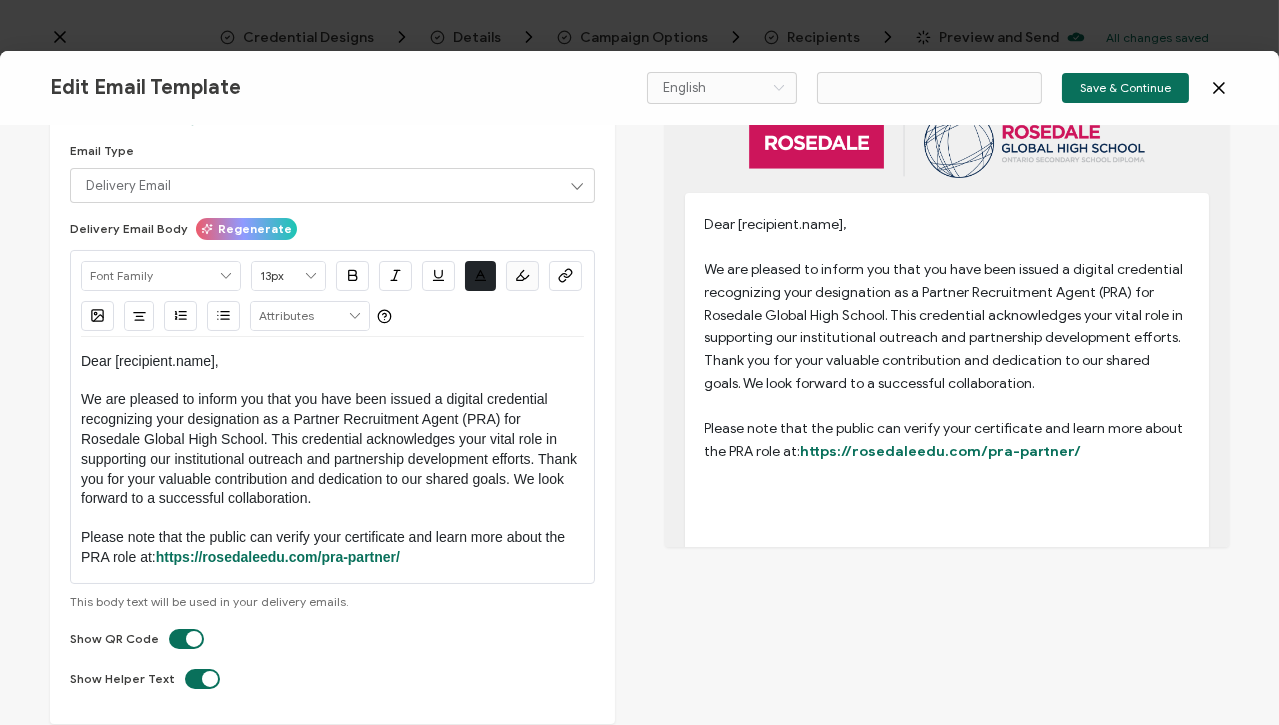 click on "Please note that the public can verify your certificate and learn more about the PRA role at:  https://rosedaleedu.com/pra-partner/" at bounding box center (332, 548) 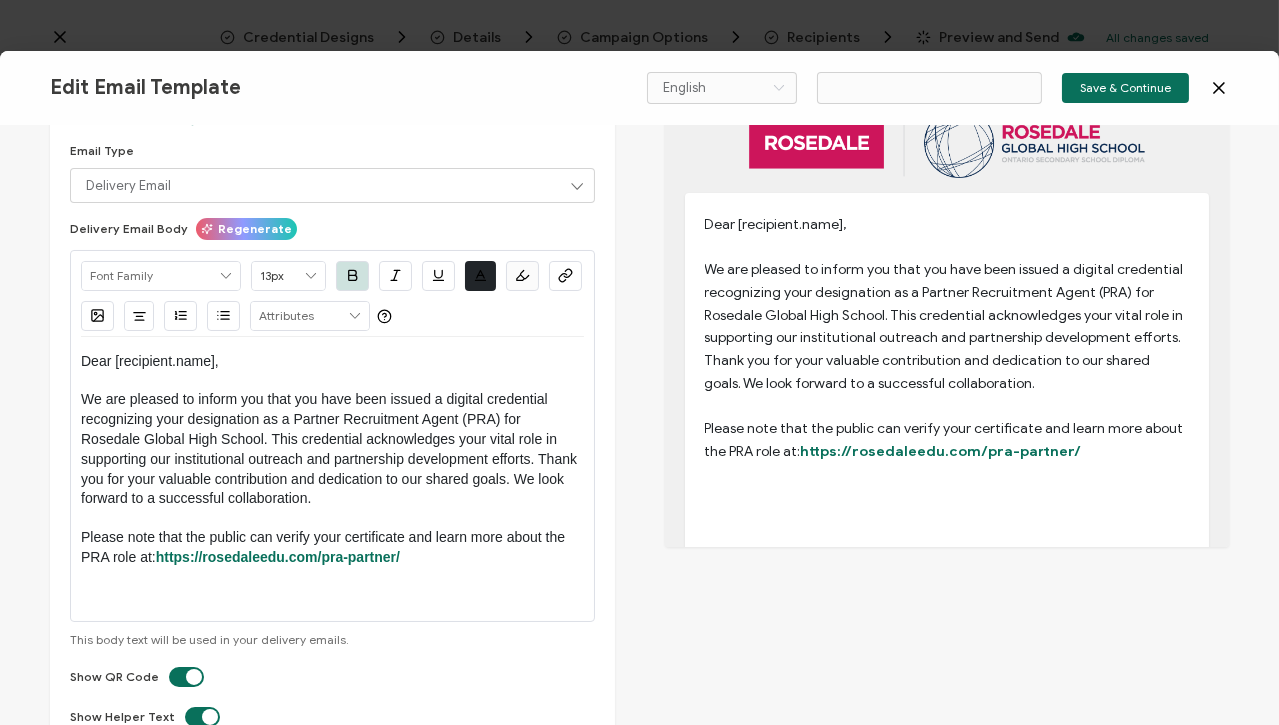 scroll, scrollTop: 0, scrollLeft: 0, axis: both 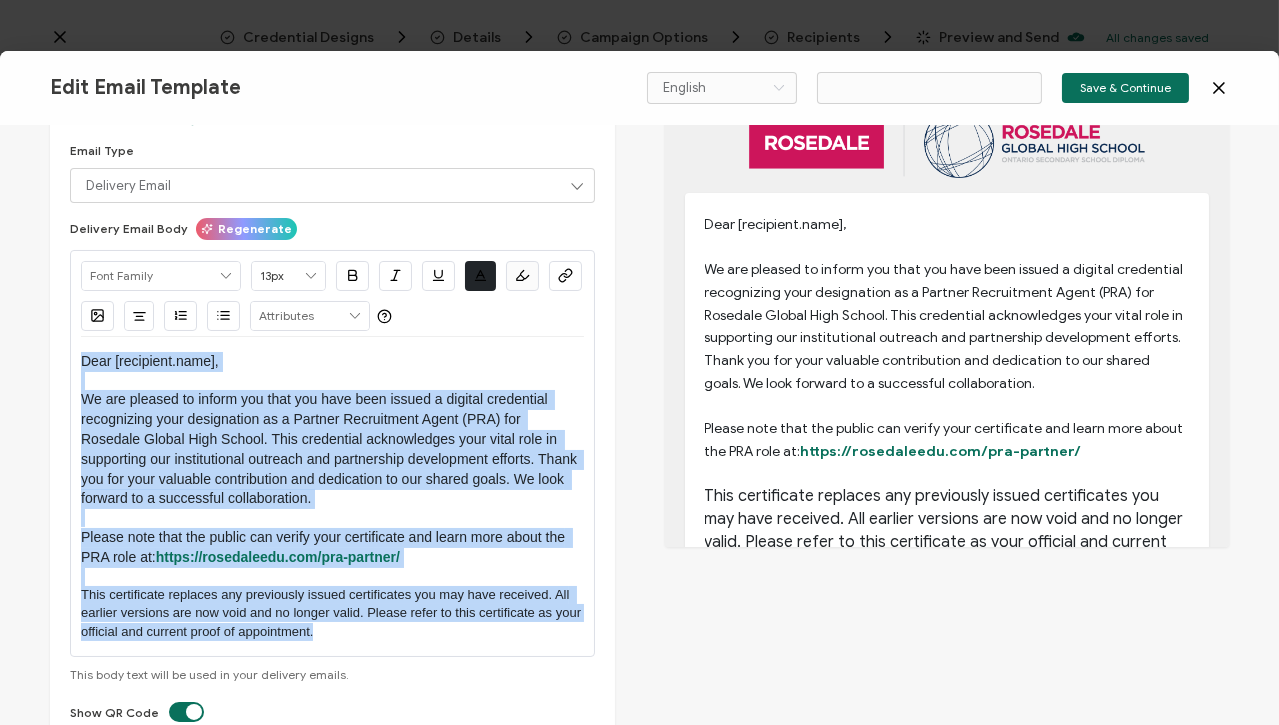 drag, startPoint x: 355, startPoint y: 632, endPoint x: 32, endPoint y: 358, distance: 423.5623 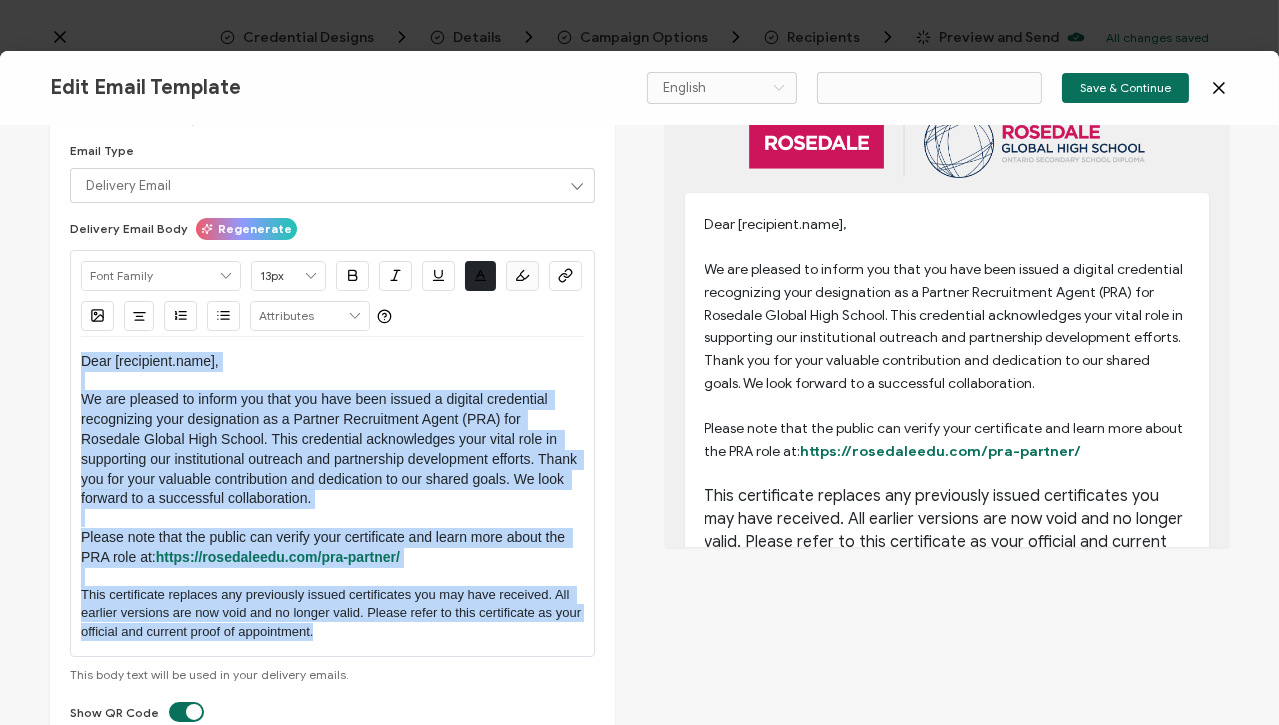 click on "Edit Email Template Email Content Email Type Delivery Email Delivery Email Expiration Email Update Email Delivery Email Body Regenerate [FONT_NAMES] 13px #212529 Clear" at bounding box center [639, 297] 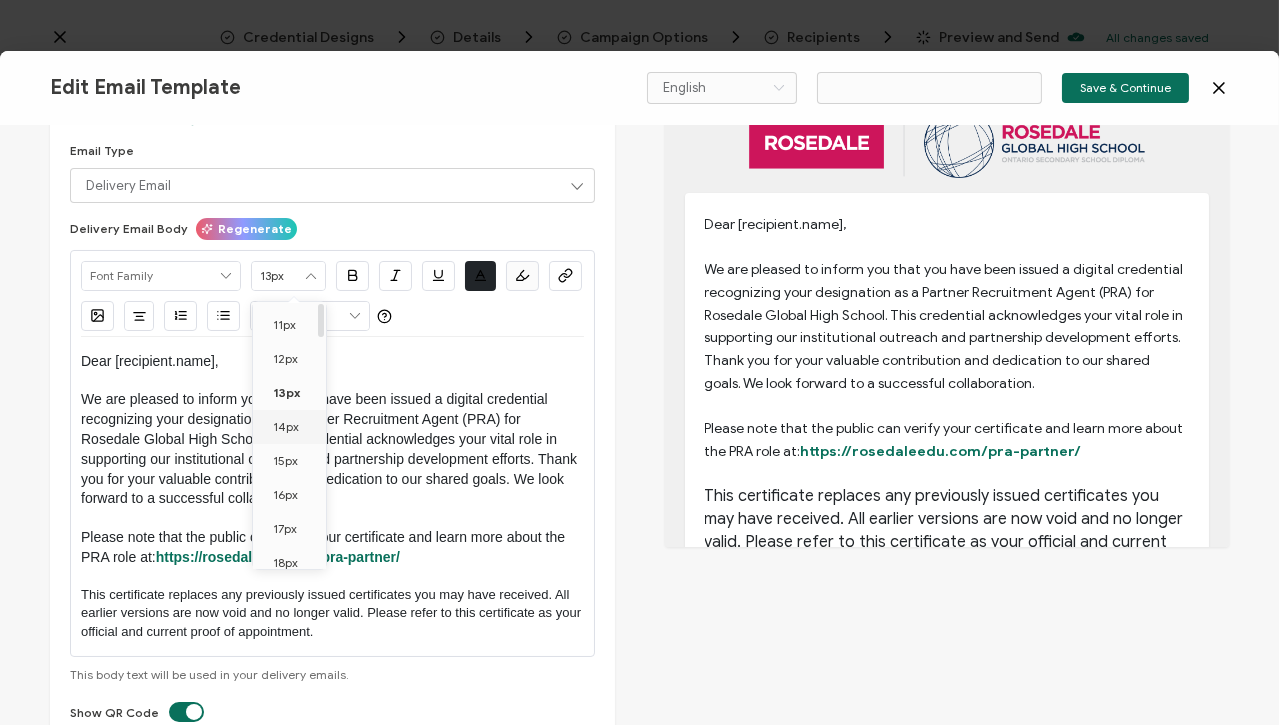 click on "14px" at bounding box center [286, 426] 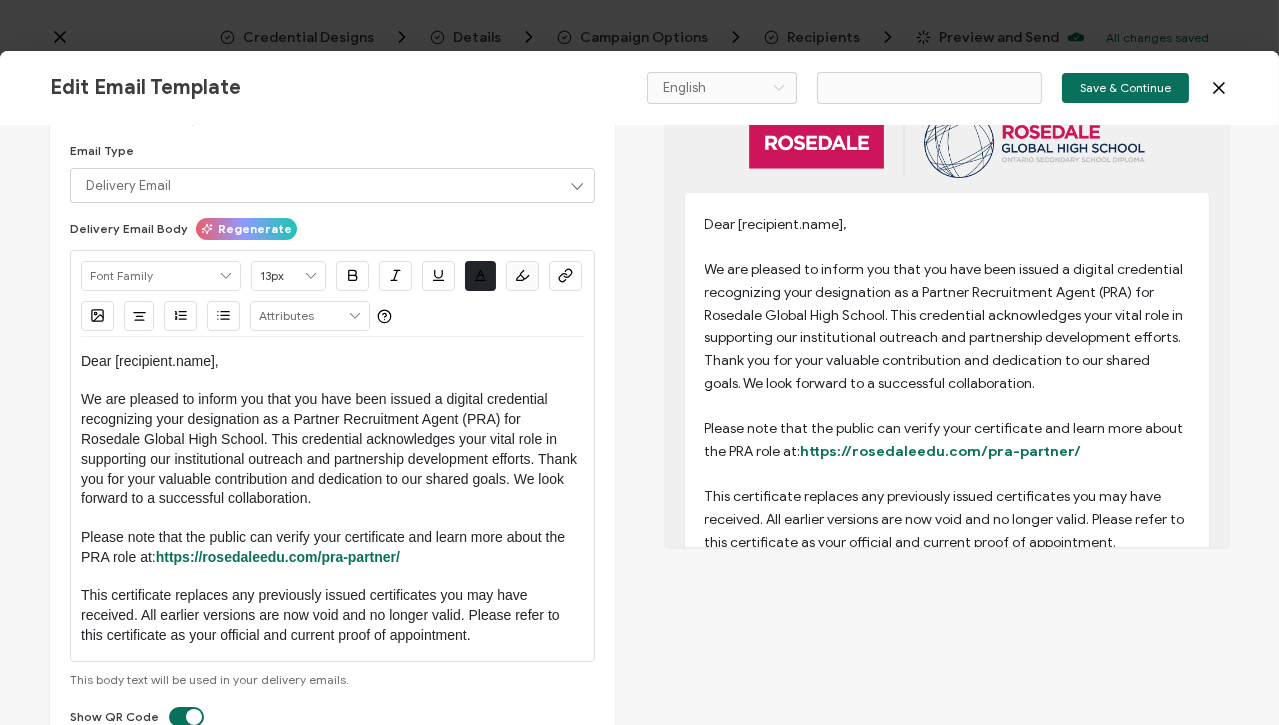click on "This certificate replaces any previously issued certificates you may have received. All earlier versions are now void and no longer valid. Please refer to this certificate as your official and current proof of appointment." at bounding box center [332, 616] 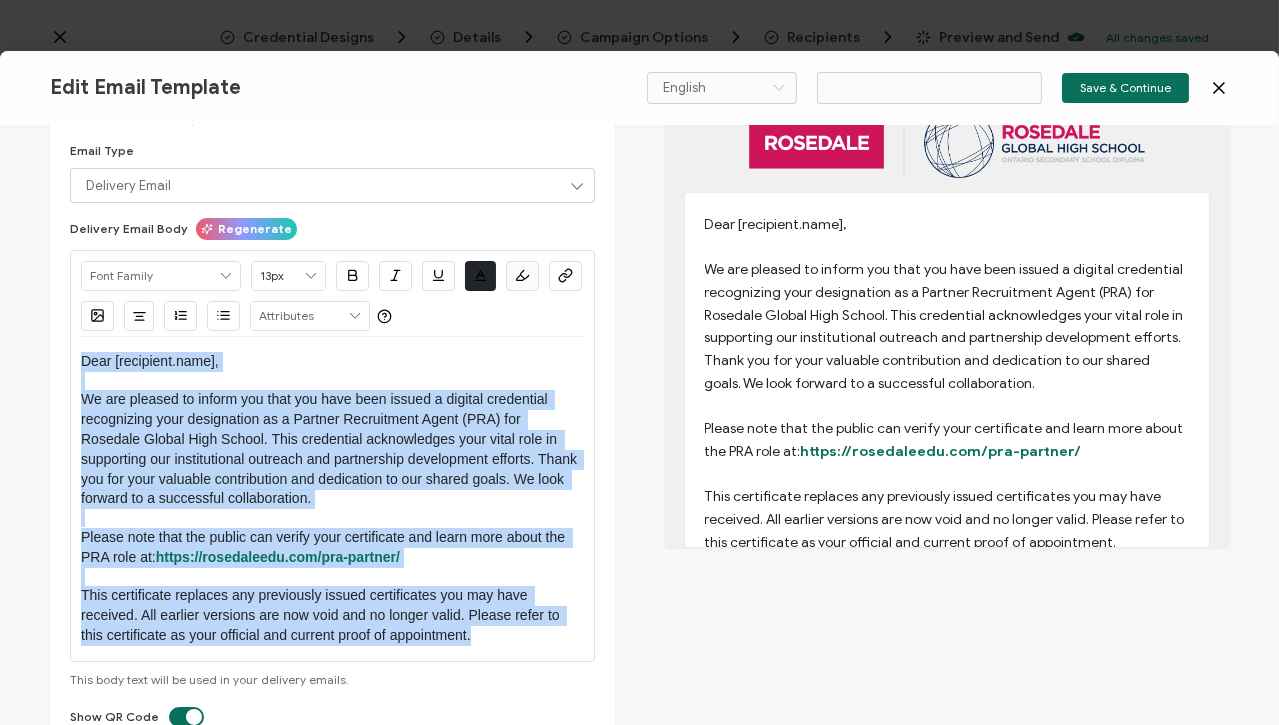 drag, startPoint x: 480, startPoint y: 635, endPoint x: 20, endPoint y: 350, distance: 541.13306 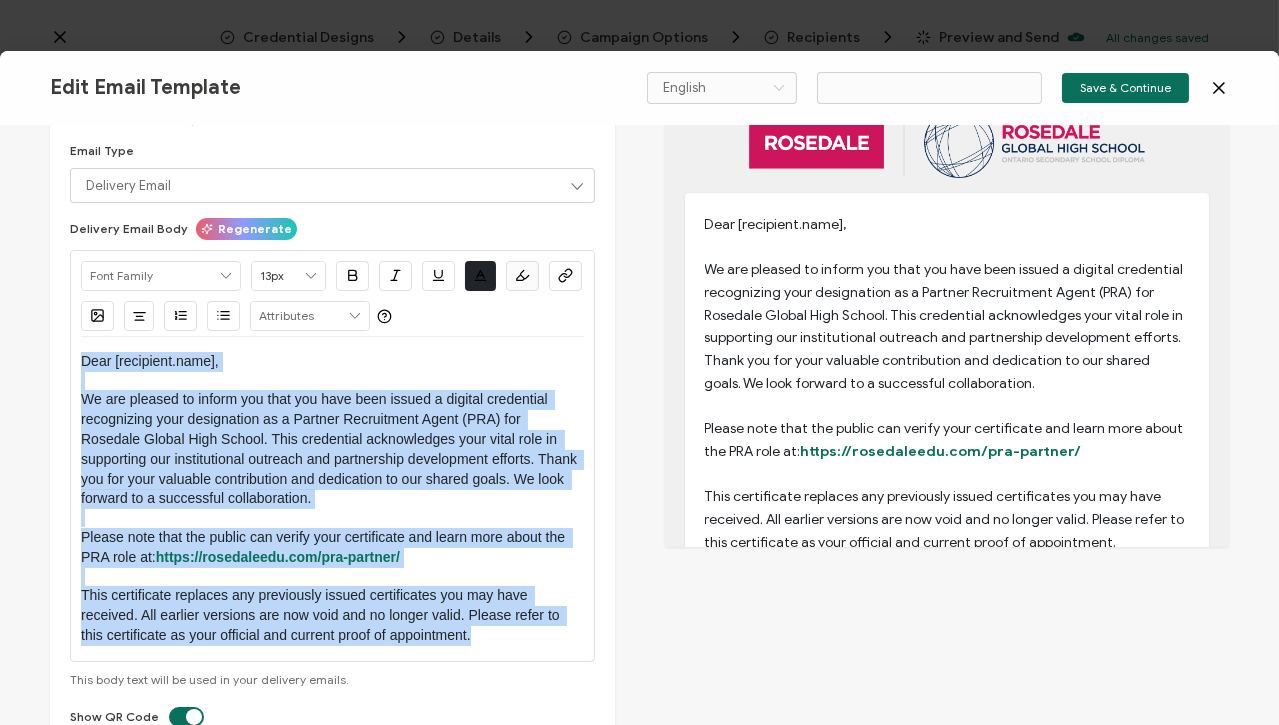 click on "Edit Email Template
Email Content
Email Type
Delivery Email Delivery Email Expiration Email Update Email
Delivery Email Body
Regenerate   Alright Sans Amita Archivo Black Arial Arimo Blinker Caveat Charm Charmonman Cinzel EB Garamond Farro Fira Sans Gelasio Gilroy Great Vibes Grenze Hanken Grotesk Inconsolata Josefin Sans Kolektif House Kufam Lato Libre Caslon Text Lora Lugrasimo Markazi Text Merienda Merriweather Montserrat Muli Noto Sans Noto Serif Nunito Open Sans Open Sans Condensed Orbitron Oswald Playfair Display Poppins PT Sans PT Sans Narrow PT Serif Quicksand Raleway Red Hat Display Roboto Roboto Condensed Roboto Slab Rubik Slabo 27px Source Sans Pro Spartan Tajawal Titillium Web Ubuntu UnifrakturCook UnifrakturMaguntia Work Sans   13px           #212529
Clear" at bounding box center (639, 297) 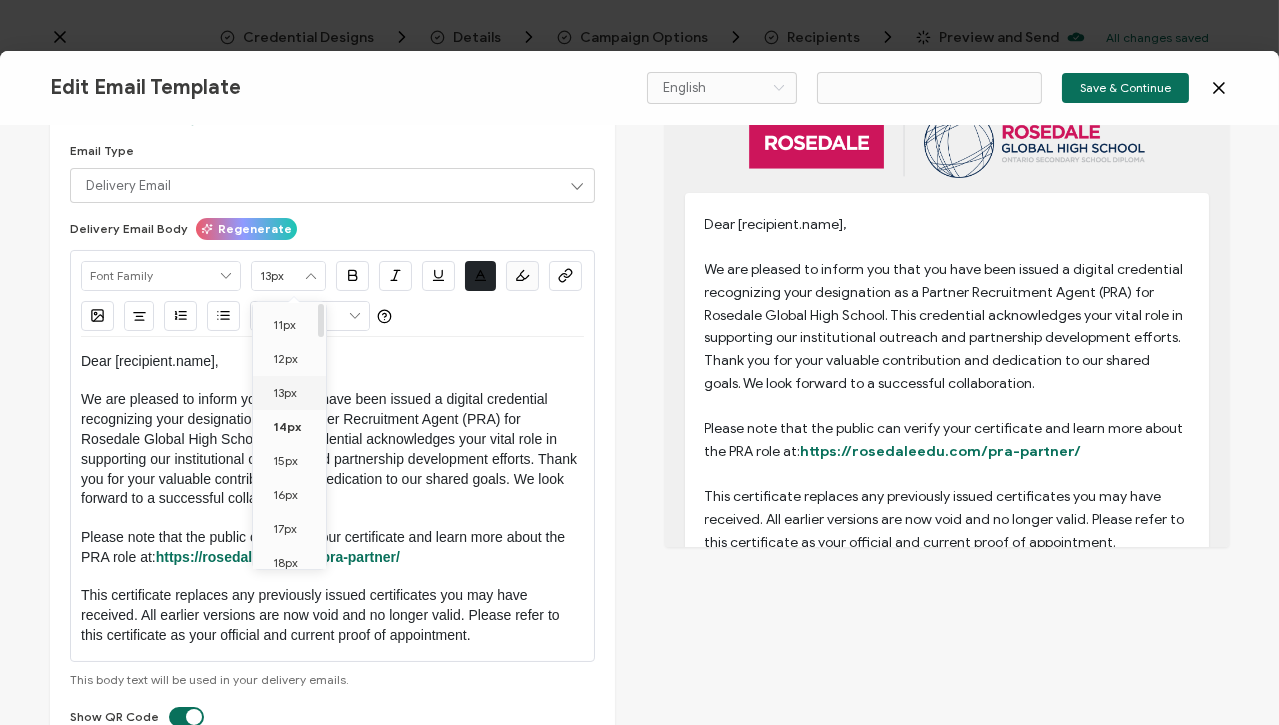 click on "13px" at bounding box center (285, 392) 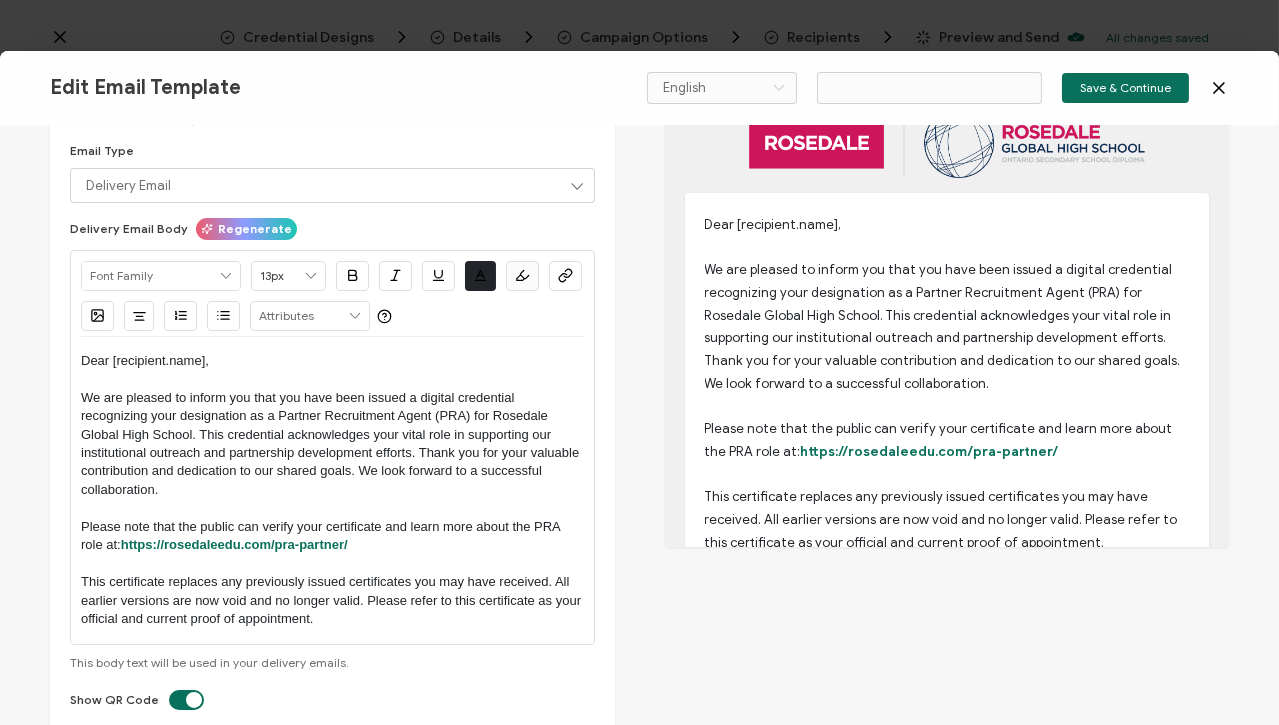 click on "﻿﻿ ﻿ We are pleased to inform you that you have been issued a digital credential recognizing your designation as a Partner Recruitment Agent (PRA) for Rosedale Global High School. This credential acknowledges your vital role in supporting our institutional outreach and partnership development efforts. Thank you for your valuable contribution and dedication to our shared goals. We look forward to a successful collaboration." at bounding box center (332, 443) 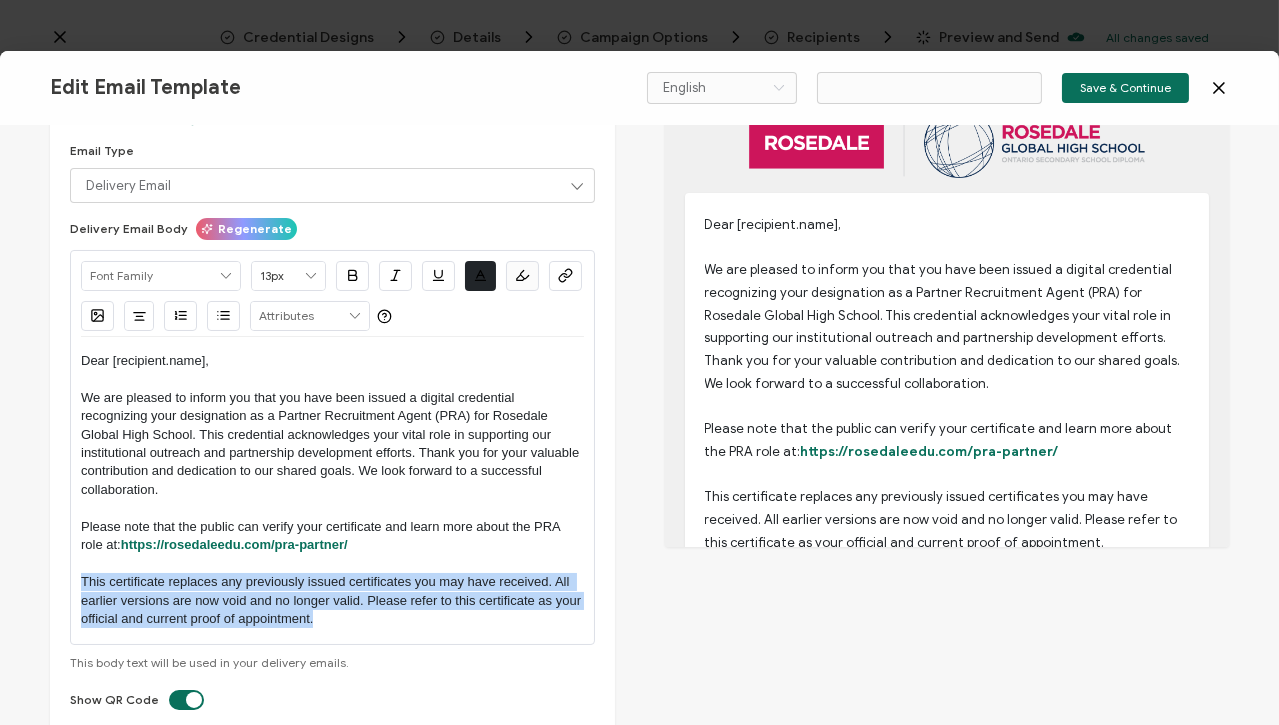 drag, startPoint x: 349, startPoint y: 620, endPoint x: 44, endPoint y: 586, distance: 306.88922 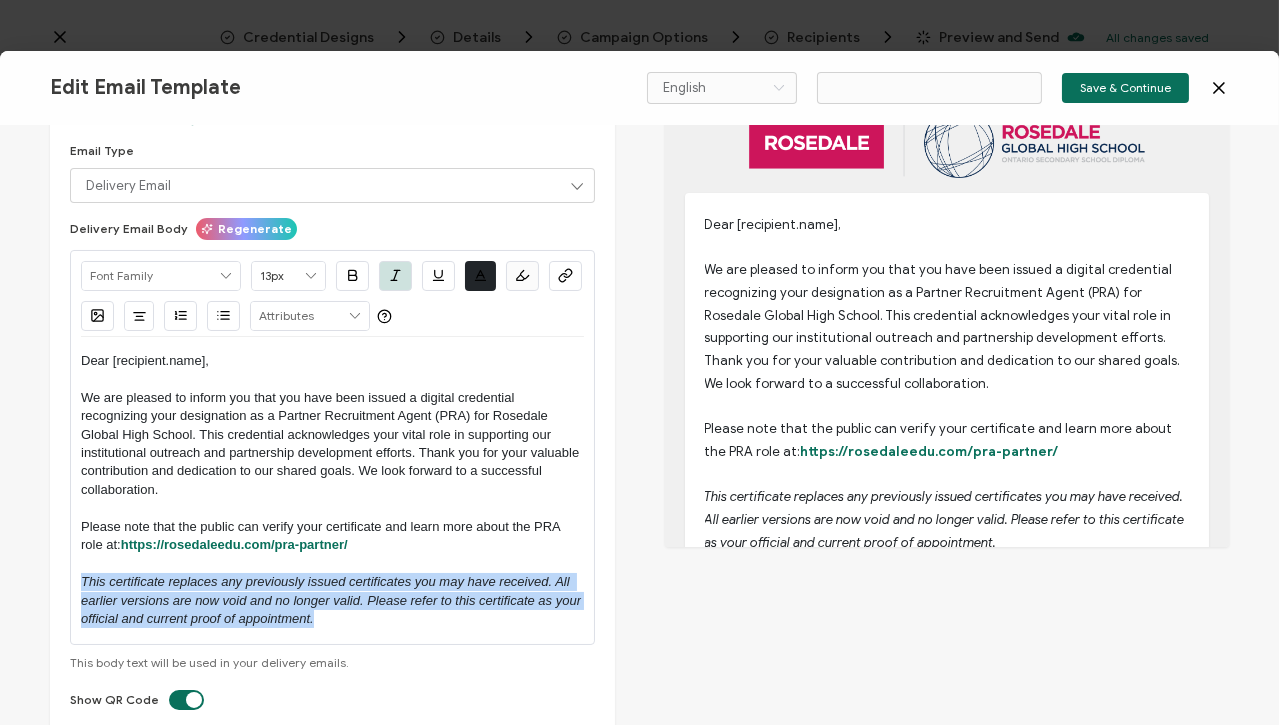 click on "This certificate replaces any previously issued certificates you may have received. All earlier versions are now void and no longer valid. Please refer to this certificate as your official and current proof of appointment." at bounding box center [333, 600] 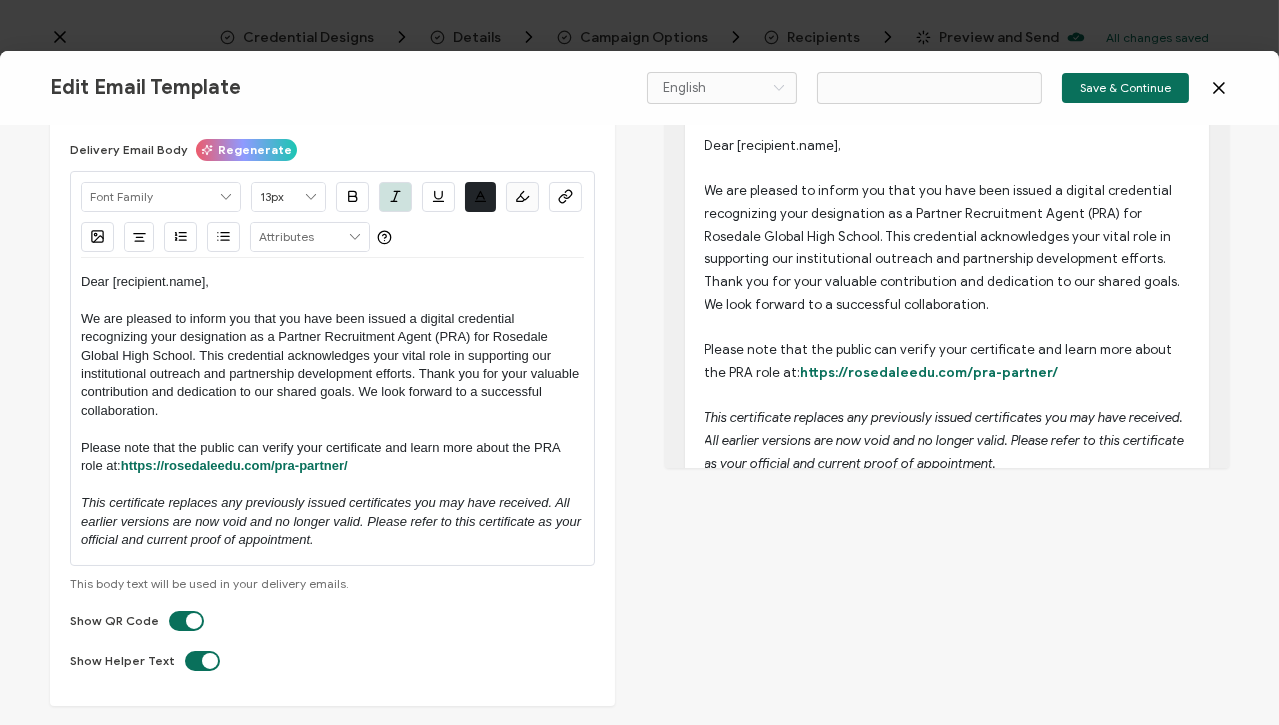 scroll, scrollTop: 0, scrollLeft: 0, axis: both 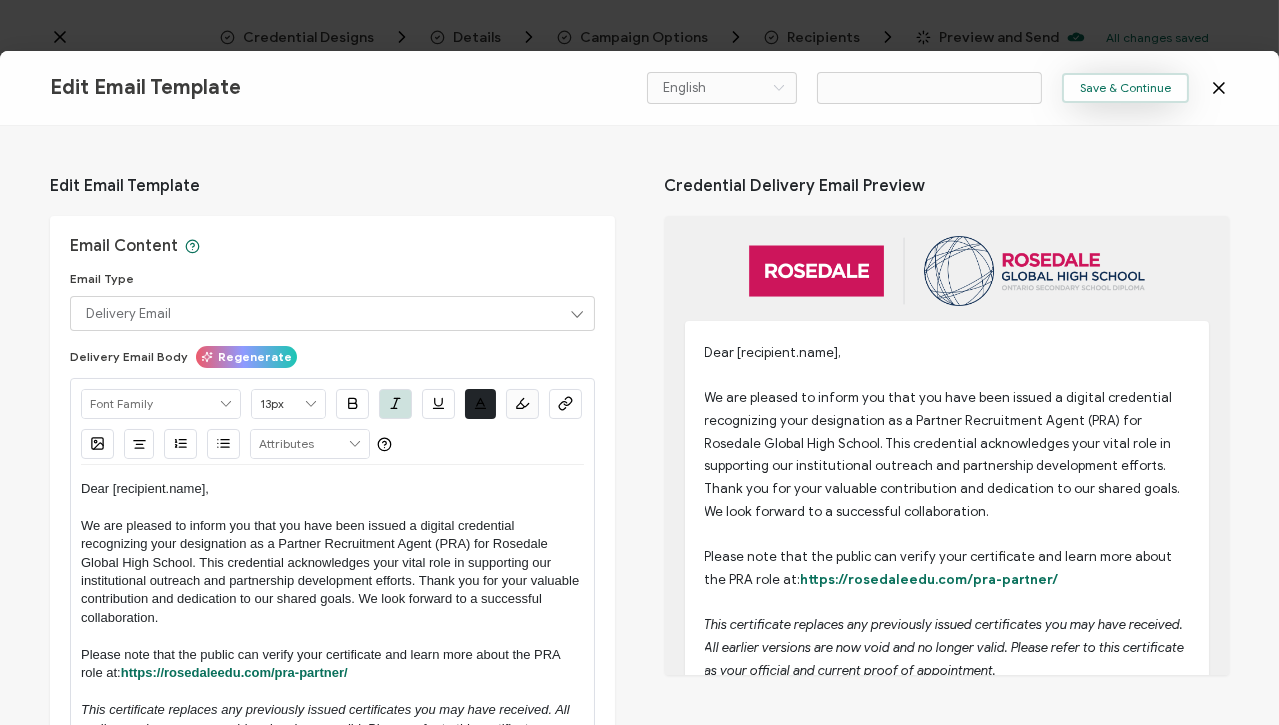 click on "Save & Continue" at bounding box center (1125, 88) 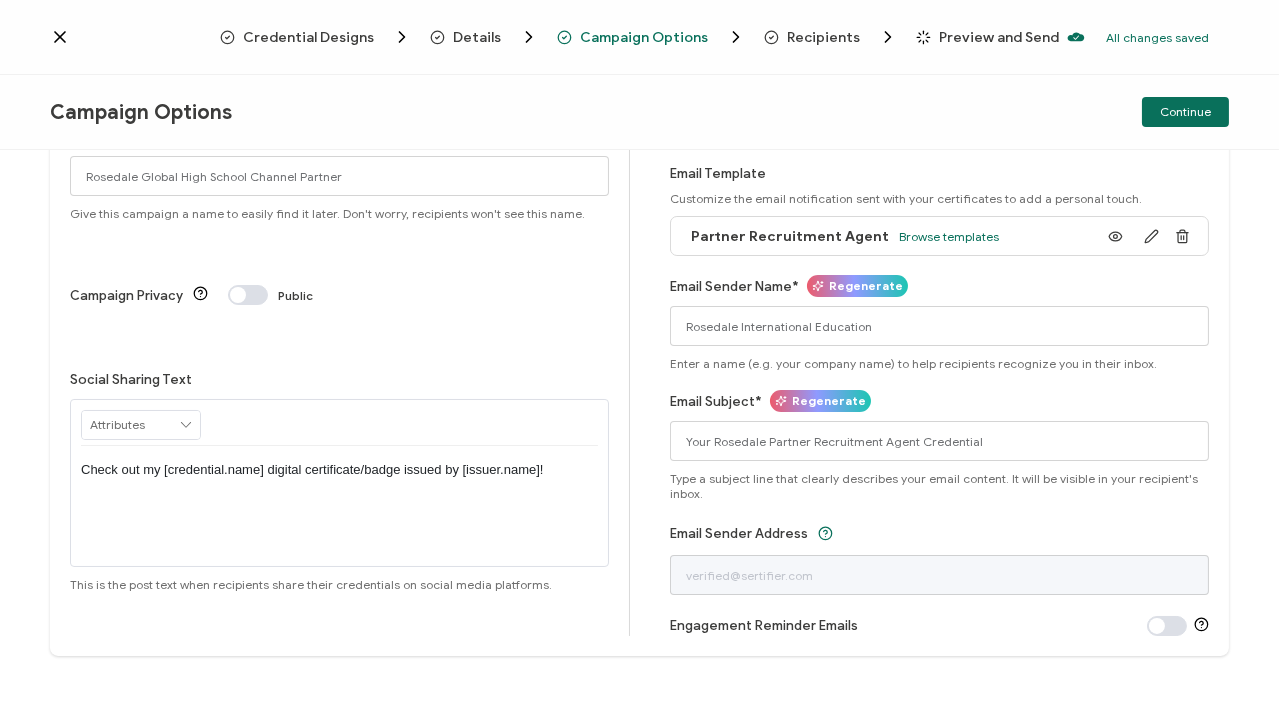 scroll, scrollTop: 0, scrollLeft: 0, axis: both 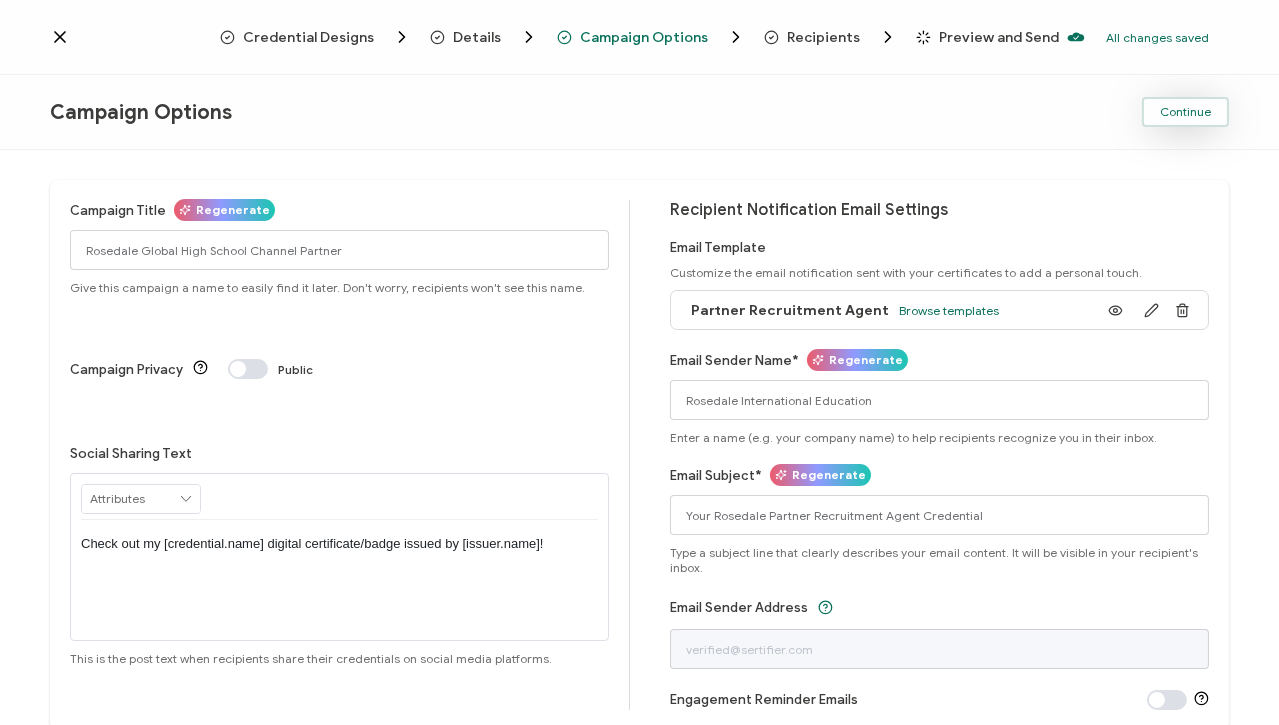 click on "Continue" at bounding box center [1185, 112] 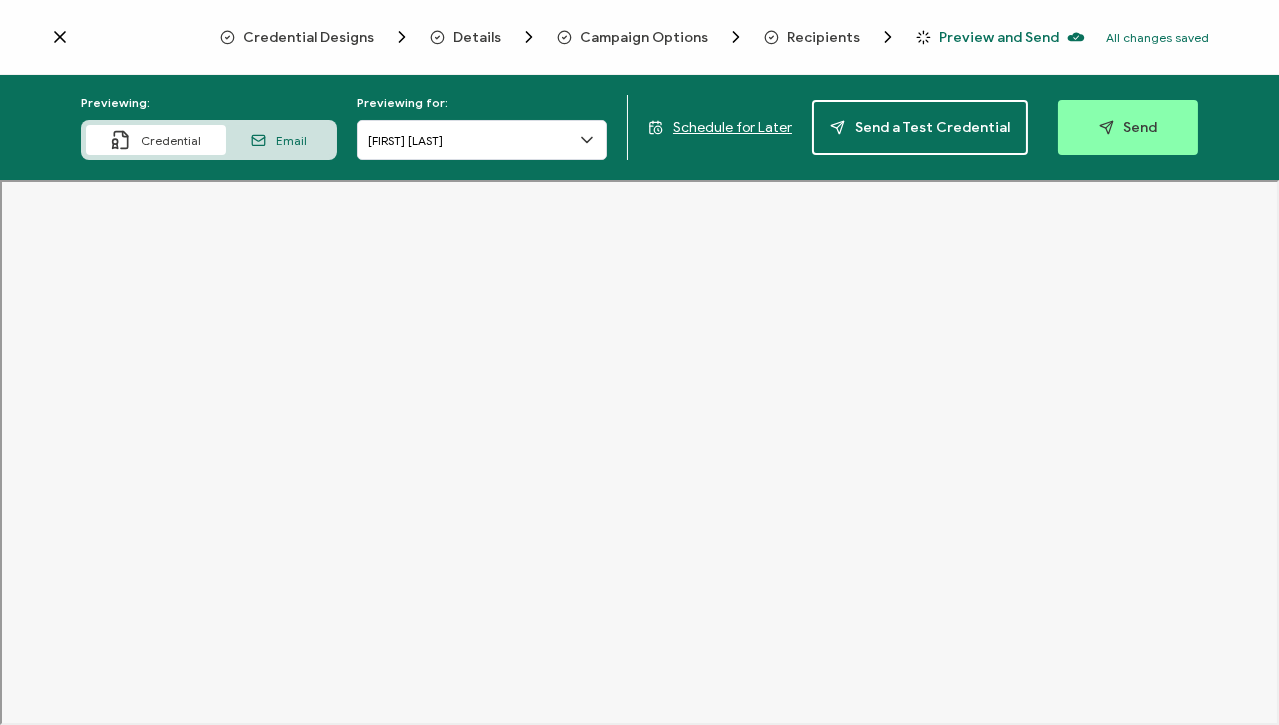 click at bounding box center [690, 22] 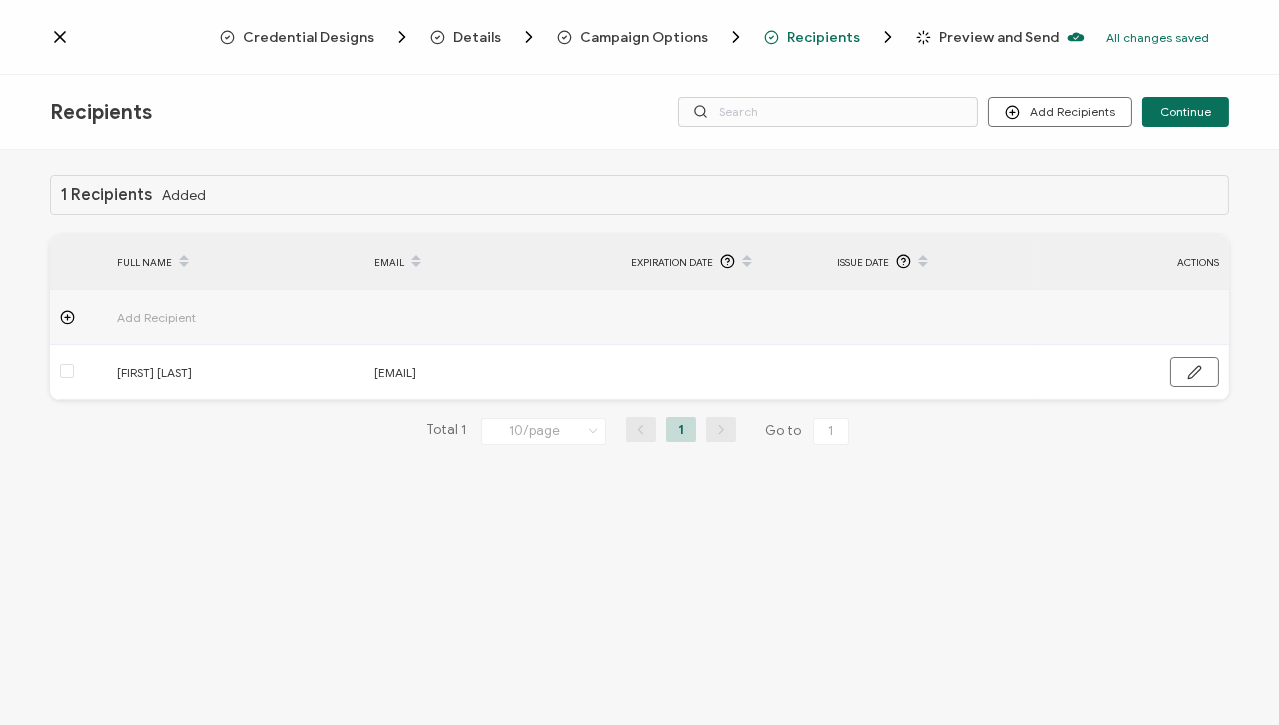 click on "Recipients
Added                FULL NAME EMAIL Expiration Date   Issue Date   ACTIONS Add Recipient [FIRST] [LAST] [EMAIL]   FULL NAME EMAIL Expiration Date   Issue Date   ACTIONS Add Recipient [FIRST] [LAST] [EMAIL]     Total 1 10/page 10/page 20/page 50/page 100/page 1 Go to 1" at bounding box center (639, 440) 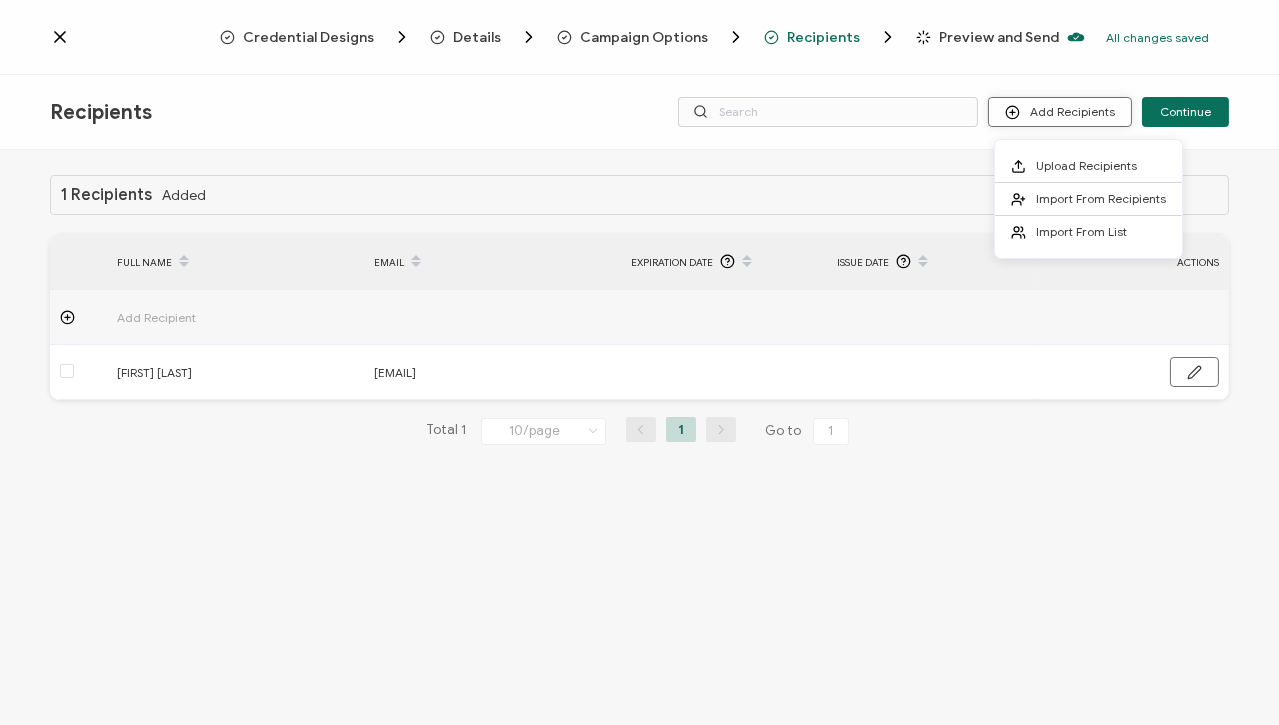 click on "Add Recipients" at bounding box center (1060, 112) 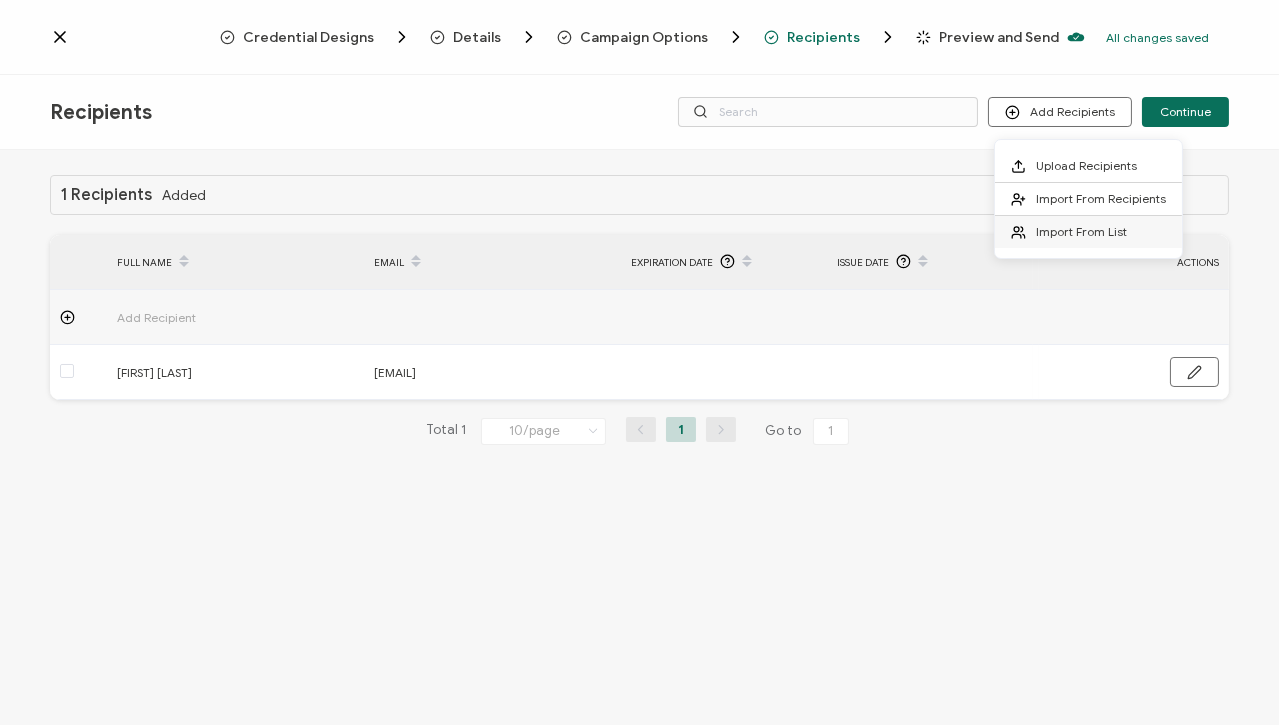 click on "Import From List" at bounding box center (1081, 231) 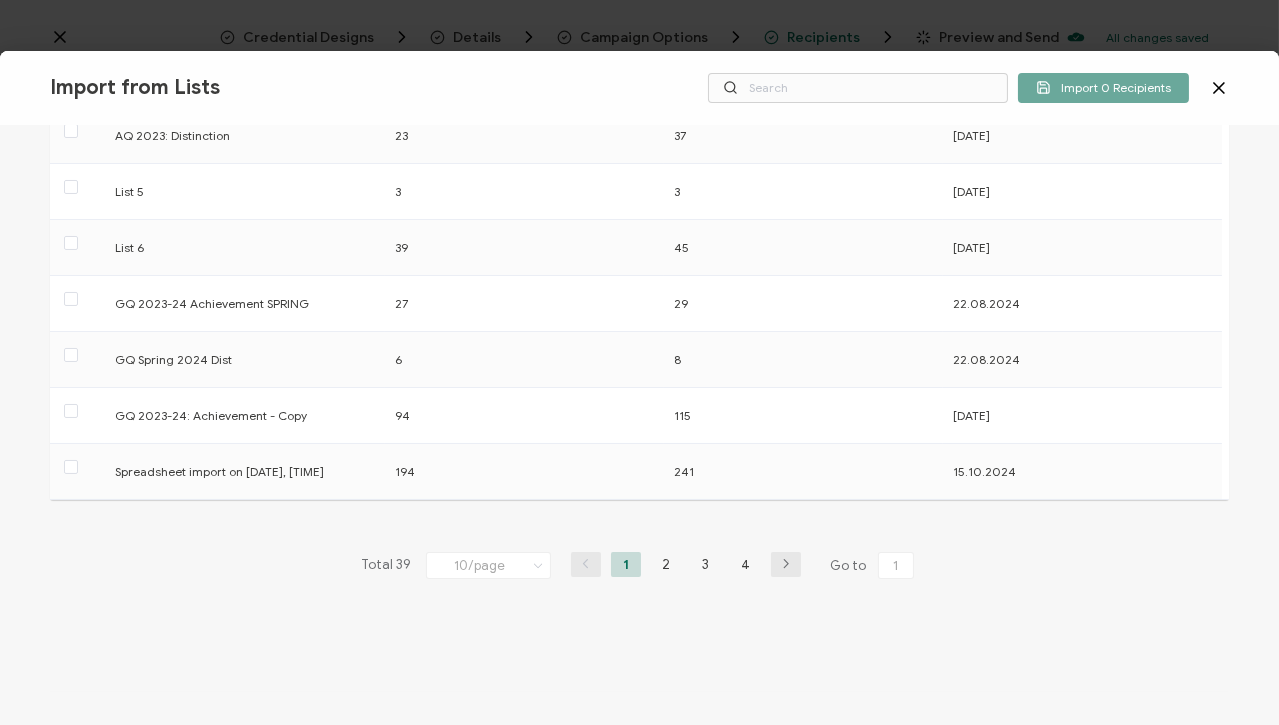scroll, scrollTop: 0, scrollLeft: 0, axis: both 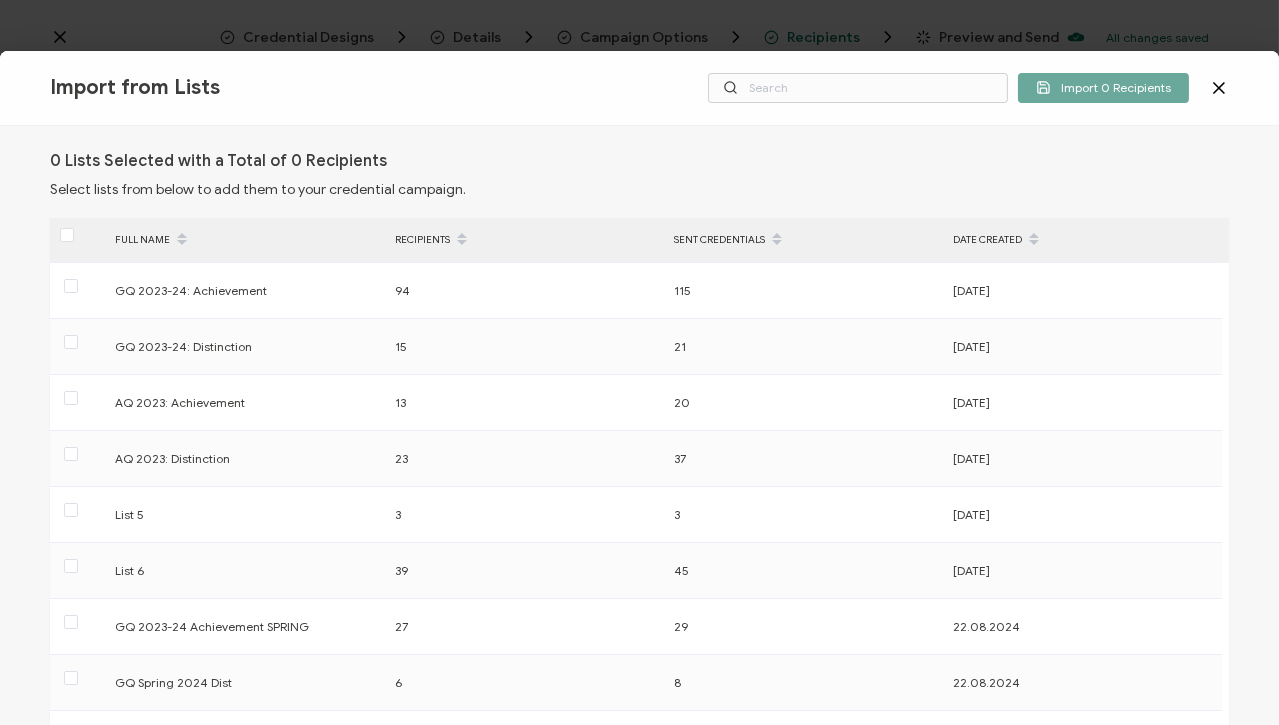 click on "0 Lists Selected with a Total of 0 Recipients
Select lists from below to add them to your credential campaign.
>
FULL NAME RECIPIENTS SENT CREDENTIALS DATE CREATED GQ 2023-24: Achievement 94 115
[DATE]
GQ 2023-24: Distinction 15 21
[DATE]
AQ 2023: Achievement 13 20
[DATE]
AQ 2023: Distinction 23 37
[DATE]
List 5 3 3
[DATE]
List 6 39 45
[DATE]
GQ 2023-24 Achievement SPRING 27 29
[DATE]
GQ Spring 2024 Dist 6 8
[DATE]
GQ 2023-24: Achievement - Copy 94 115 194 241   Total 39 1" at bounding box center [639, 425] 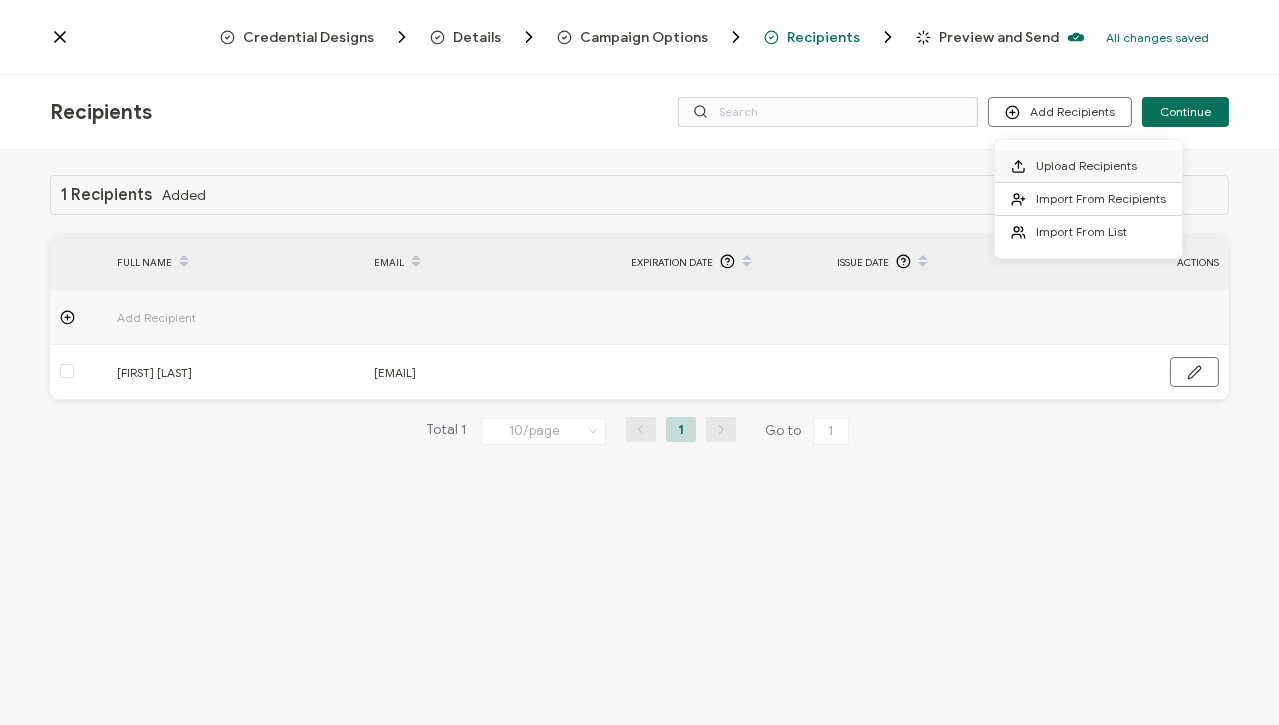 click on "Upload Recipients" at bounding box center [1086, 165] 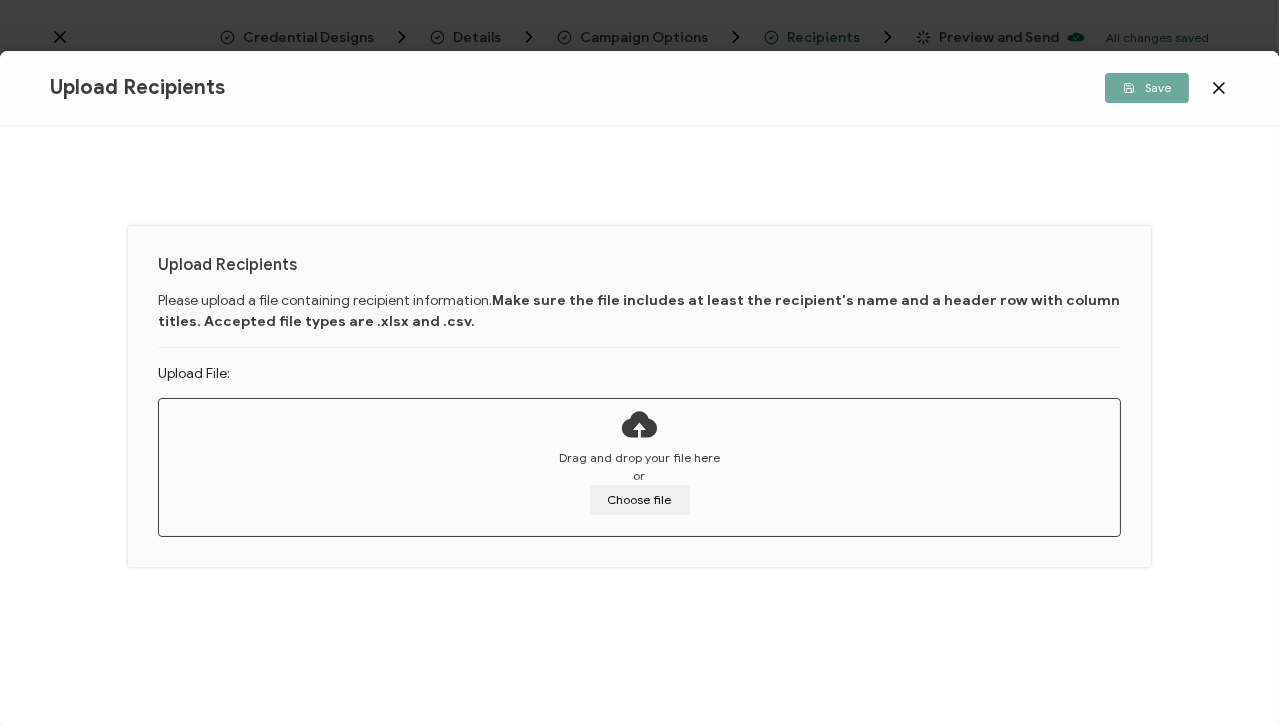 click on "Upload Recipients
Please upload a file containing recipient information.  Make sure the file includes at least the recipient's name and a header row with column titles. Accepted file types are .xlsx and .csv.
Upload File:
Drag and drop your file here   or
Choose file" at bounding box center (639, 396) 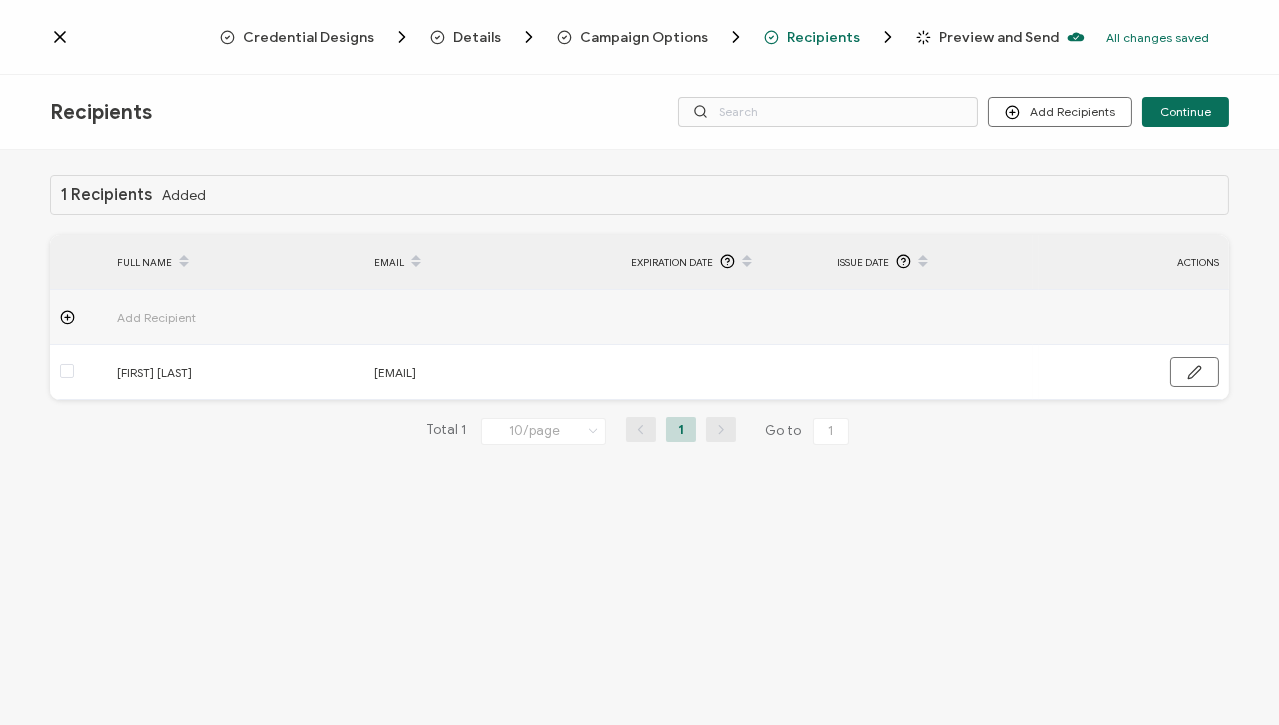 click on "Recipients
Added                FULL NAME EMAIL Expiration Date   Issue Date   ACTIONS Add Recipient [FIRST] [LAST] [EMAIL]   FULL NAME EMAIL Expiration Date   Issue Date   ACTIONS Add Recipient [FIRST] [LAST] [EMAIL]     Total 1 10/page 10/page 20/page 50/page 100/page 1 Go to 1" at bounding box center (639, 440) 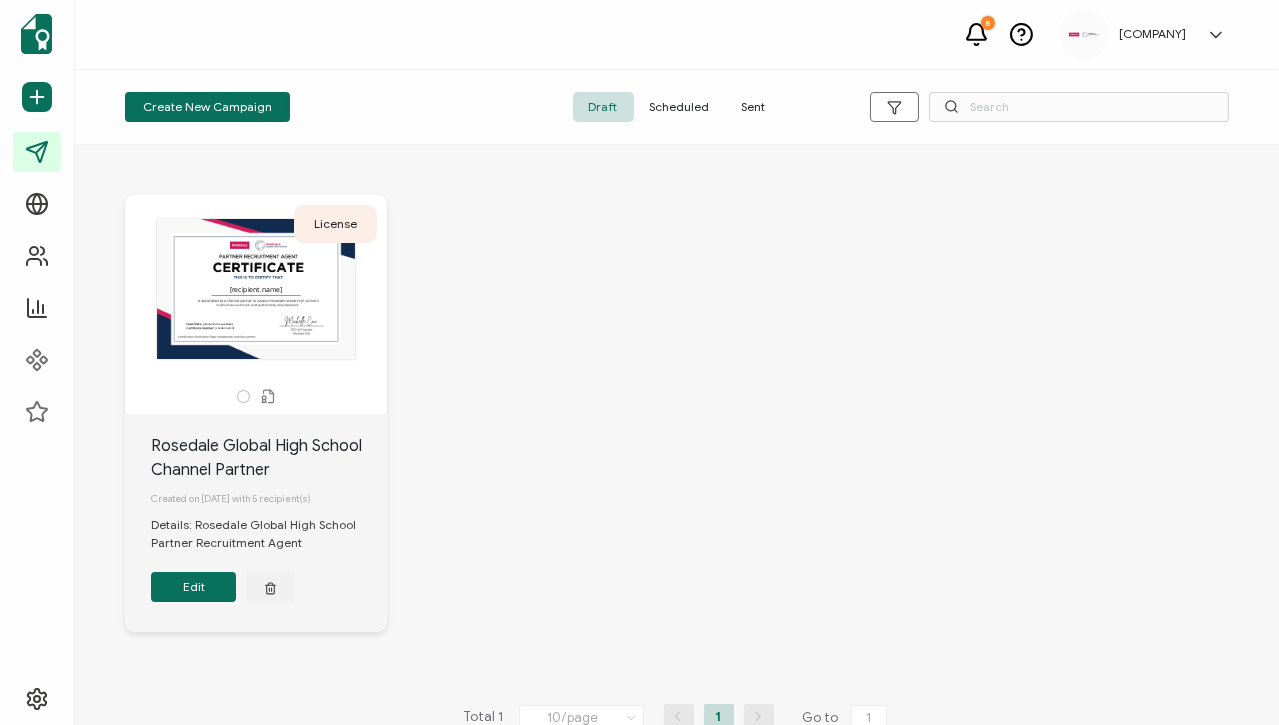 click on "License [recipient.name] The date the credential was issued. This will automatically update to the day the credential is sent. [credential.issueDate] A unique serial number automatically assigned to each credential by the system. It can be used by users to find and verify their credentials. [credential.id] Rosedale Global High School Channel Partner Created on [DATE] with 5 recipient(s) Details: Rosedale Global High School Partner Recruitment Agent Edit" at bounding box center [677, 428] 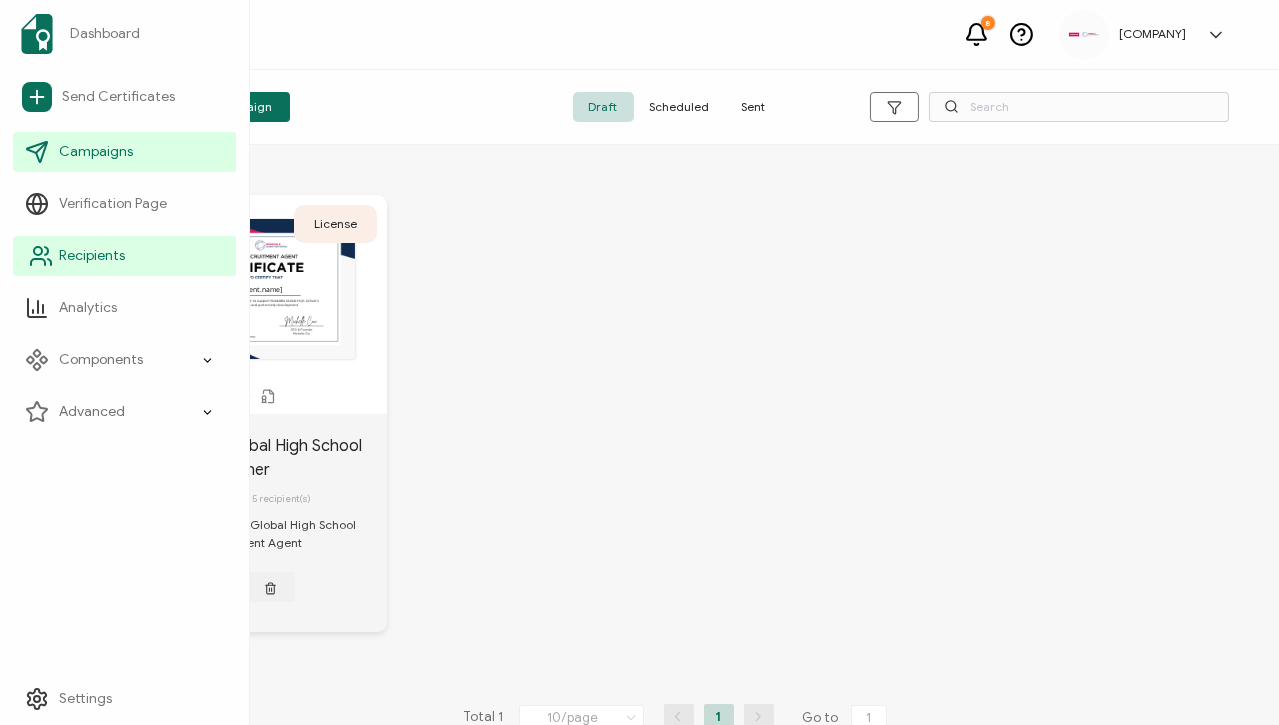 click on "Recipients" at bounding box center (92, 256) 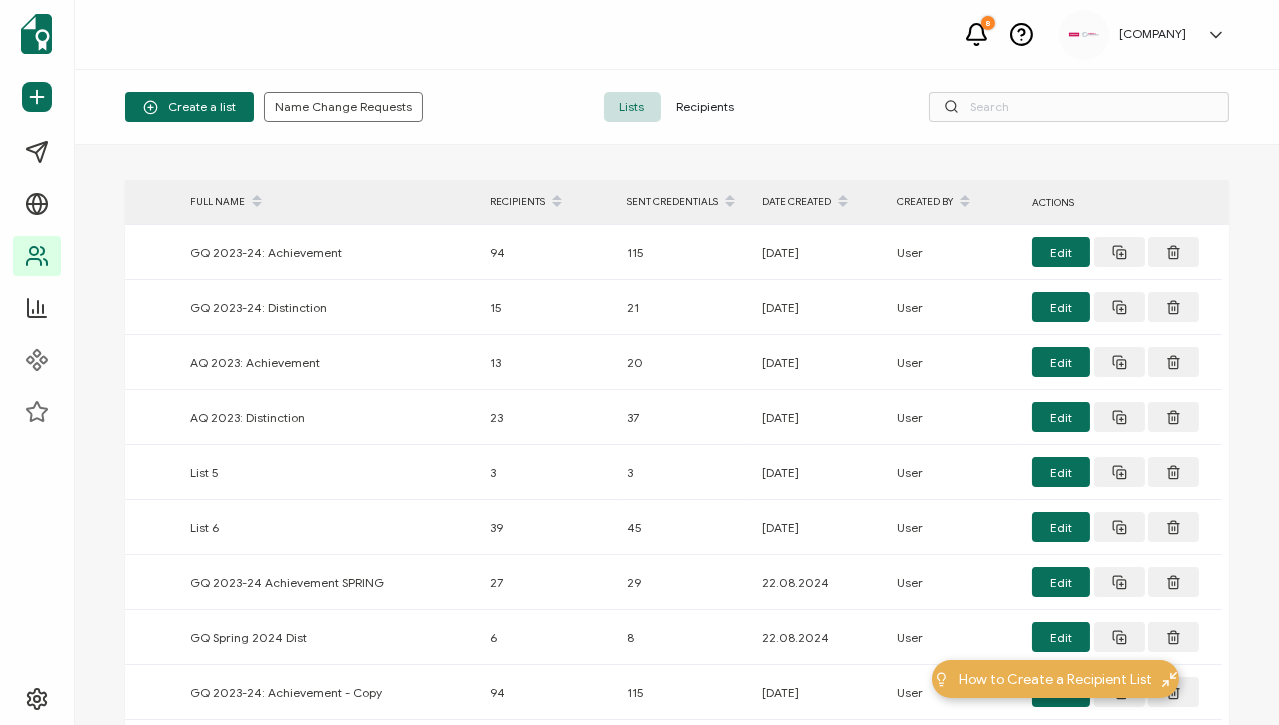 click on "Recipients" at bounding box center (706, 107) 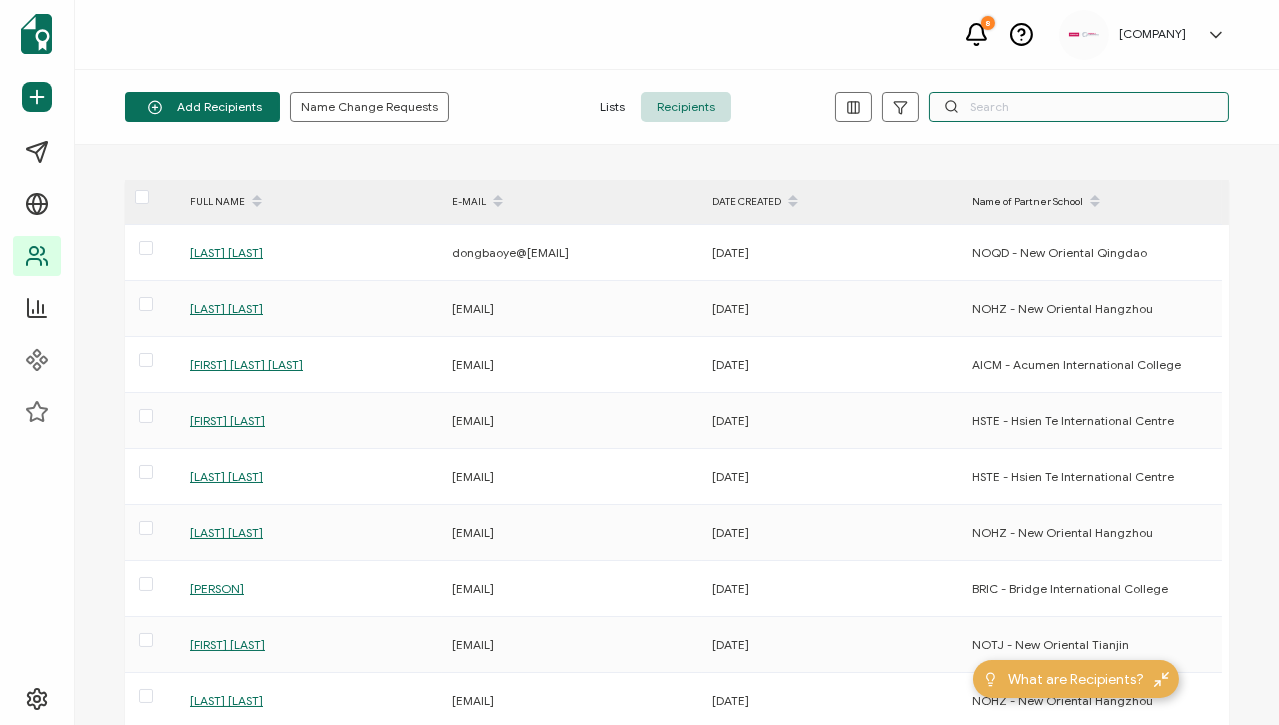 click at bounding box center [1079, 107] 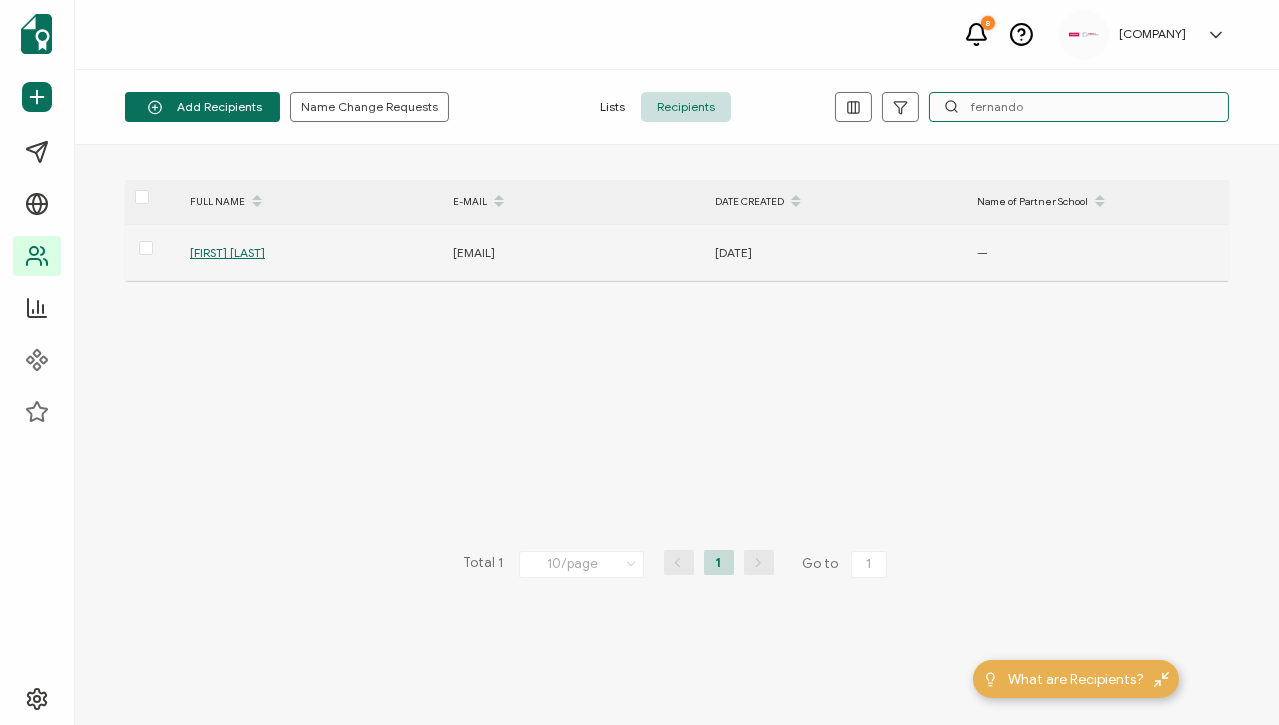 type on "fernando" 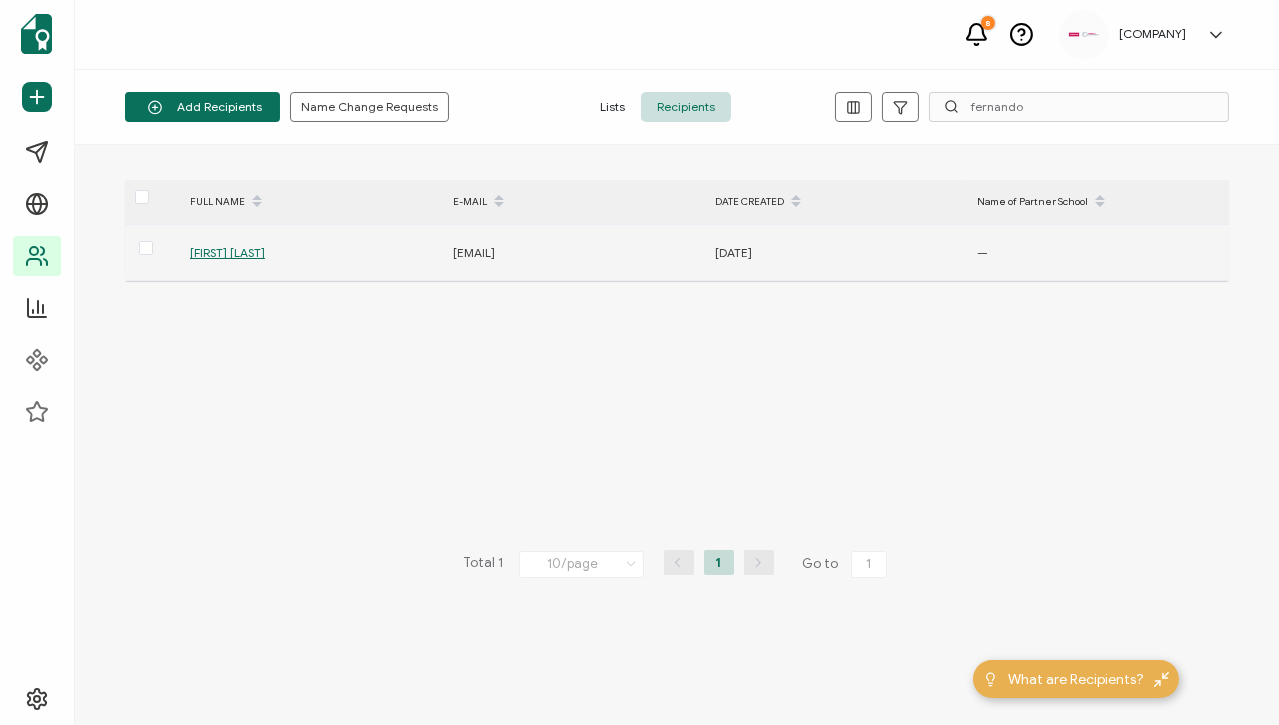 click on "[FIRST] [LAST]" at bounding box center [227, 252] 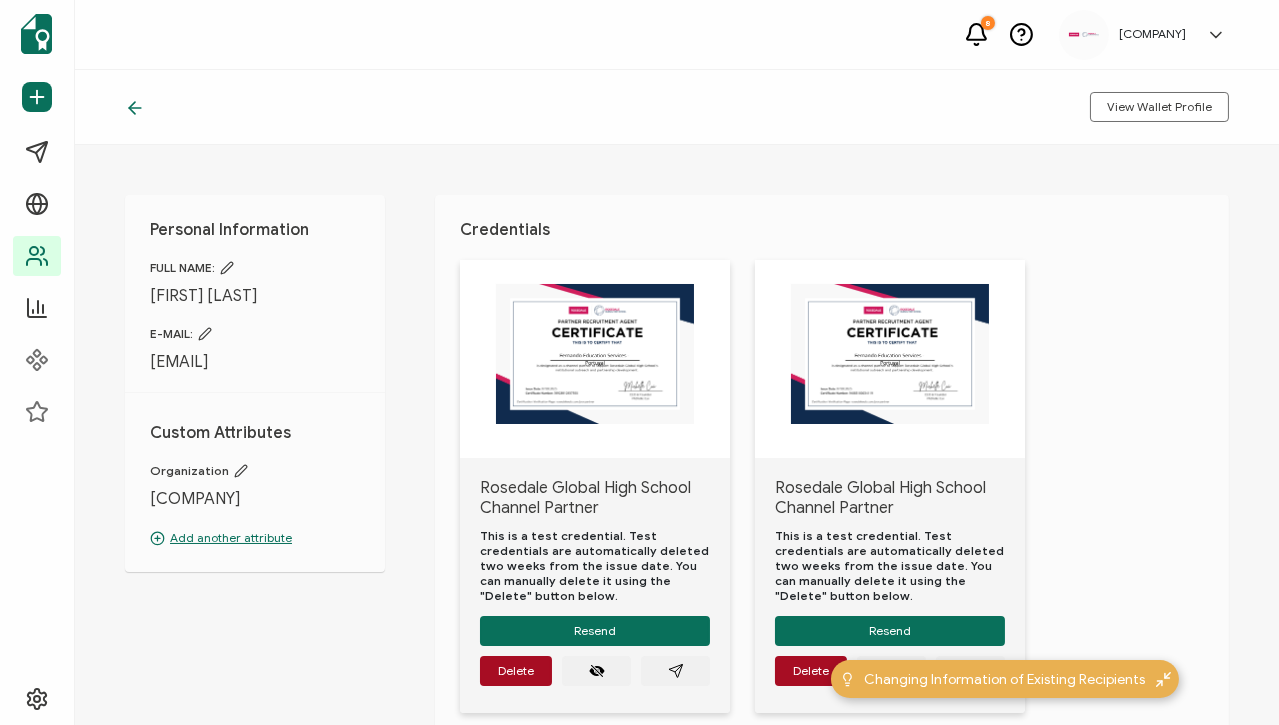 click 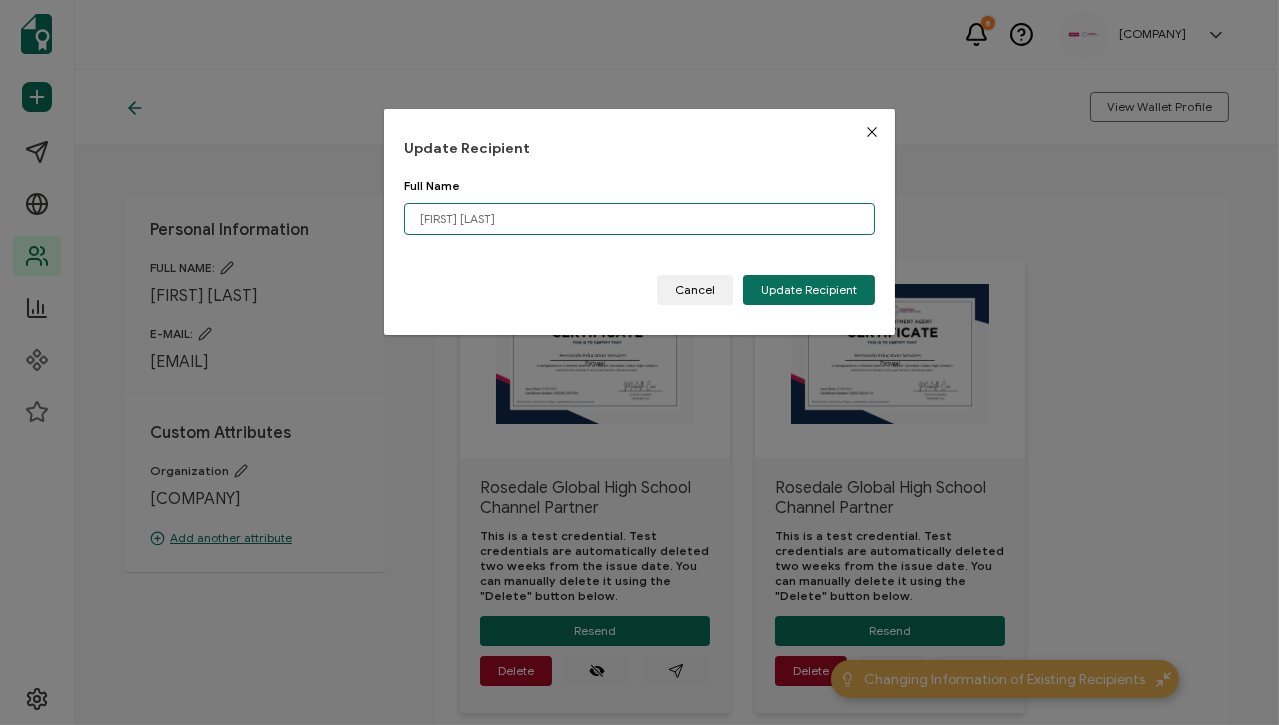 click on "[FIRST] [LAST]" at bounding box center [640, 219] 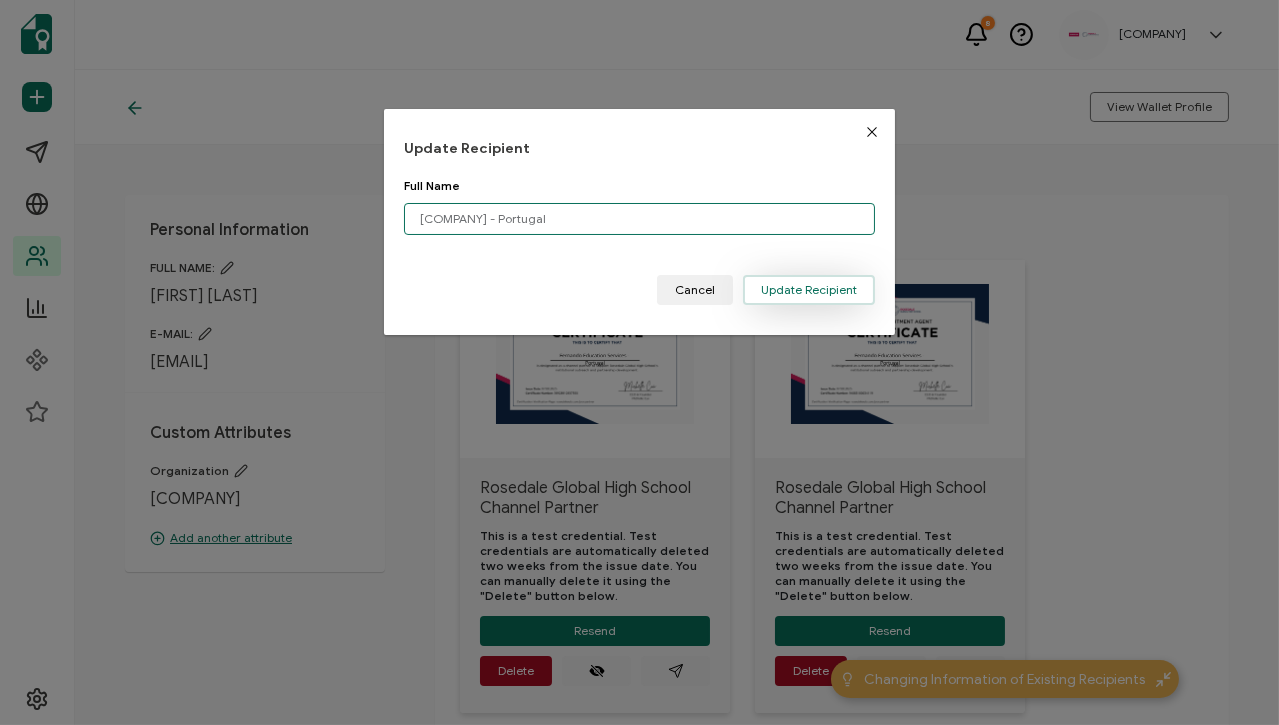 type on "[COMPANY] - Portugal" 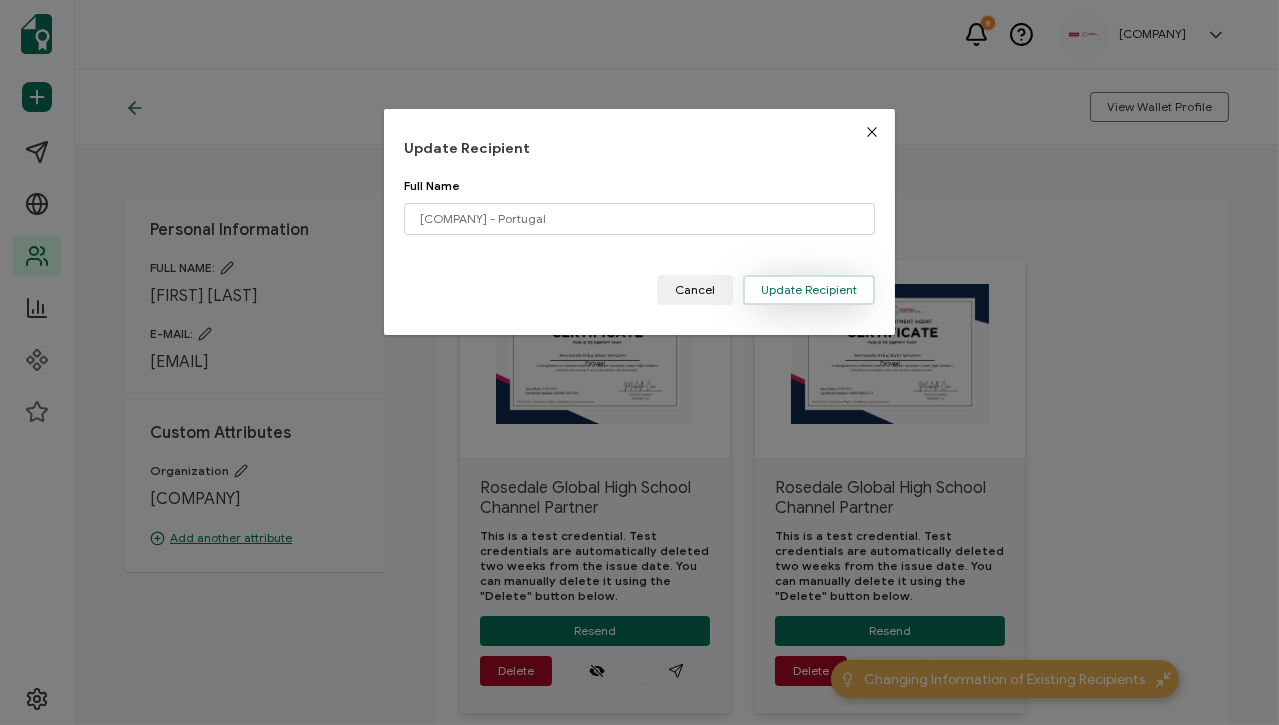 click on "Update Recipient" at bounding box center [809, 290] 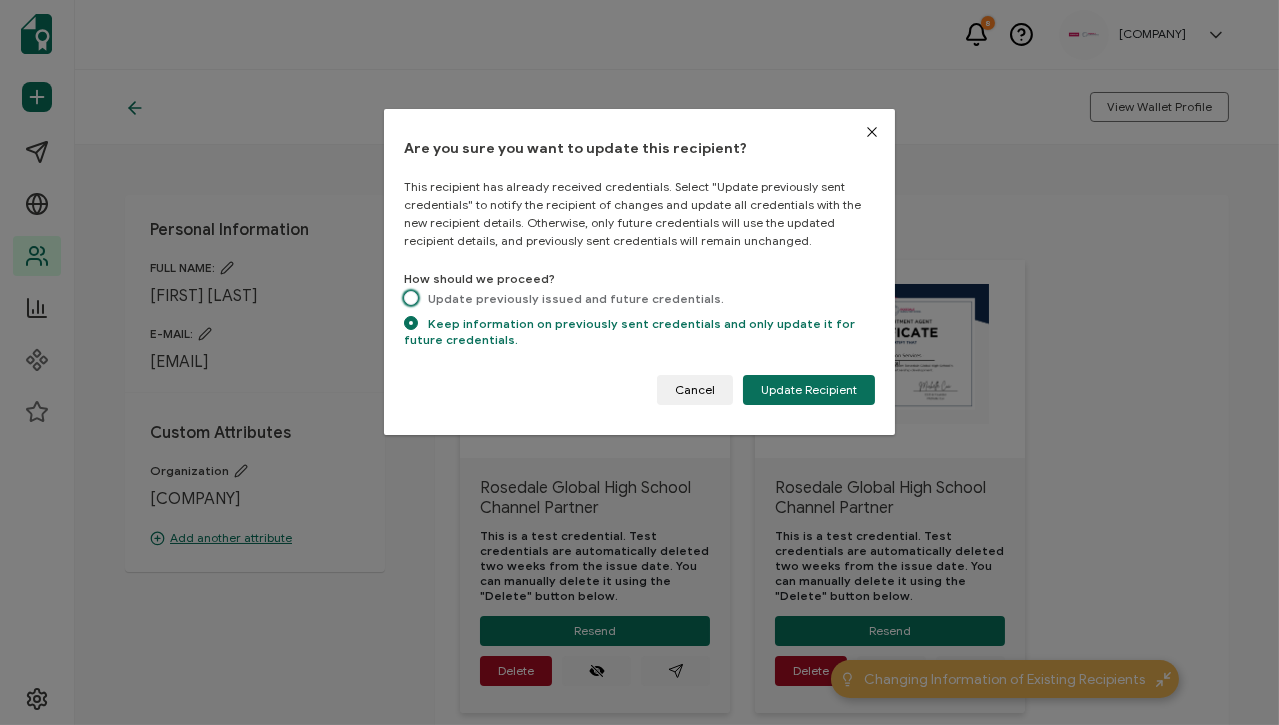click on "Update previously issued and future credentials." at bounding box center (571, 298) 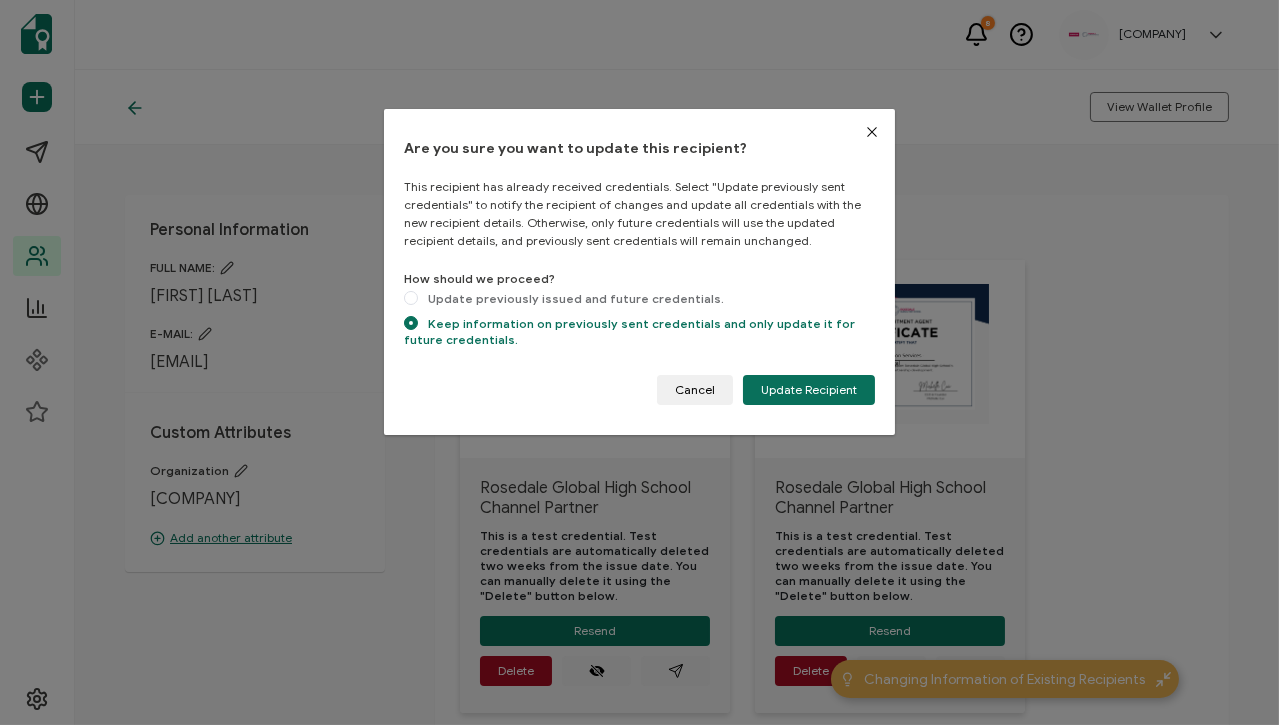 click on "Update previously issued and future credentials." at bounding box center (411, 299) 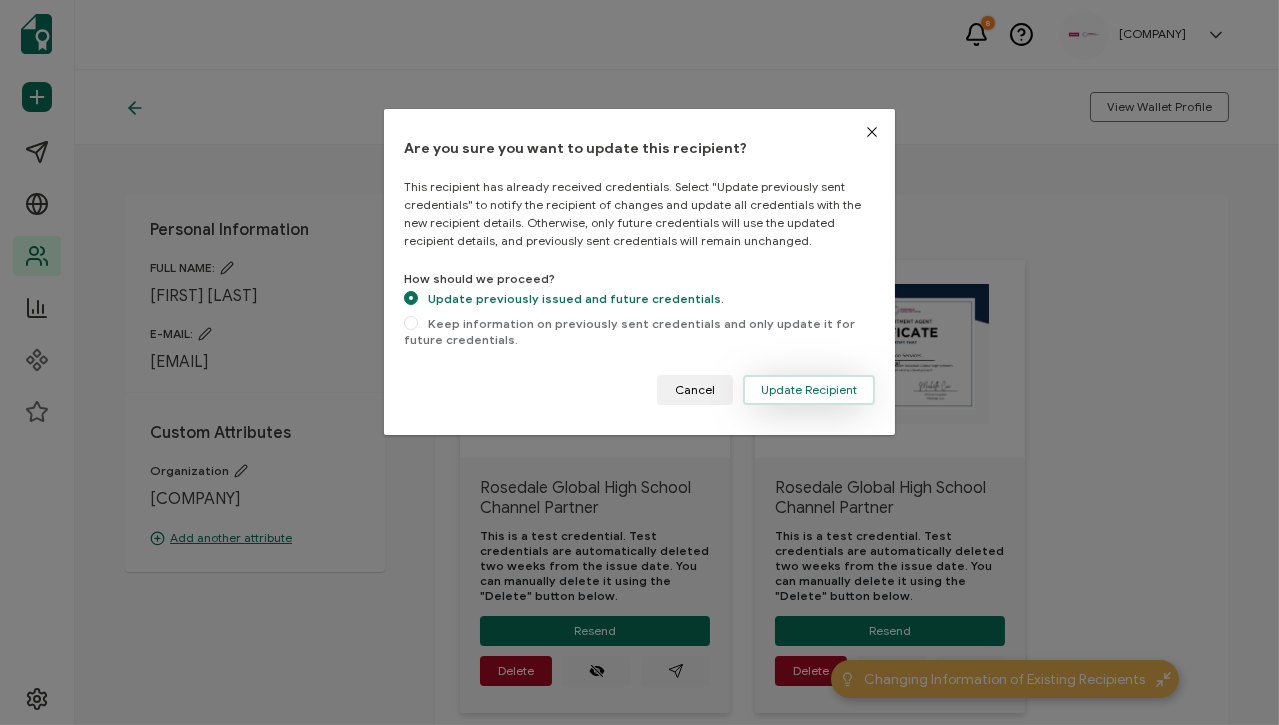 click on "Update Recipient" at bounding box center [809, 390] 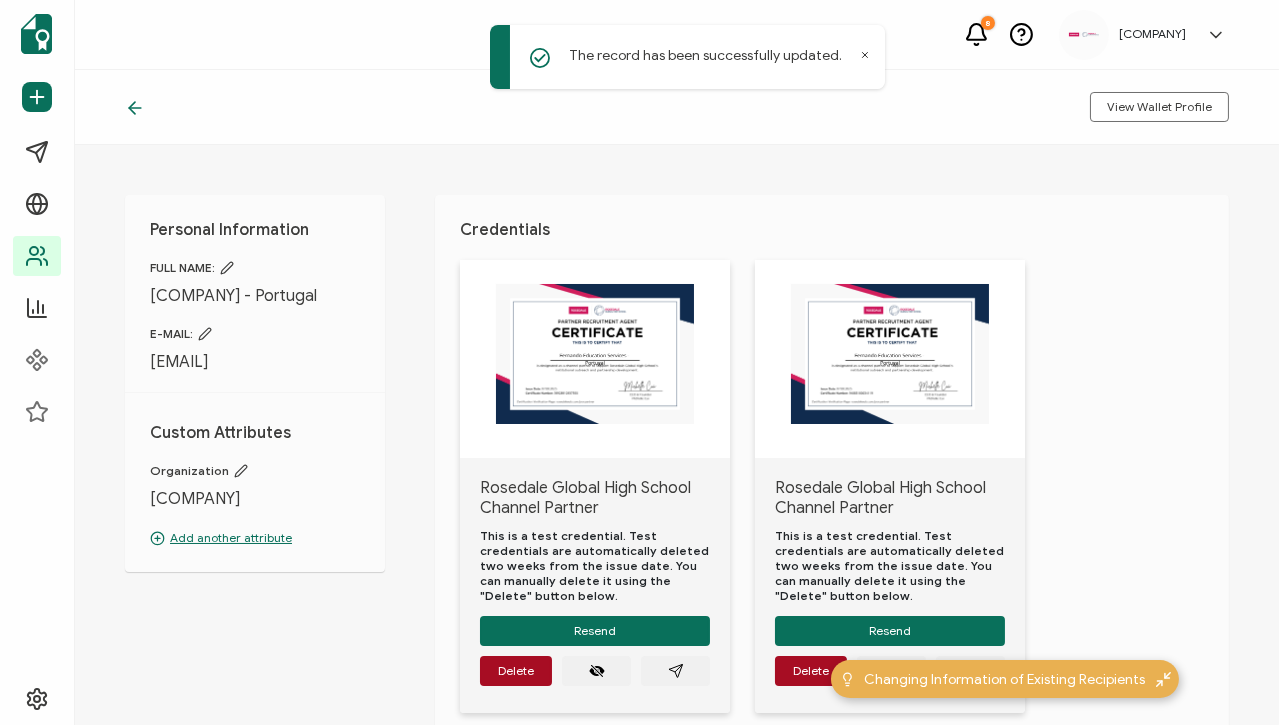 click on "Rosedale Global High School Channel Partner
This is a test credential. Test credentials are automatically deleted two weeks from the issue date. You can manually delete it using the "Delete" button below.
Resend
Delete
Rosedale Global High School Channel Partner
This is a test credential. Test credentials are automatically deleted two weeks from the issue date. You can manually delete it using the "Delete" button below.
Resend
Delete
Rosedale Global High School Channel Partner
This is a test credential. Test credentials are automatically deleted two weeks from the issue date. You can manually delete it using the "Delete" button below.
Resend
Delete
Panelists     Shared on:                 Add to LinkedIn:" at bounding box center [844, 981] 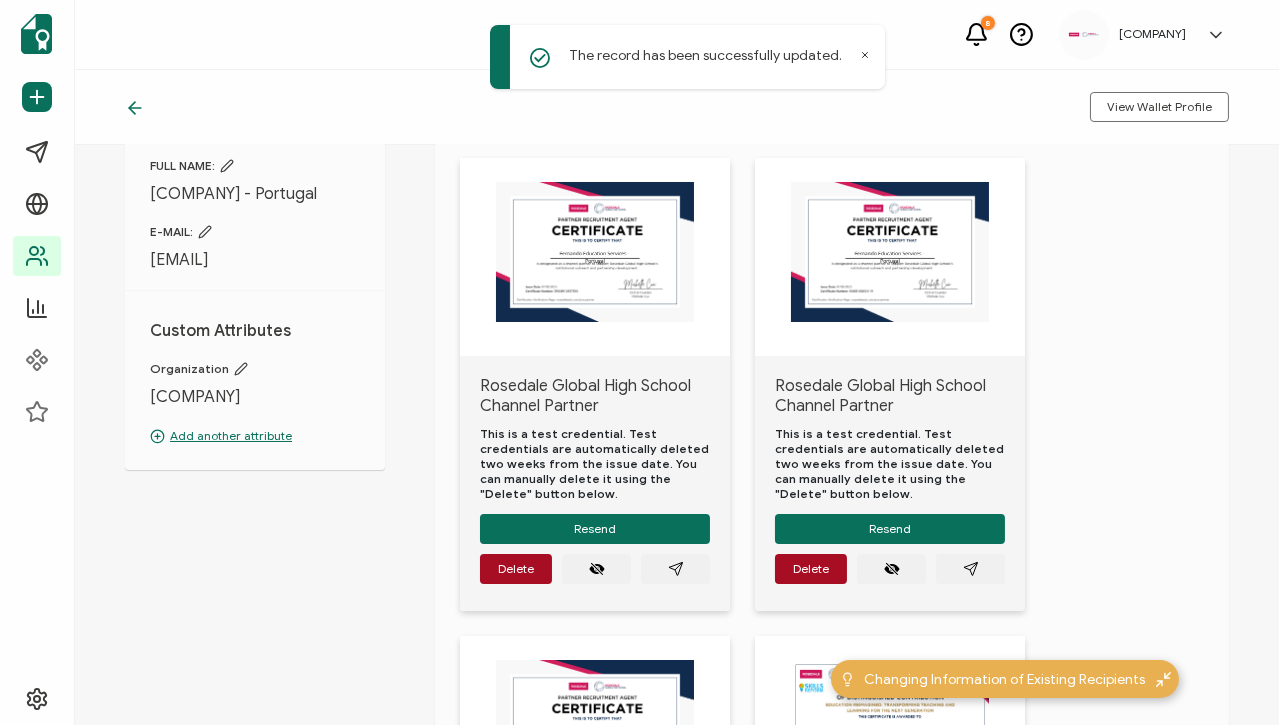 scroll, scrollTop: 0, scrollLeft: 0, axis: both 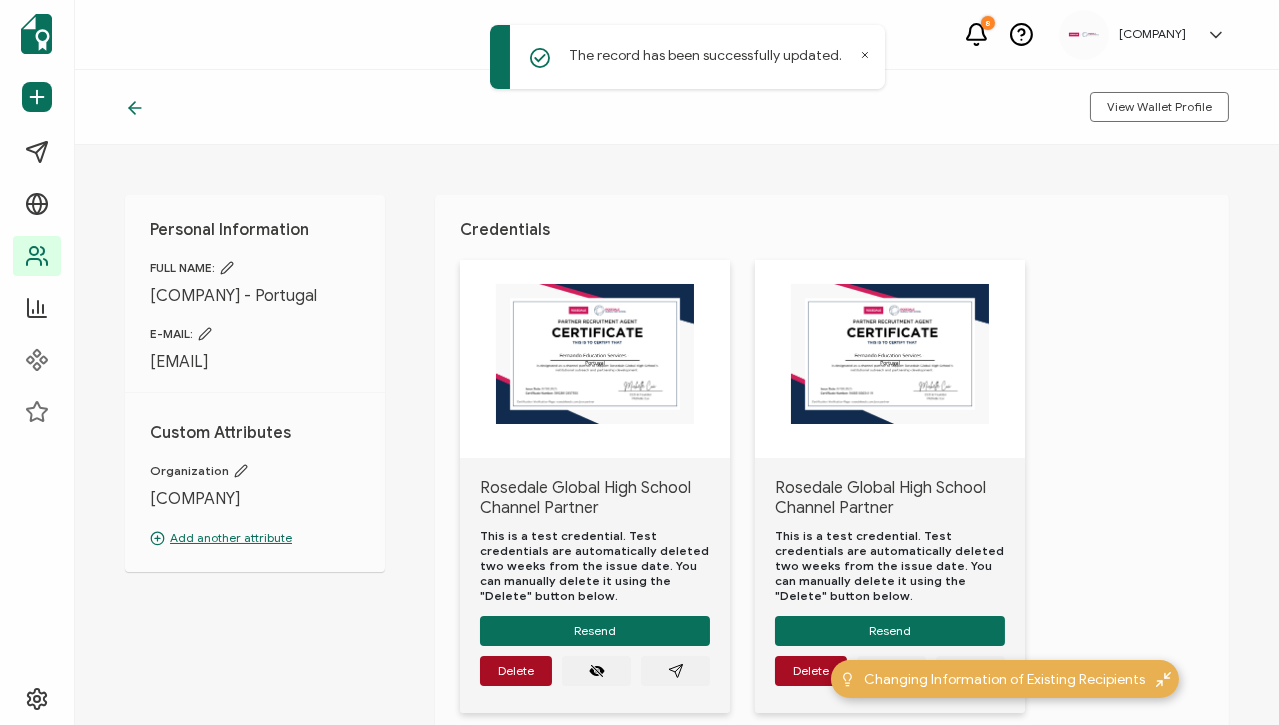 click on "Personal Information   FULL NAME:
[COMPANY] - Portugal   E-MAIL:
[EMAIL]           Custom Attributes   Organization
[COMPANY]
Add another attribute
Credentials                   [COMPANY] Channel Partner
This is a test credential. Test credentials are automatically deleted two weeks from the issue date. You can manually delete it using the "Delete" button below.
Resend
Delete
[COMPANY] Channel Partner
This is a test credential. Test credentials are automatically deleted two weeks from the issue date. You can manually delete it using the "Delete" button below.
Resend
Delete
Panelists" at bounding box center [677, 435] 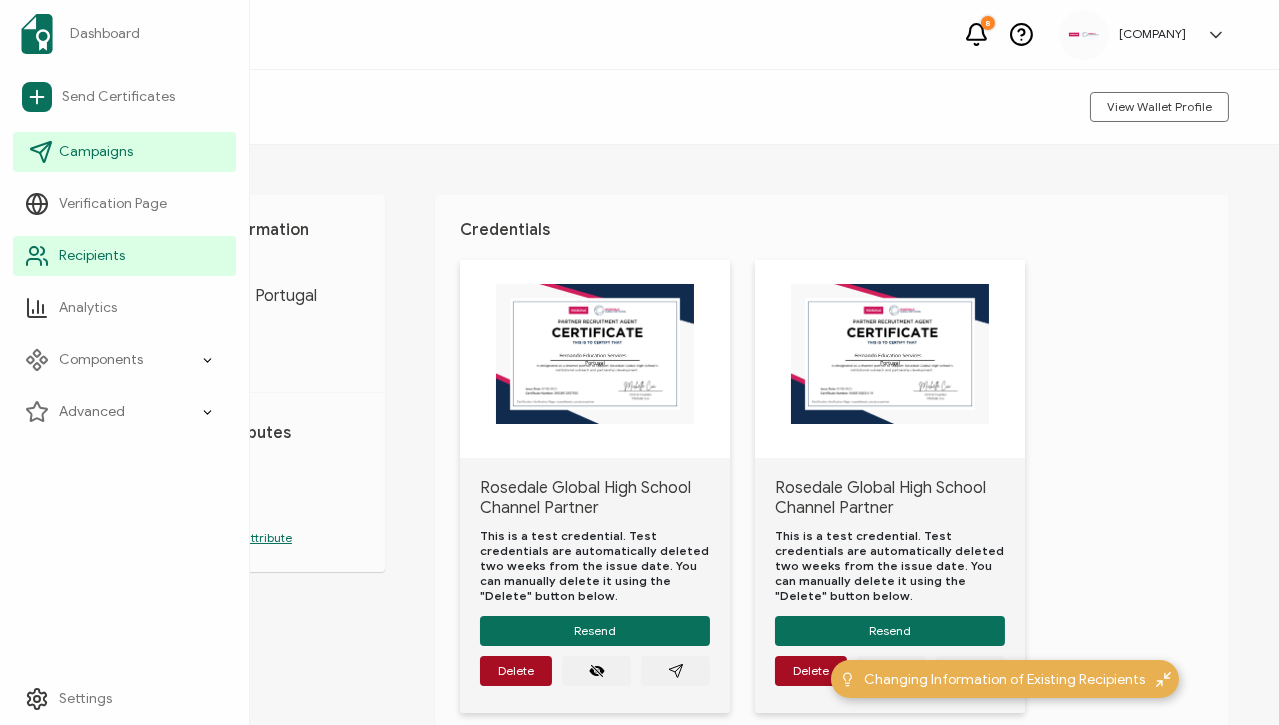 click on "Campaigns" at bounding box center (96, 152) 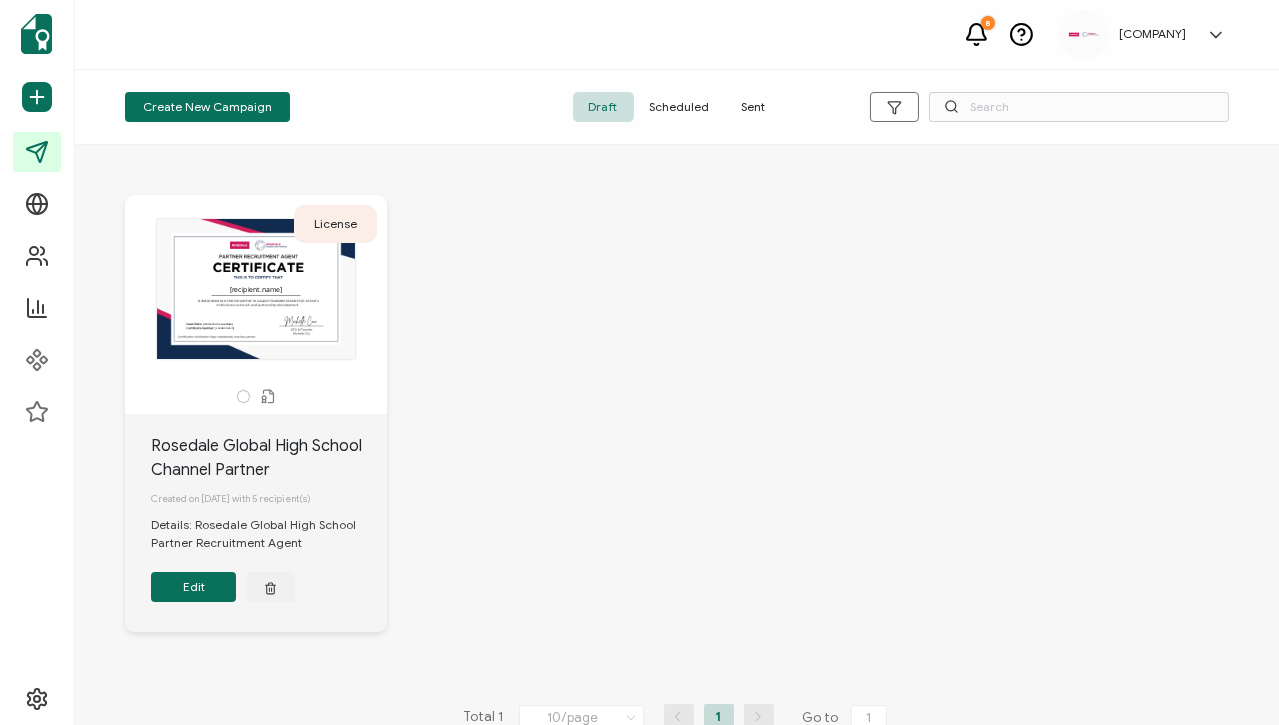 click on "[recipient.name] The date the credential was issued. This will automatically update to the day the credential is sent. [credential.issueDate] A unique serial number automatically assigned to each credential by the system. It can be used by users to find and verify their credentials. [credential.id]" at bounding box center (256, 289) 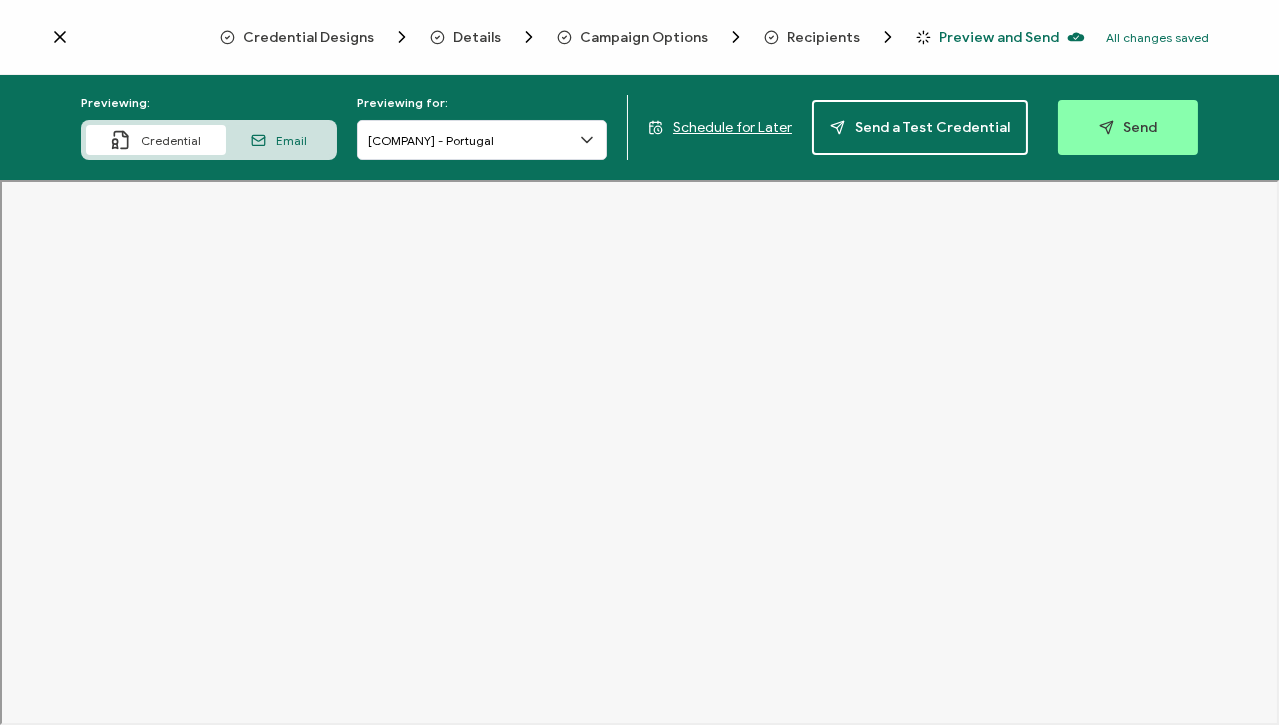 click on "Preview and Send" at bounding box center [999, 37] 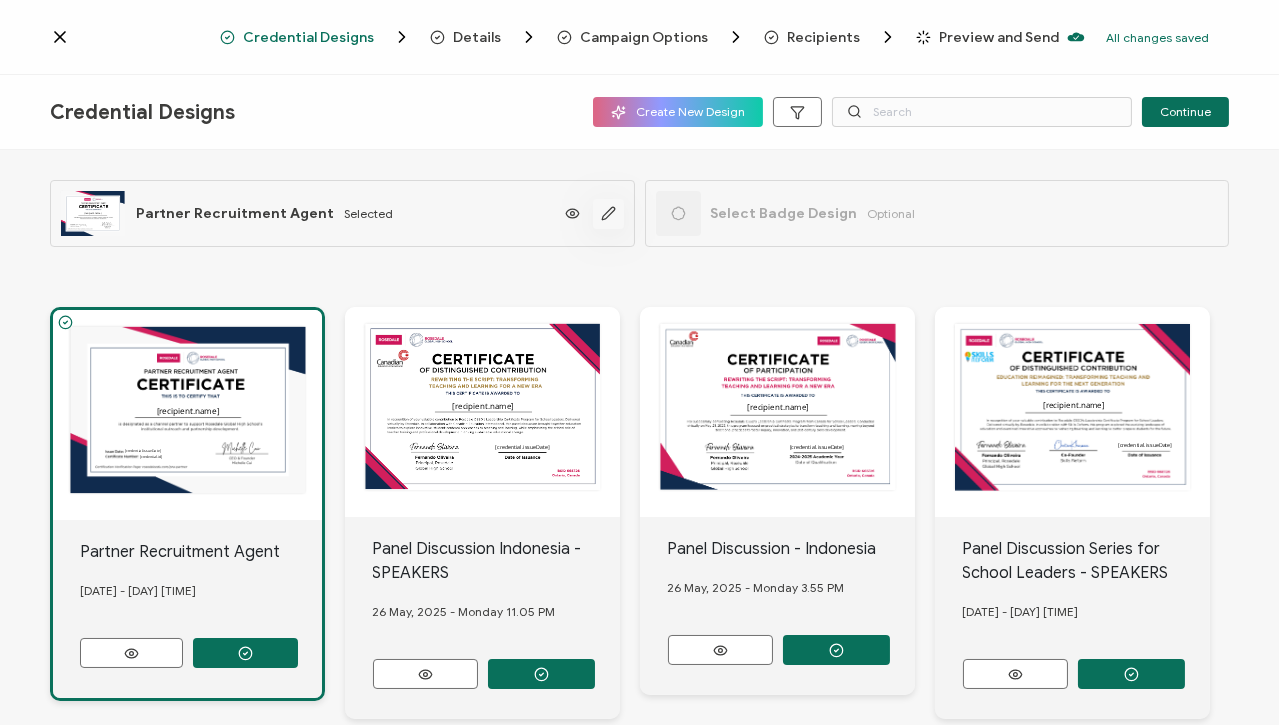 click 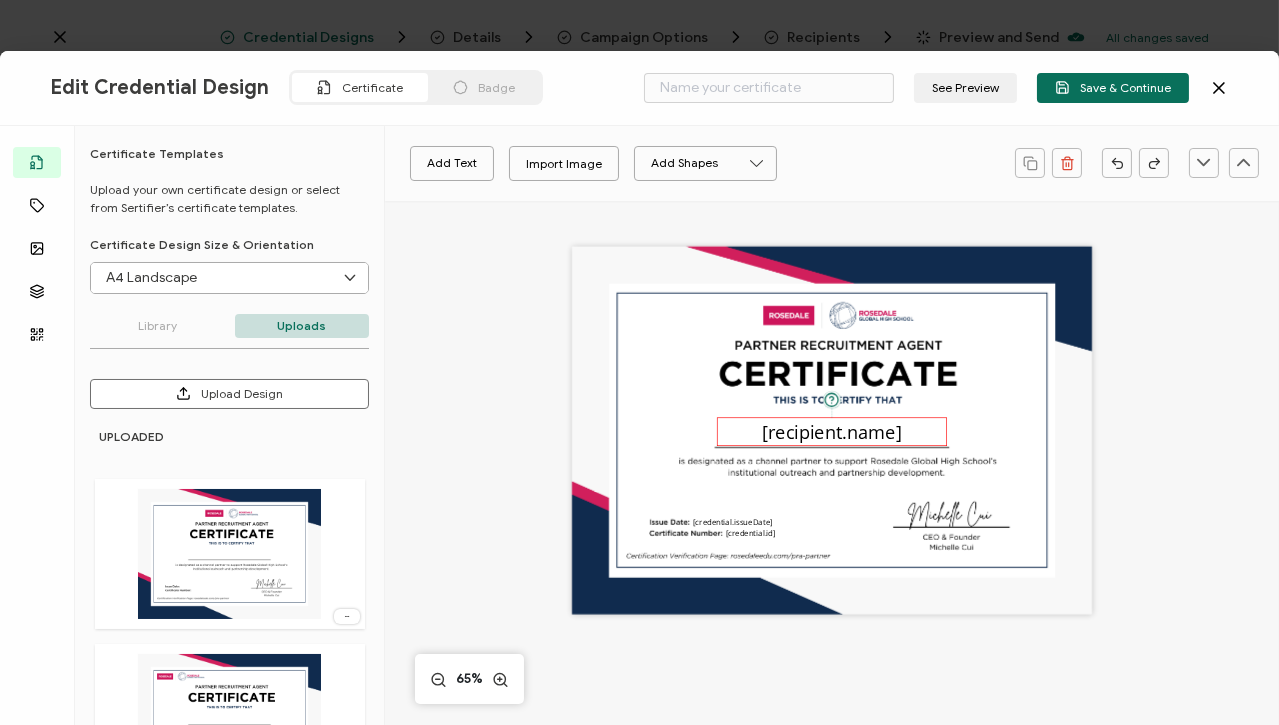 click on "[recipient.name]" at bounding box center (831, 431) 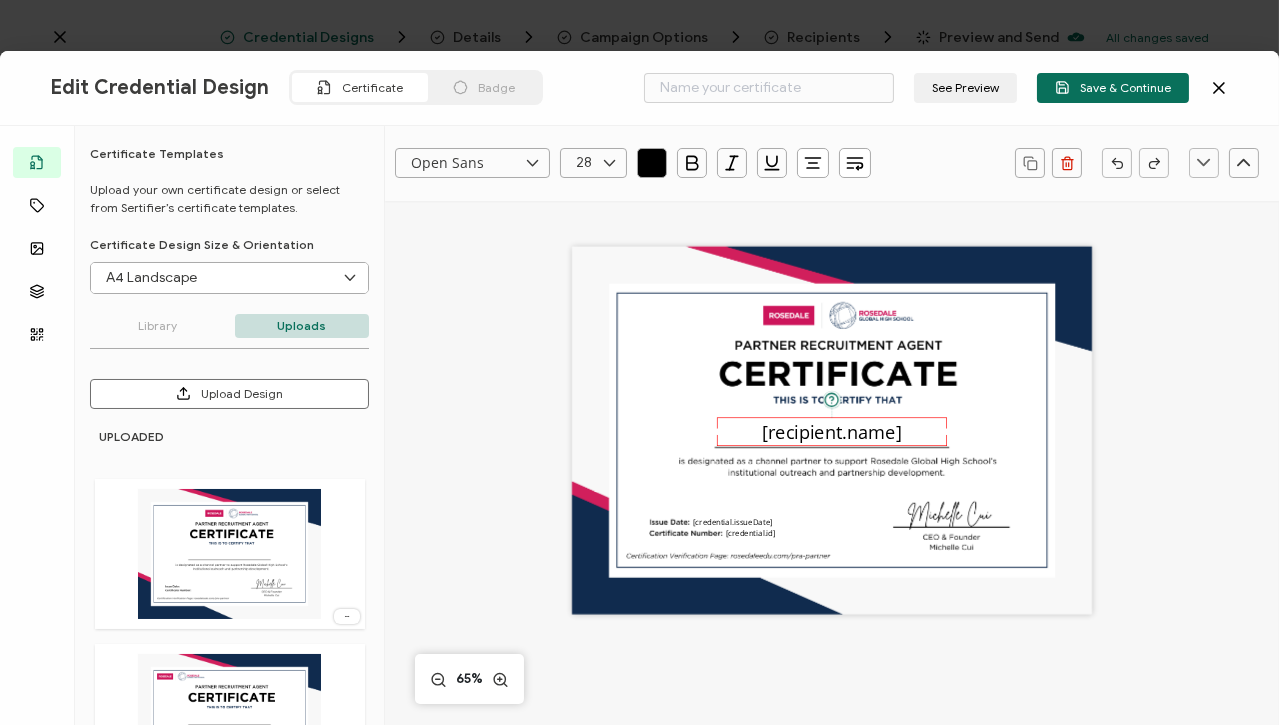 click at bounding box center (609, 163) 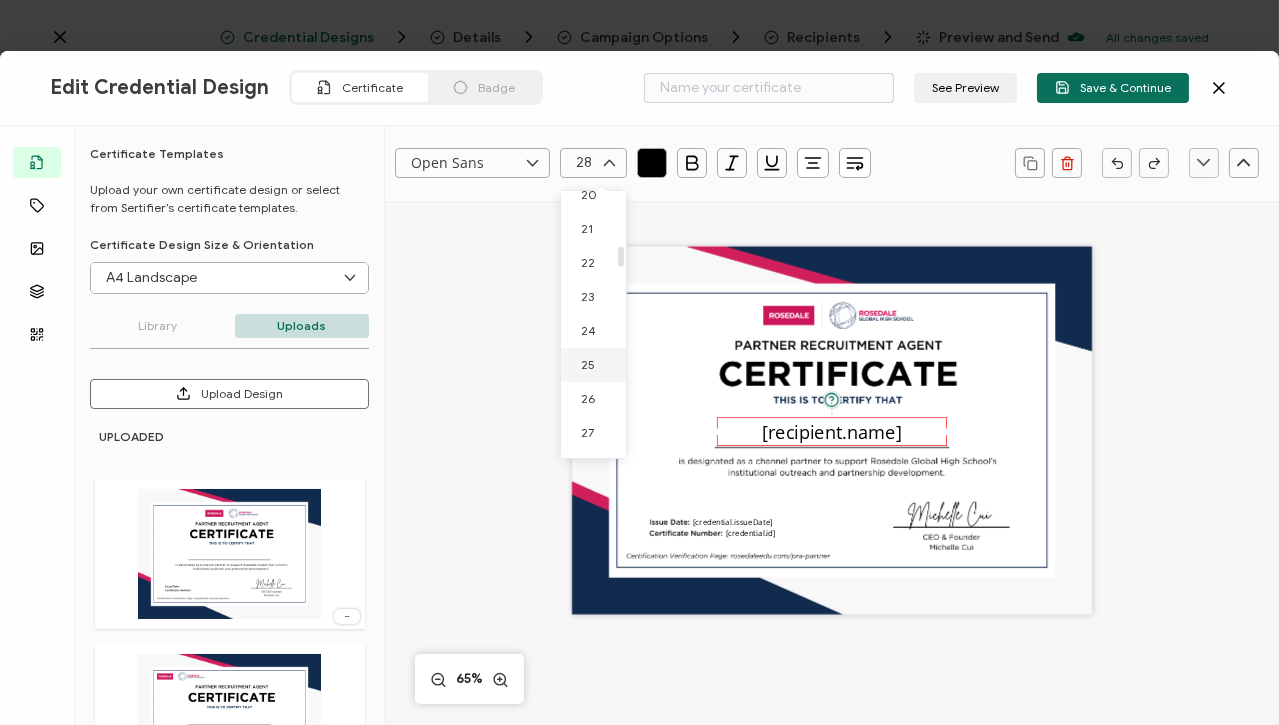 scroll, scrollTop: 695, scrollLeft: 0, axis: vertical 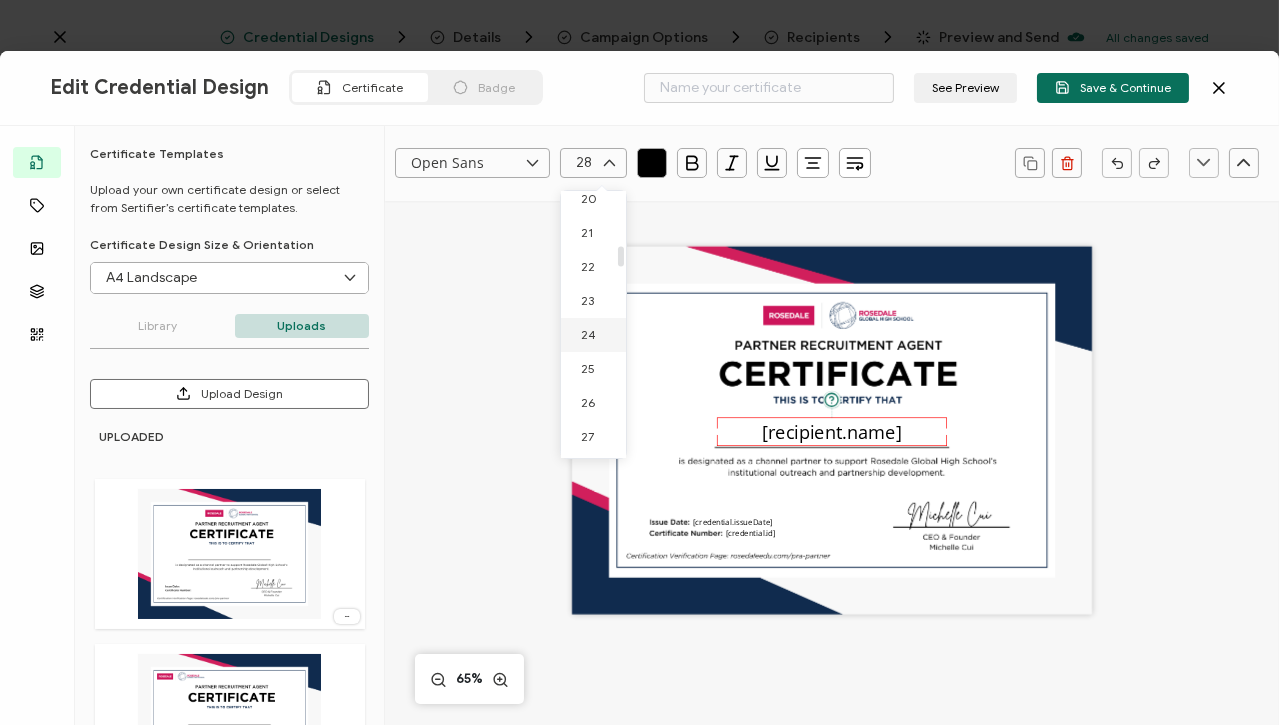 click on "24" at bounding box center (588, 334) 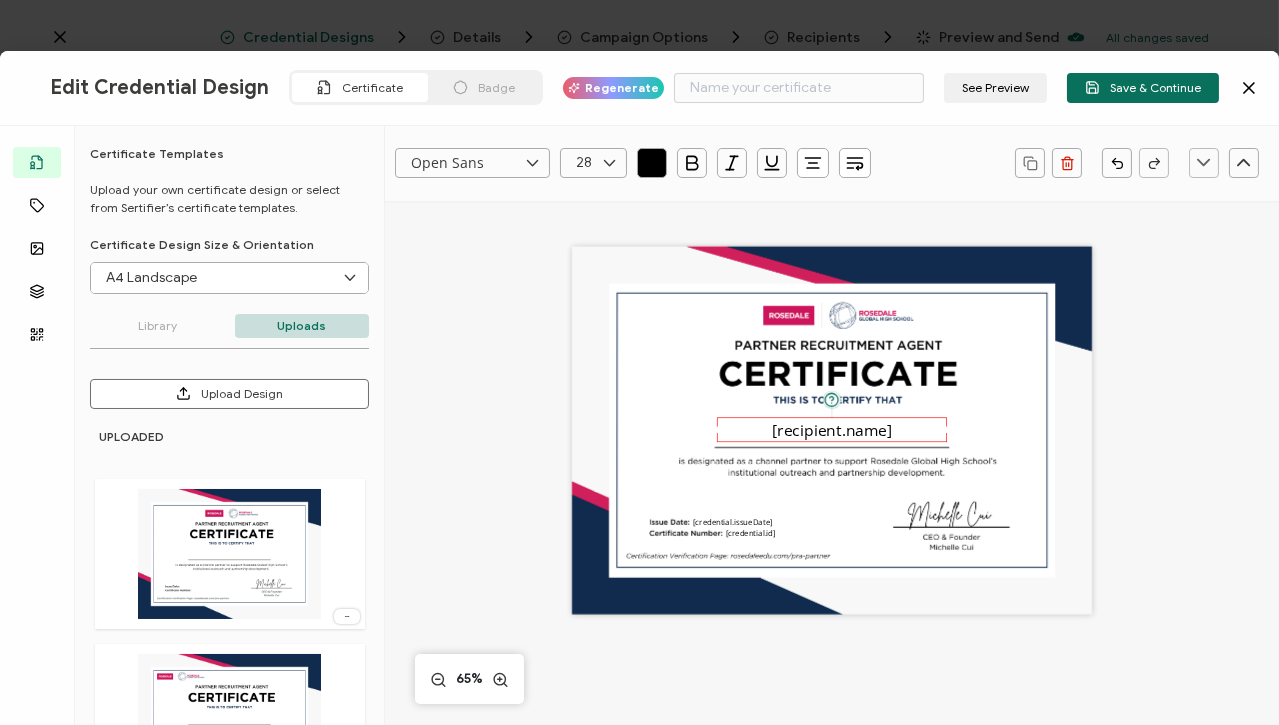 type on "24" 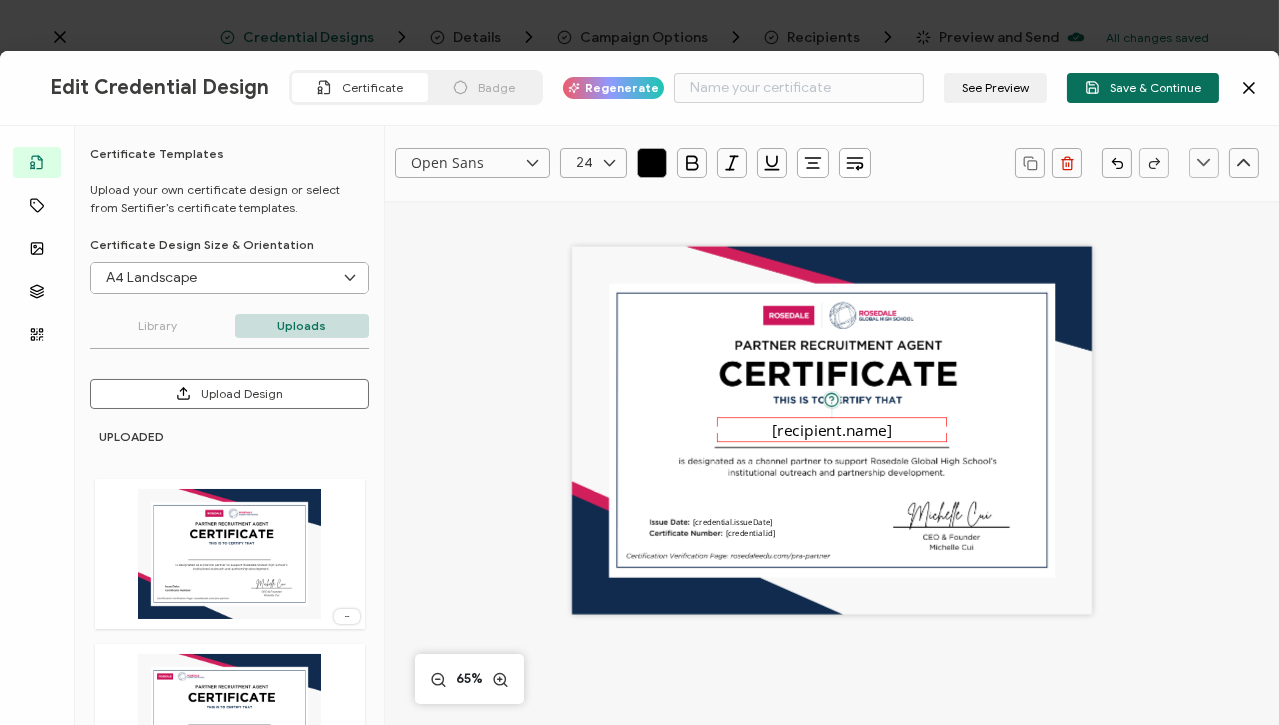 scroll, scrollTop: 591, scrollLeft: 0, axis: vertical 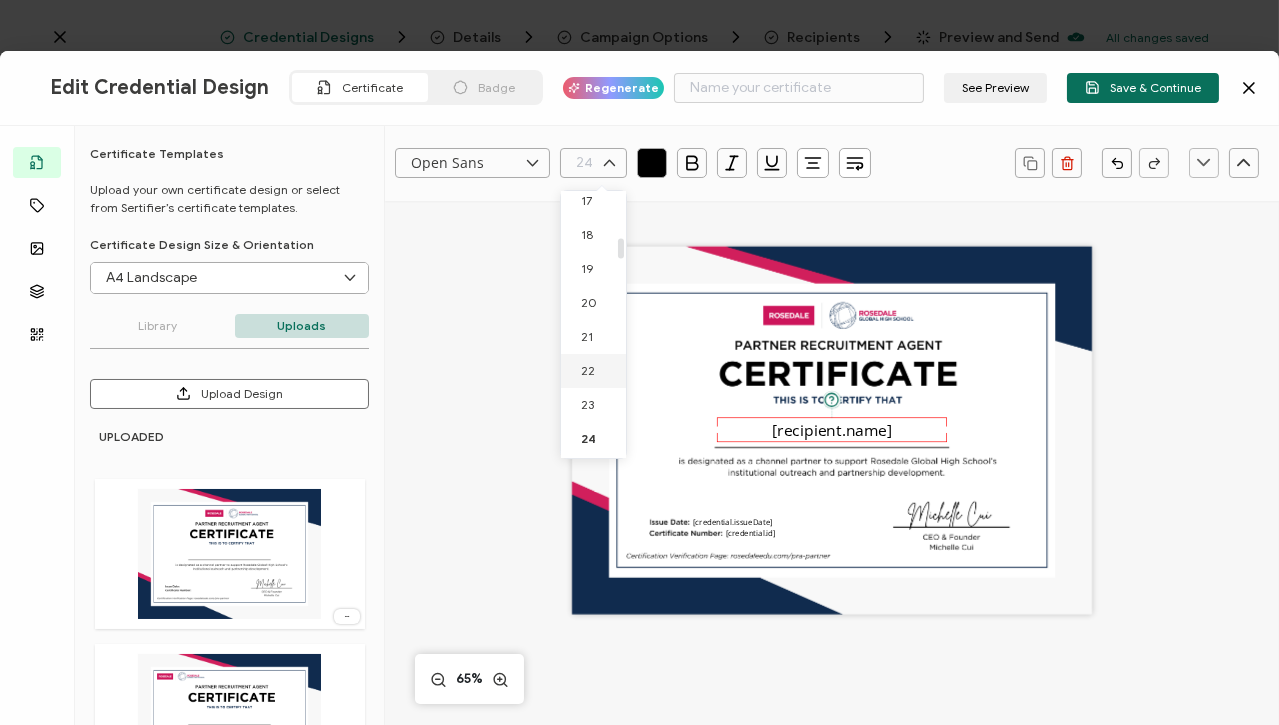 click on "22" at bounding box center (597, 371) 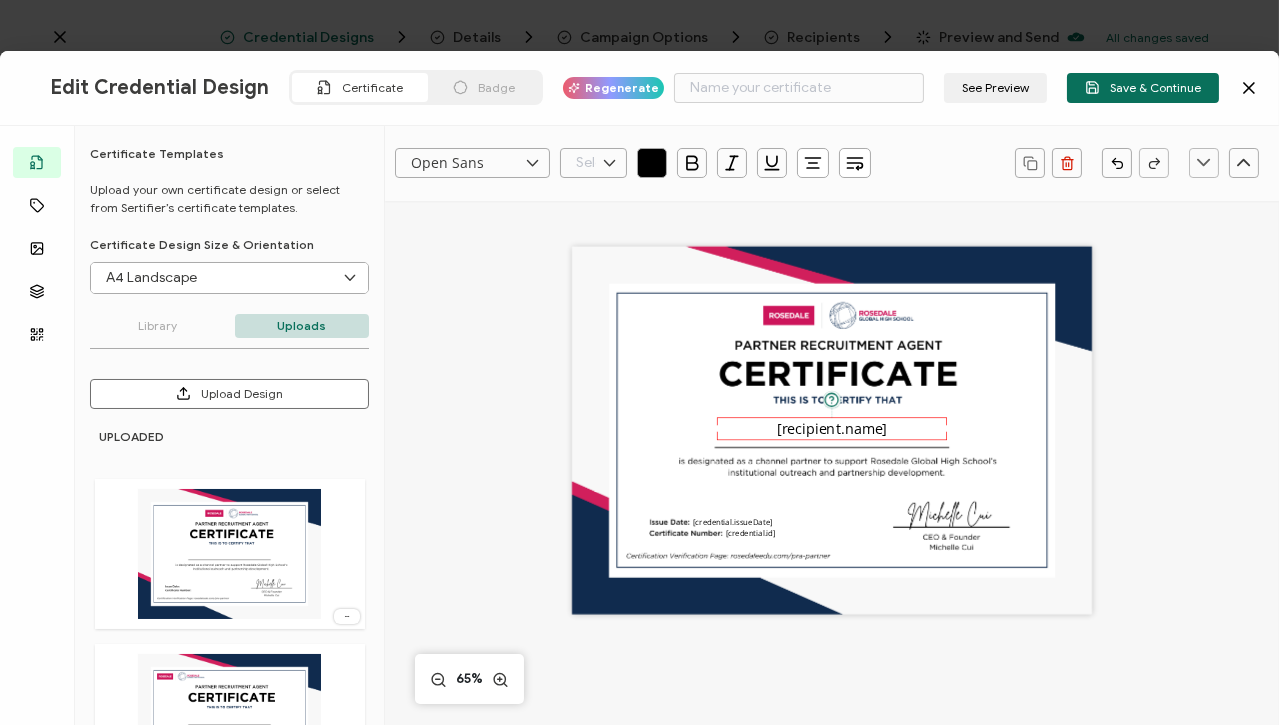 click at bounding box center [593, 163] 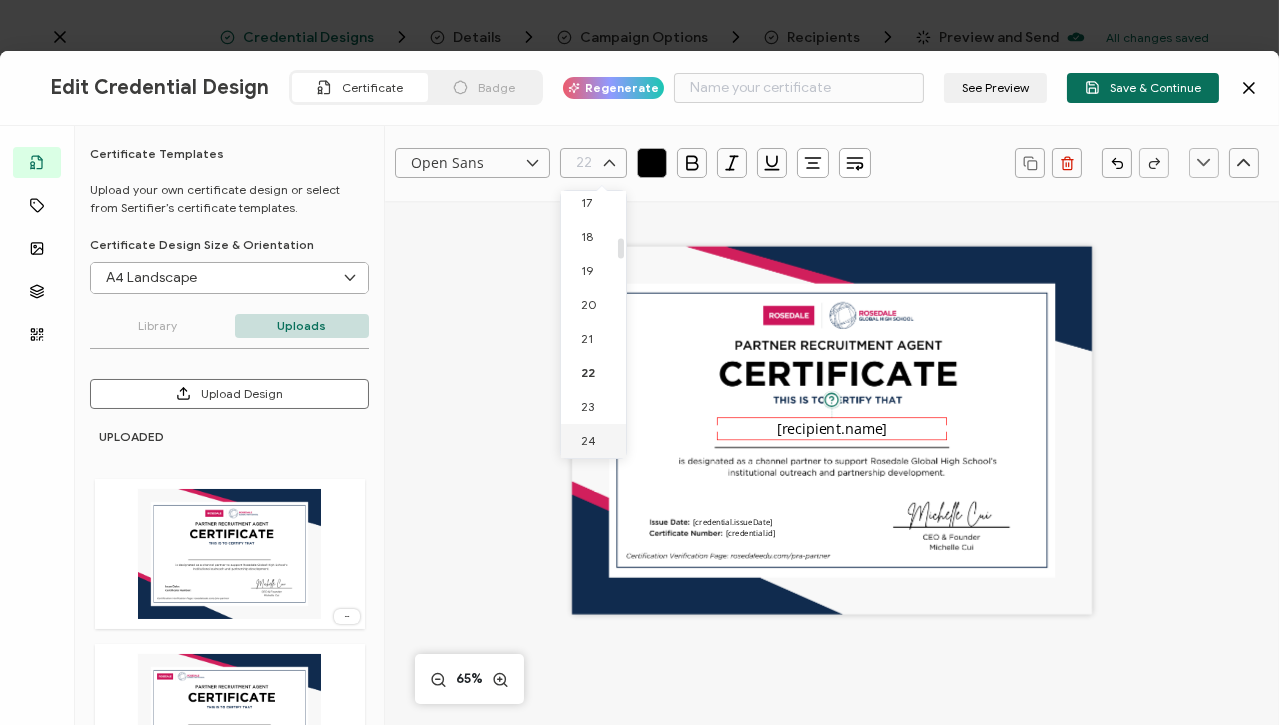 click on "24" at bounding box center (588, 440) 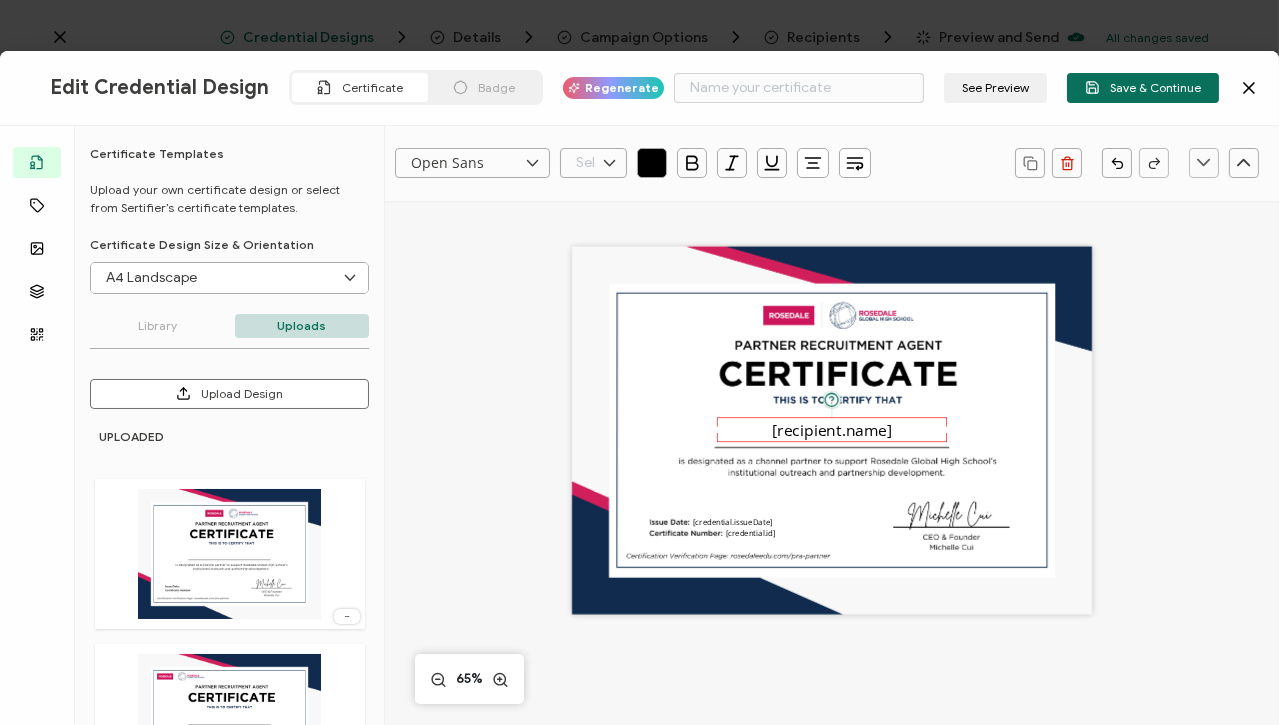 click on "The recipient’s full name, which will be automatically filled based on the information uploaded when adding recipients or lists.   [recipient.name]       The date the credential was issued. This will automatically update to the day the credential is sent.   [credential.issueDate]       A unique serial number automatically assigned to each credential by the system. It can be used by users to find and verify their credentials.   [credential.id]" at bounding box center (831, 453) 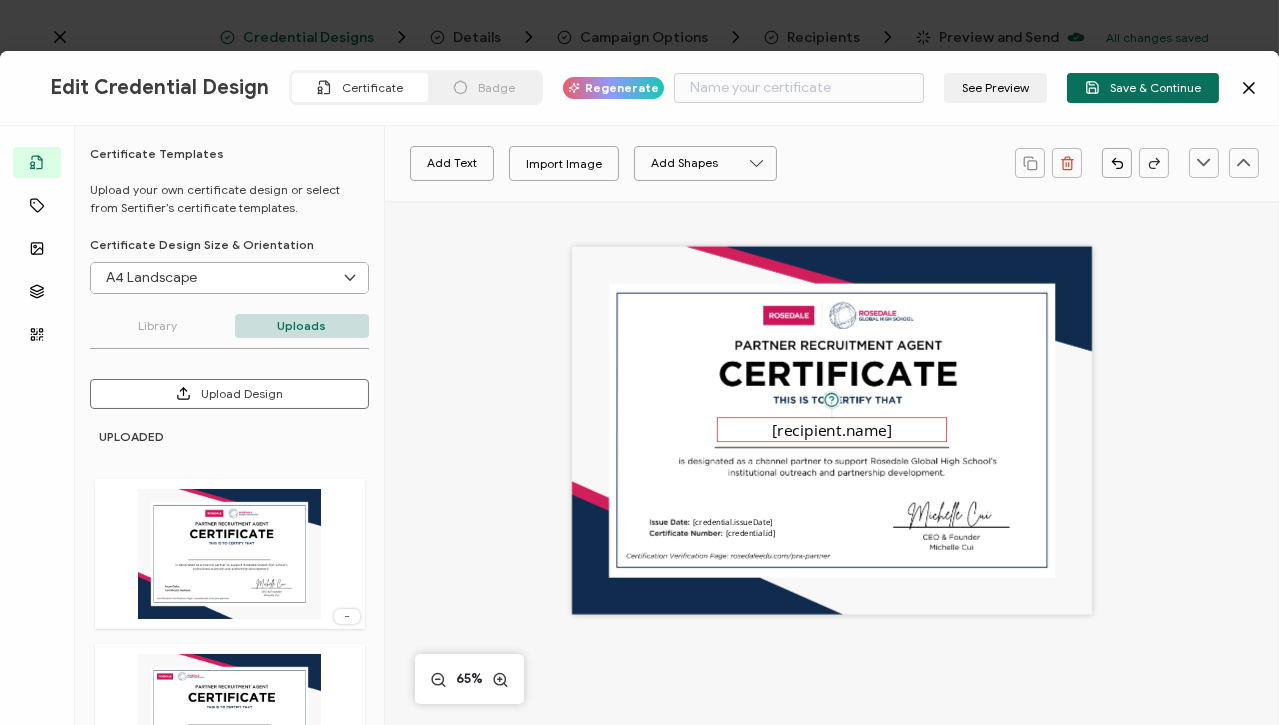 click on "The recipient’s full name, which will be automatically filled based on the information uploaded when adding recipients or lists.   [recipient.name]" at bounding box center [832, 429] 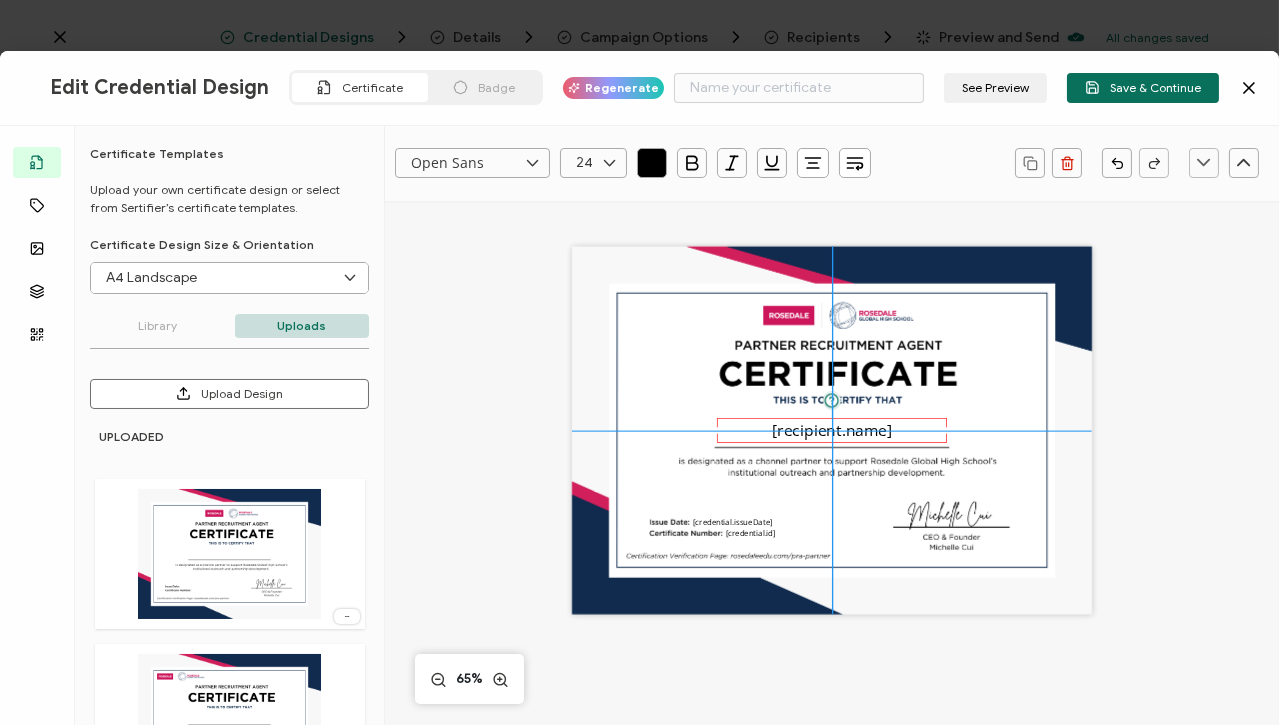 click on "The recipient’s full name, which will be automatically filled based on the information uploaded when adding recipients or lists.   [recipient.name]" at bounding box center [832, 430] 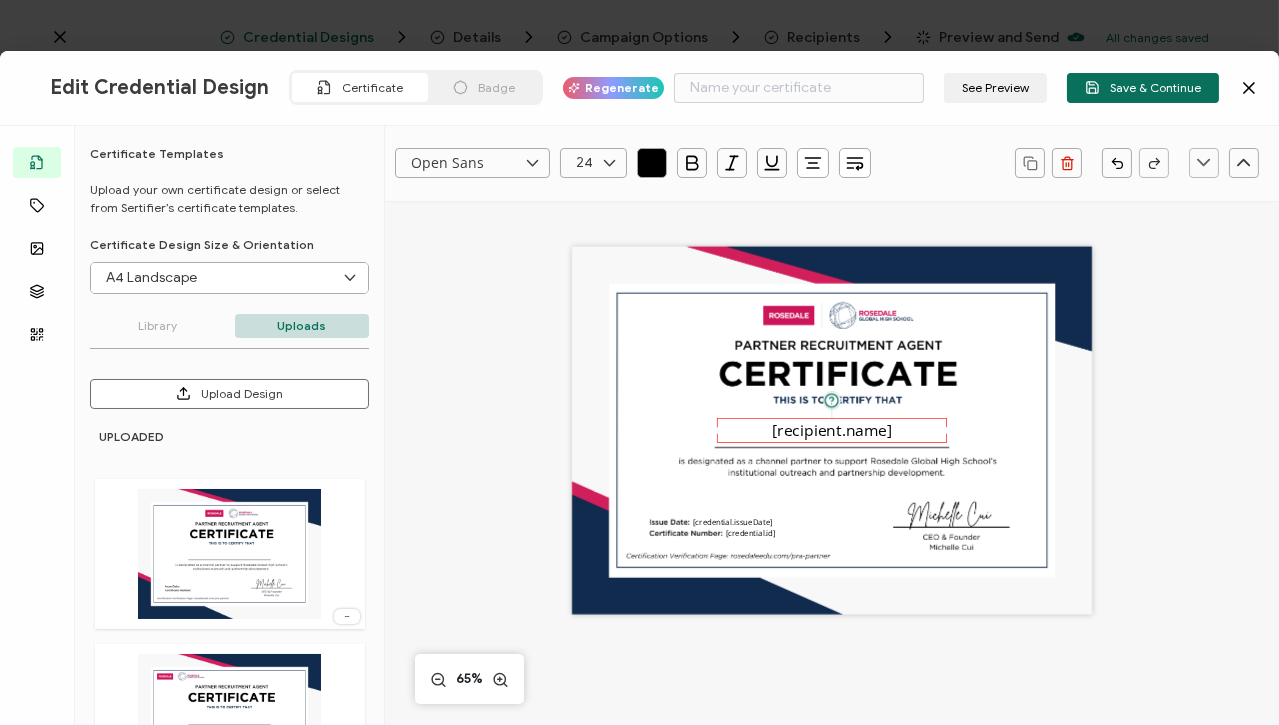 click on "Open Sans Alright Sans Amita Archivo Black Arial Arimo Blinker Caveat Charm Charmonman Cinzel EB Garamond Farro Fira Sans Gelasio Gilroy Great Vibes Grenze Hanken Grotesk Inconsolata Josefin Sans Kolektif House Kufam Lato Libre Caslon Text Lora Lugrasimo Markazi Text Merienda Merriweather Montserrat Muli Noto Sans Noto Serif Nunito Open Sans Open Sans Condensed Orbitron Oswald Playfair Display Poppins PT Sans PT Sans Narrow PT Serif Quicksand Raleway Red Hat Display Roboto Roboto Condensed Roboto Slab Rubik Slabo 27px Source Sans Pro Spartan Tajawal Titillium Web Ubuntu UnifrakturCook UnifrakturMaguntia Work Sans   24 0 1 2 3 4 5 6 7 8 9 10 11 12 13 14 15 16 17 18 19 20 21 22 23 24 25 26 27 28 29 30 31 32 33 34 35 36 37 38 39 40 41 42 43 44 45 46 47 48 49 50 51 52 53 54 55 56 57 58 59 60 61 62 63 64 65 66 67 68 69 70 71 72 73 74 75 76 77 78 79 80 81 82 83 84 85 86 87 88 89 90 91 92 93 94 95 96 97 98 99                                                                               [recipient.name]" at bounding box center [832, 589] 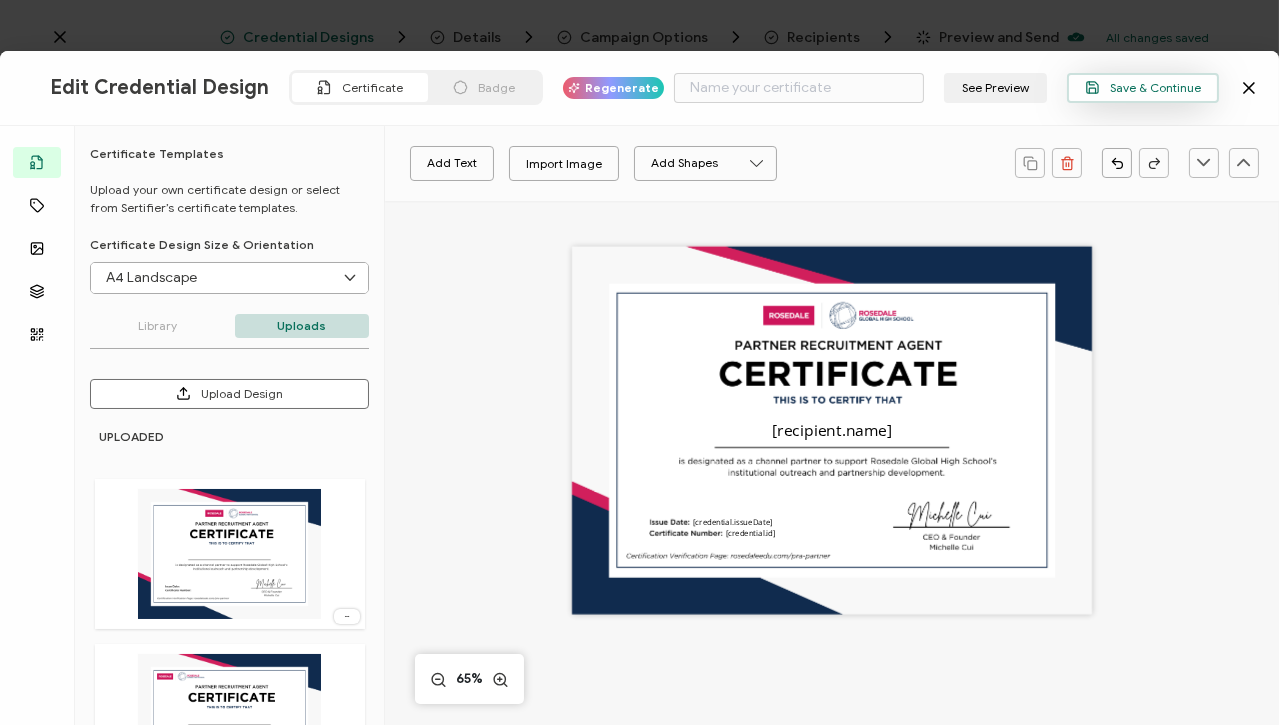 click on "Save & Continue" at bounding box center [1143, 87] 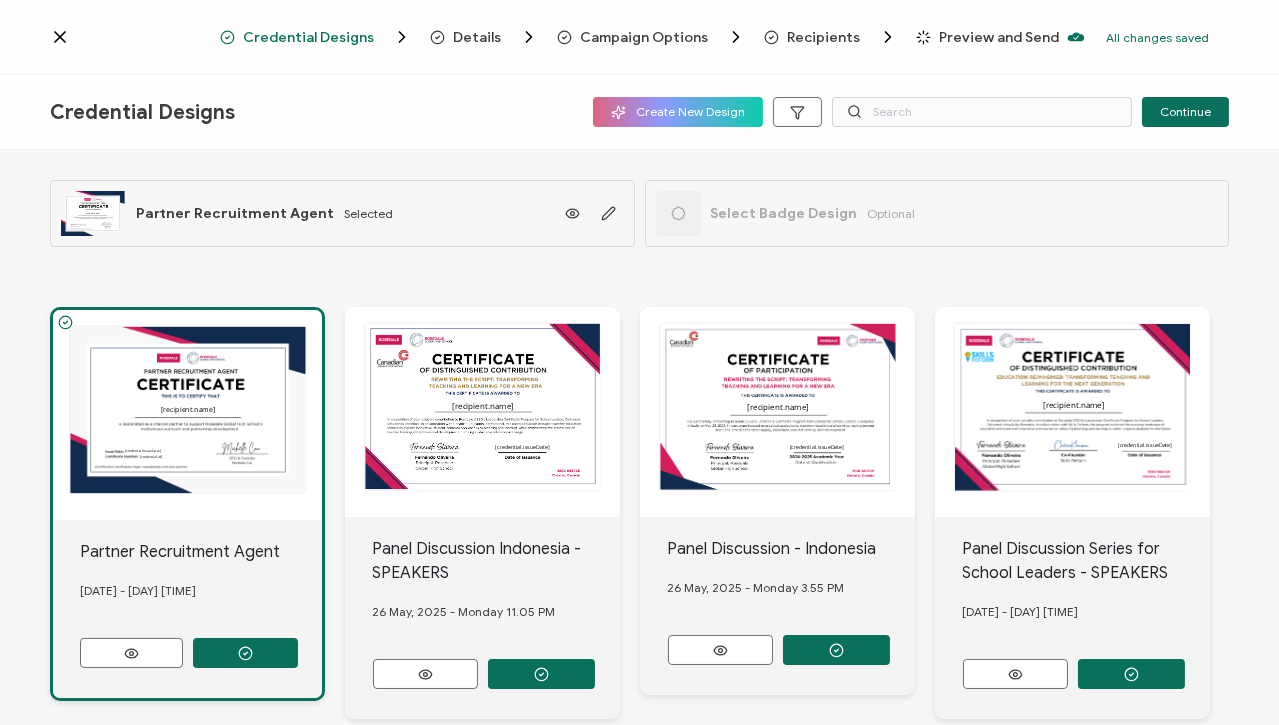 click on "Preview and Send" at bounding box center [999, 37] 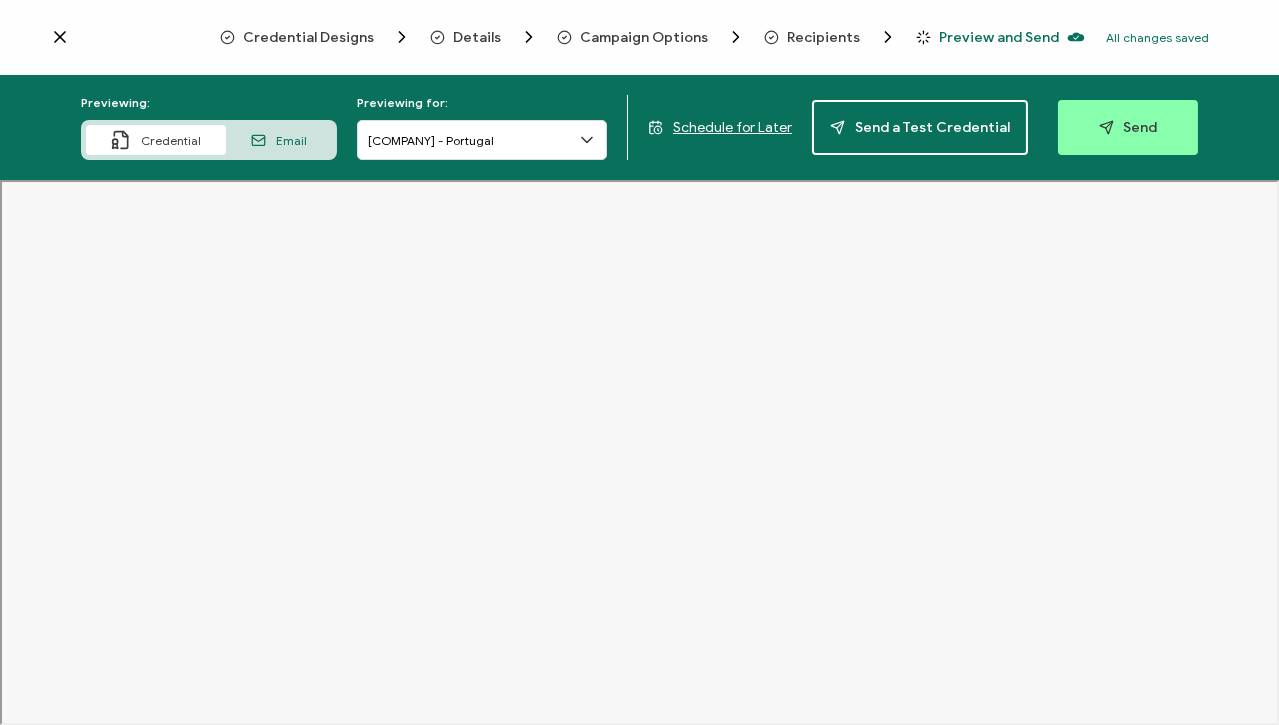 click on "Credential Designs" at bounding box center [308, 37] 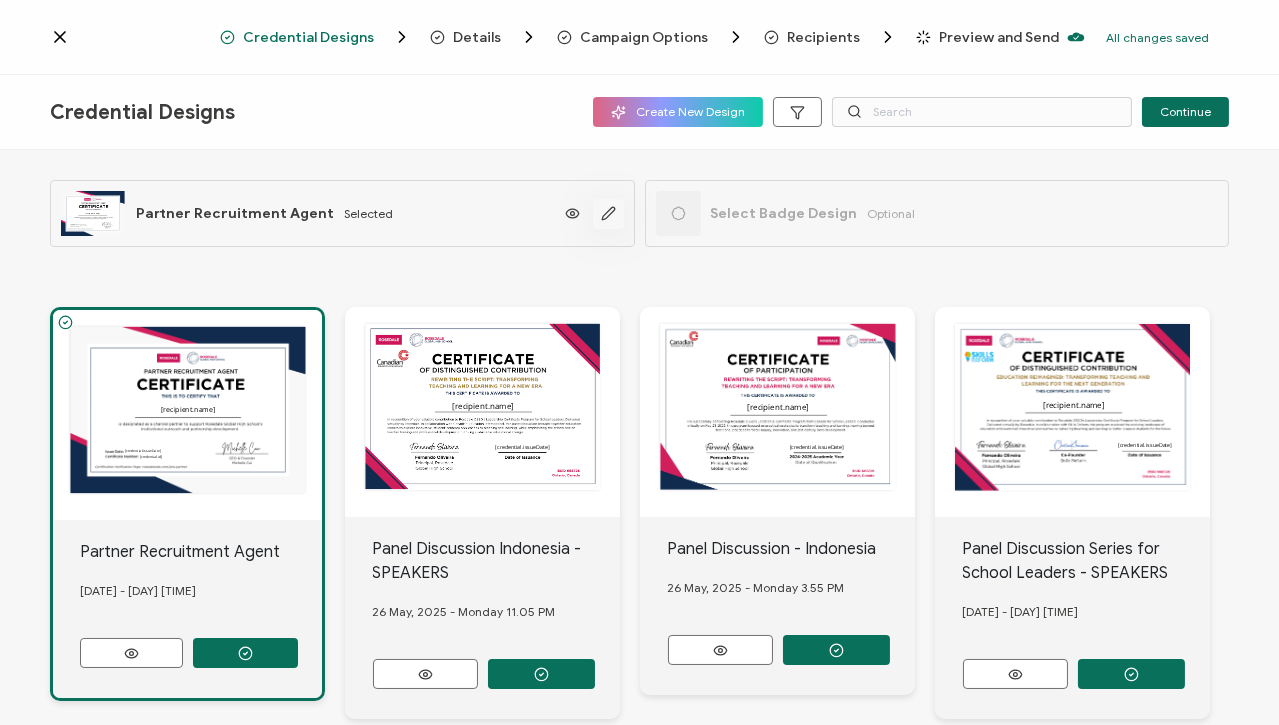 click 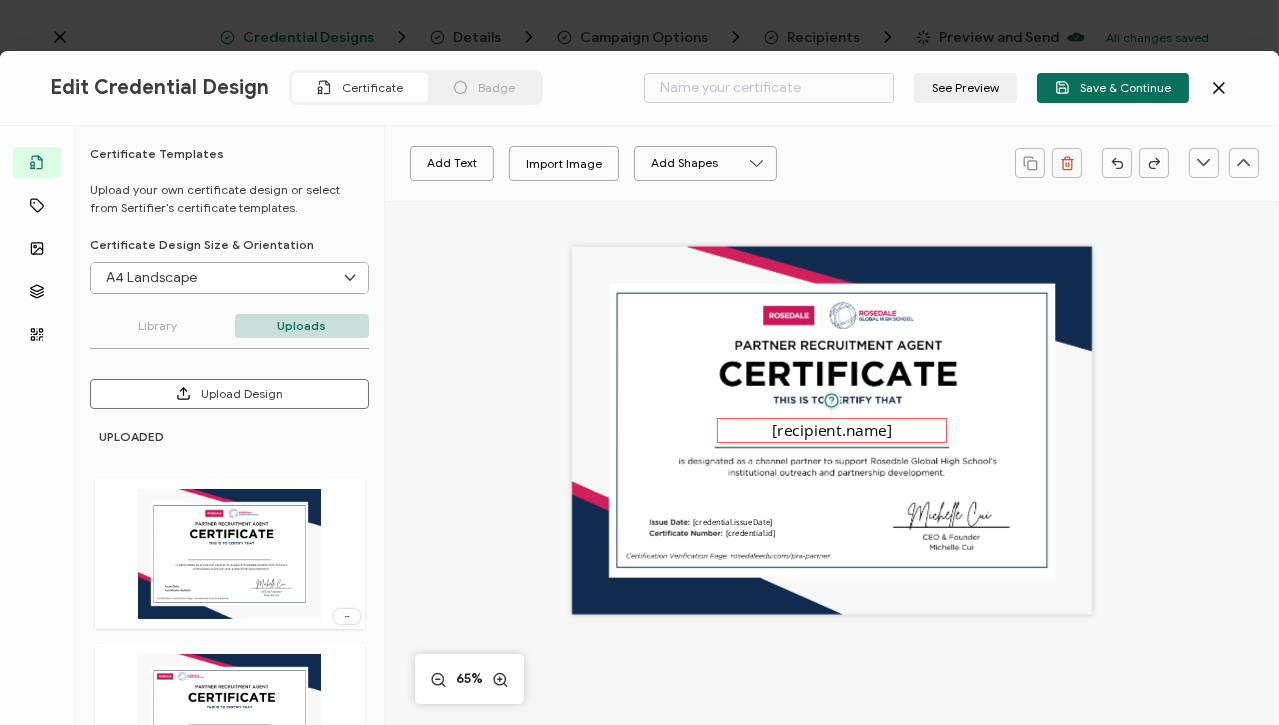 click on "[recipient.name]" at bounding box center [832, 429] 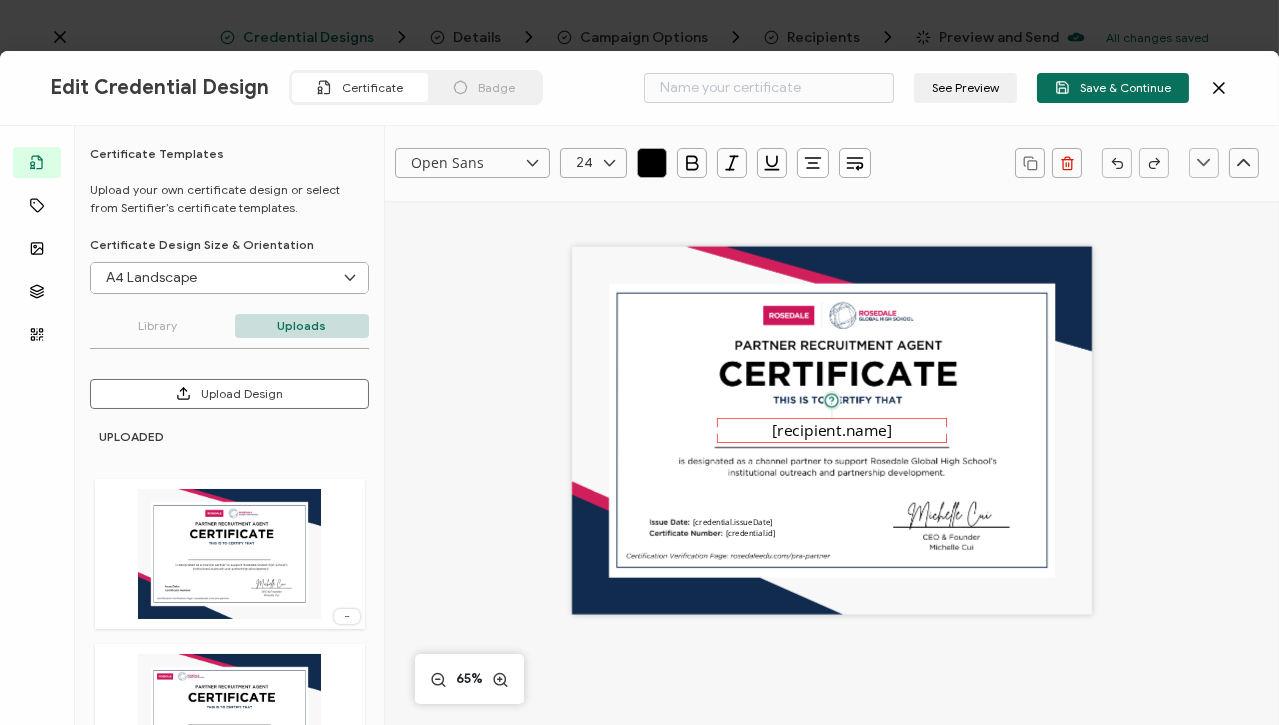 click at bounding box center [609, 163] 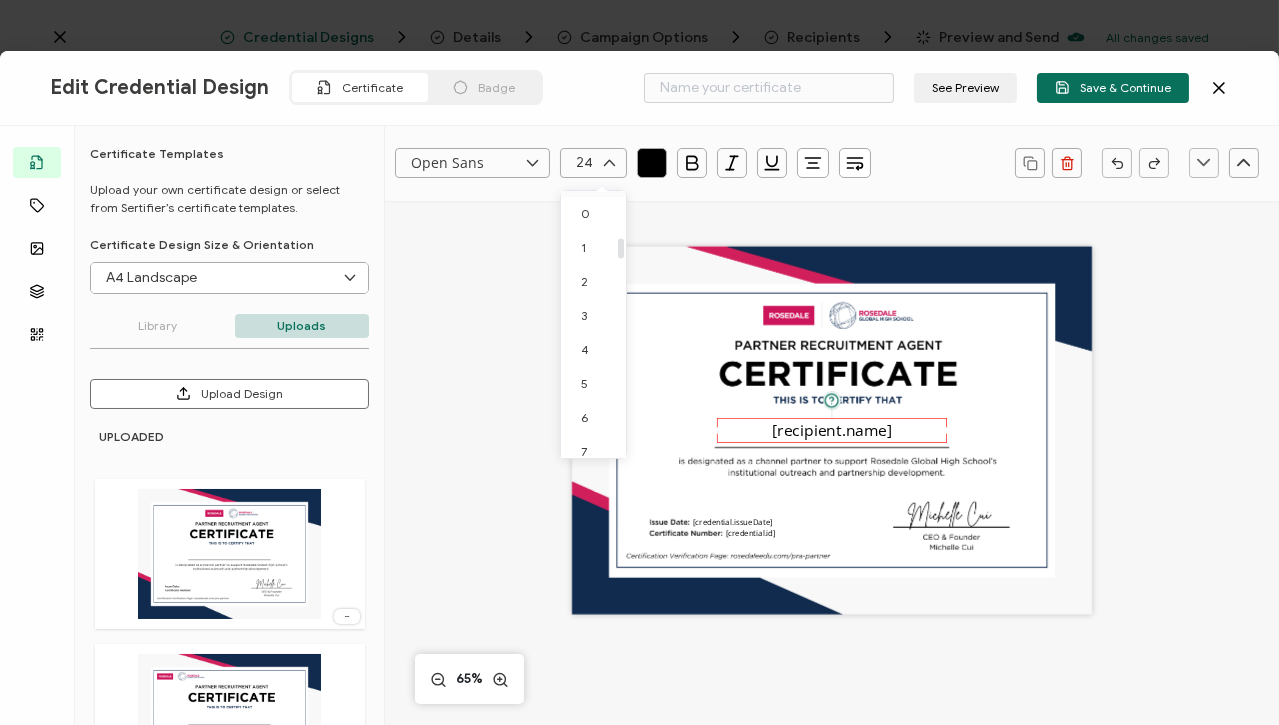 scroll, scrollTop: 591, scrollLeft: 0, axis: vertical 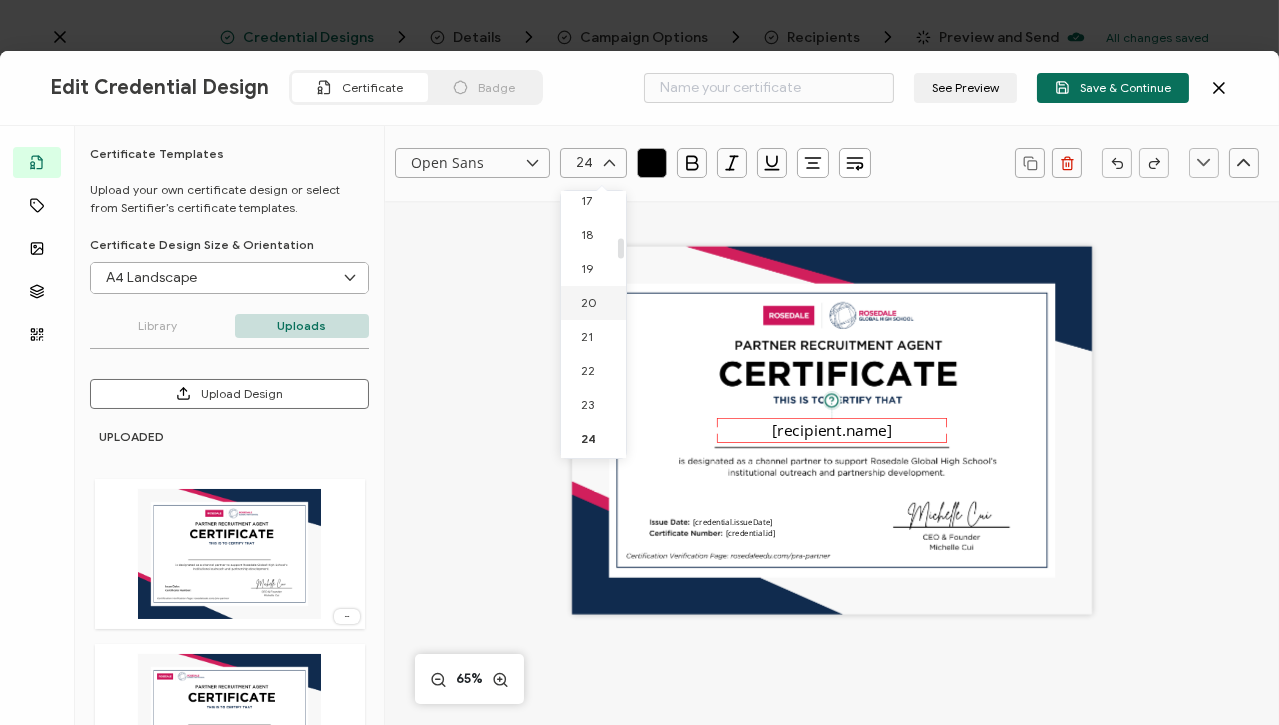 click on "20" at bounding box center [589, 302] 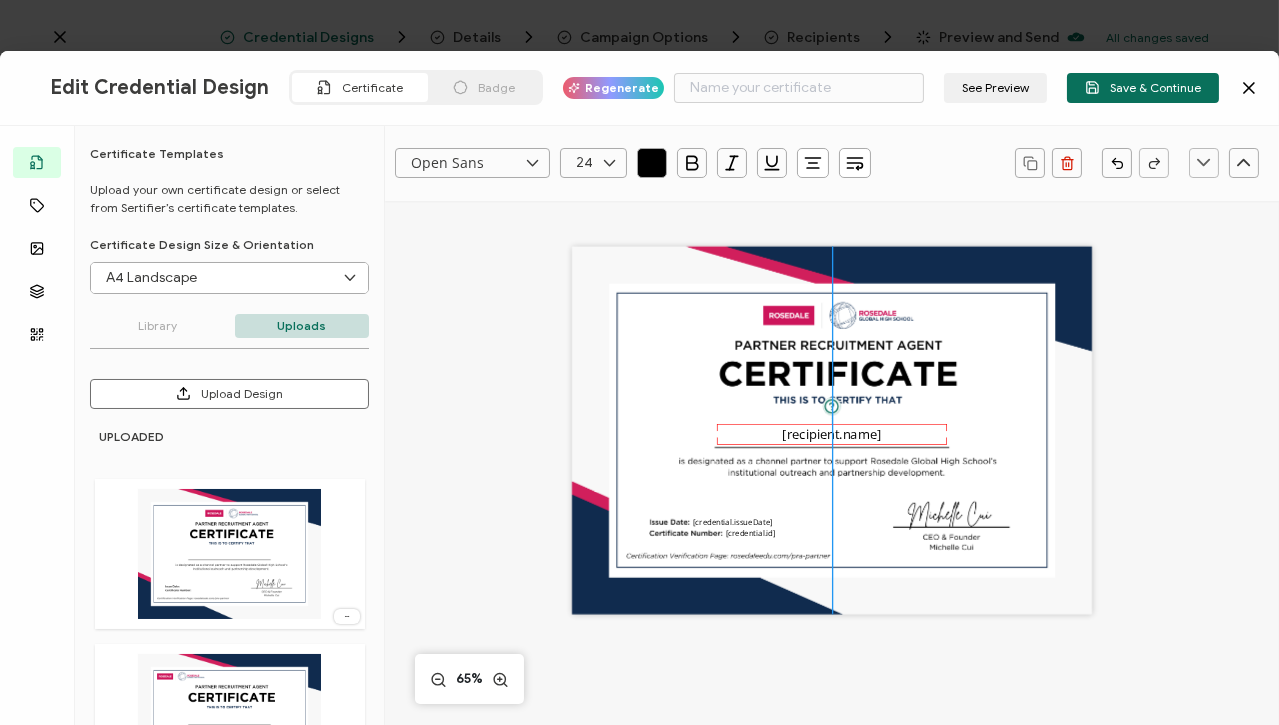 click on "[recipient.name]" at bounding box center (831, 434) 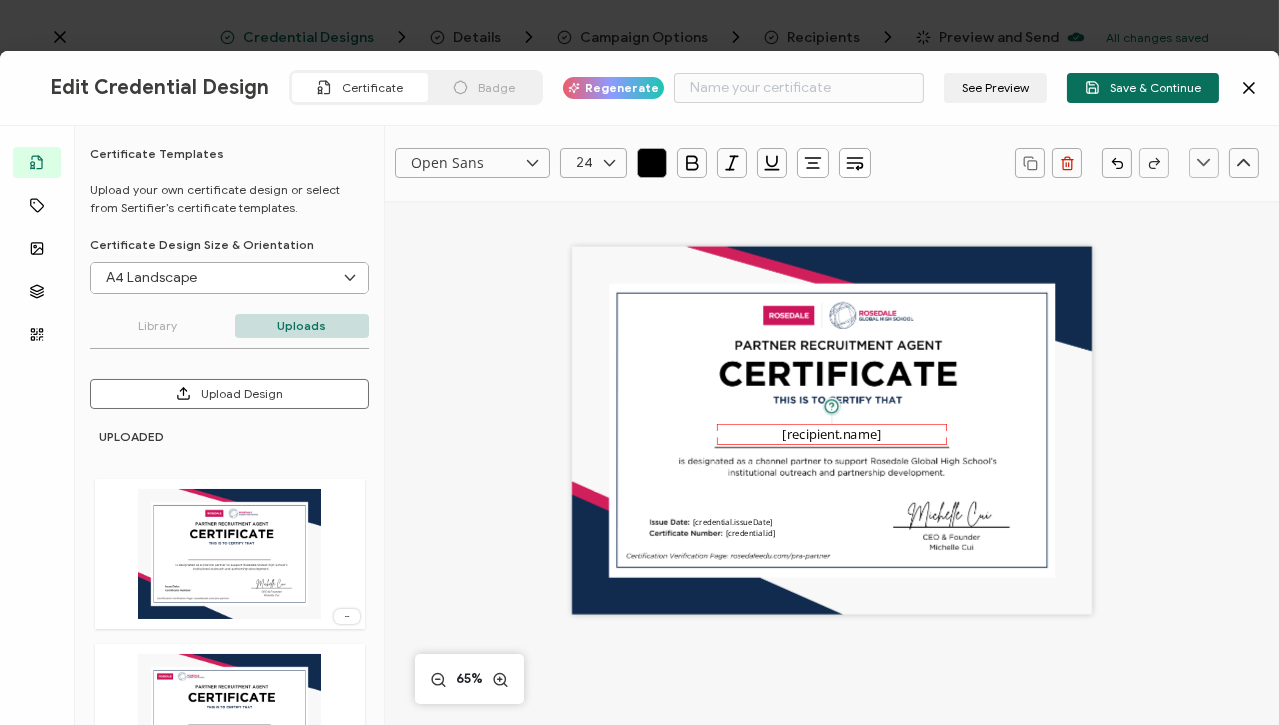 click on "[FONT_NAMES] The recipient’s full name, which will be automatically filled based on the information uploaded when adding recipients or lists. [recipient.name] The date the credential was issued. This will automatically update to the day the credential is sent. [credential.issueDate] [credential.id]" at bounding box center (832, 589) 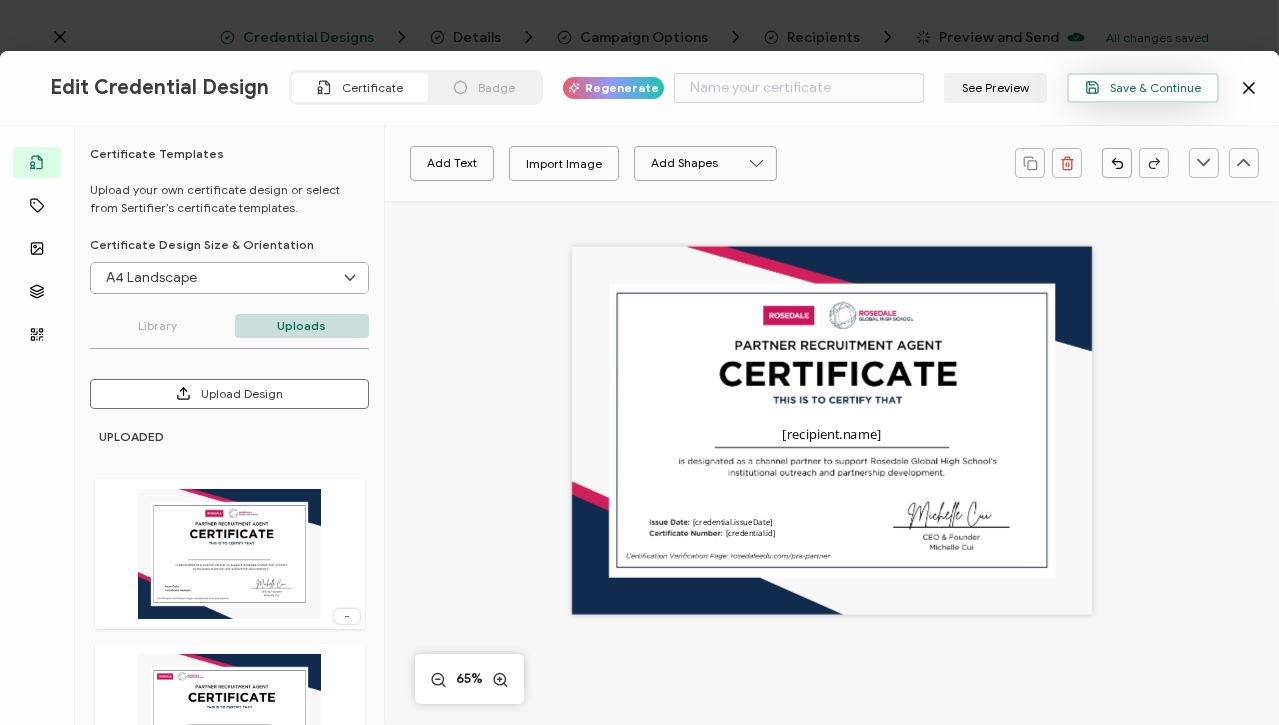 click on "Save & Continue" at bounding box center (1143, 87) 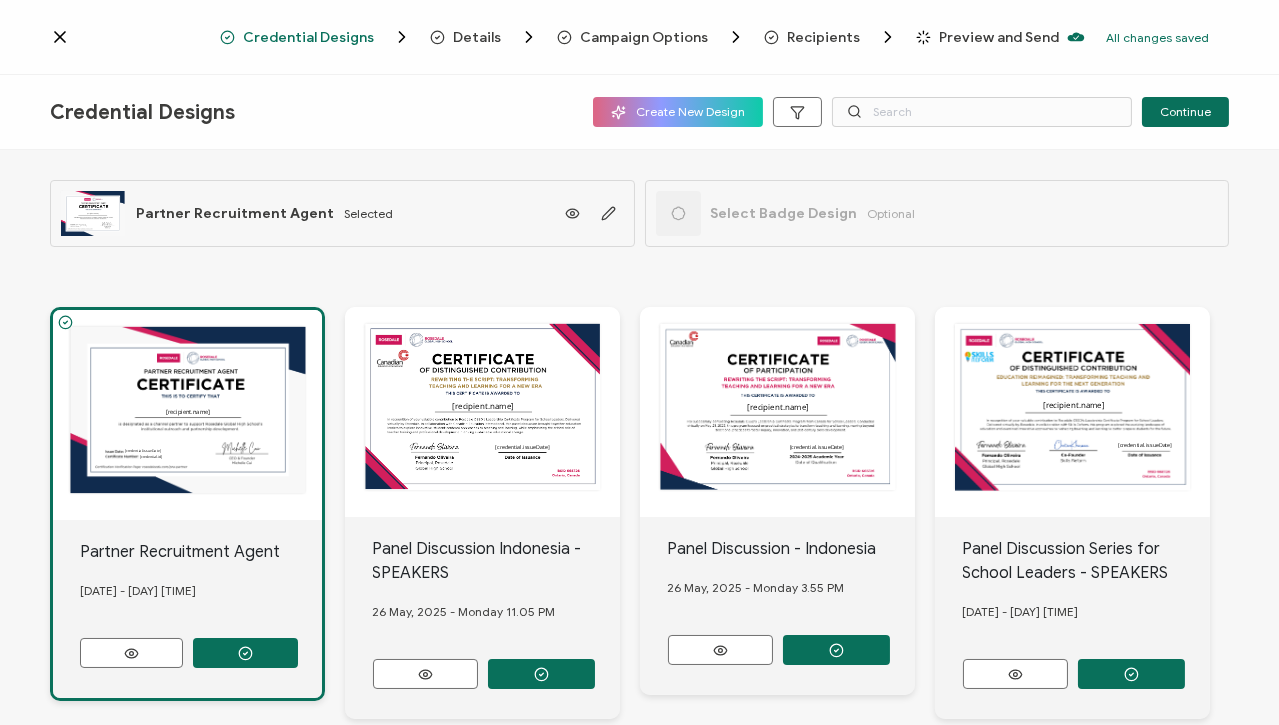 click on "Recipients" at bounding box center [823, 37] 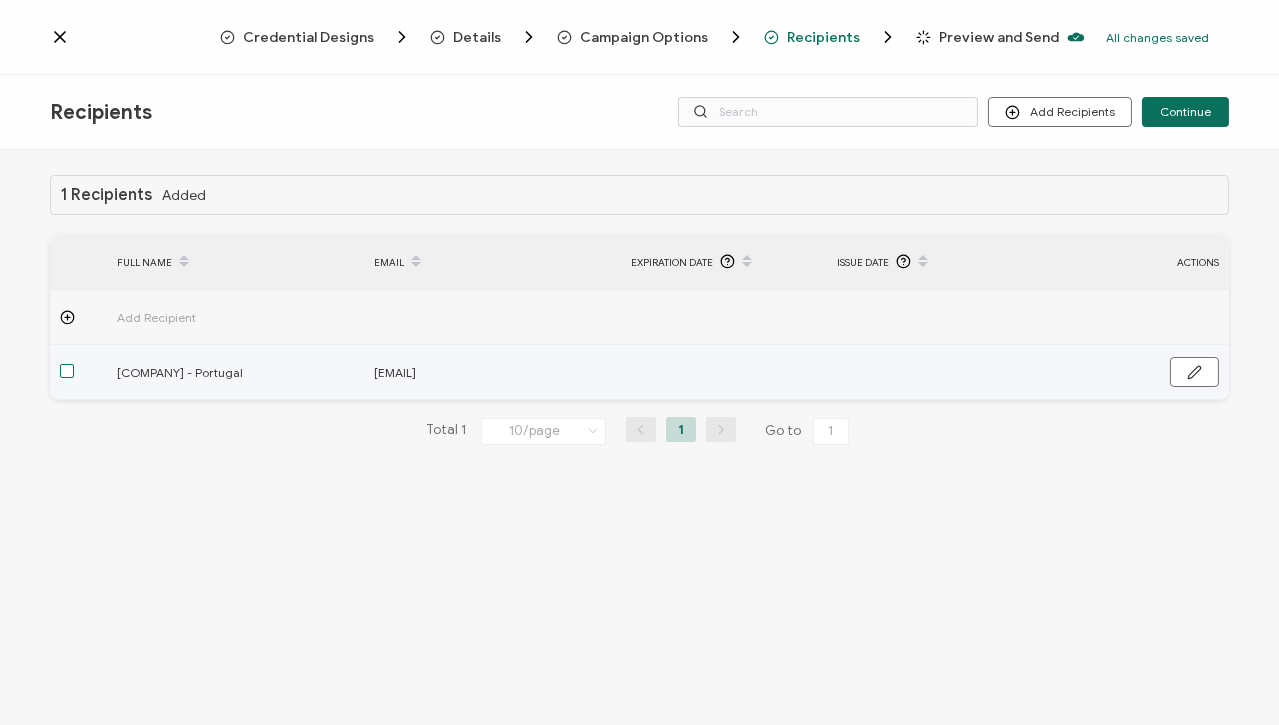 click at bounding box center [67, 371] 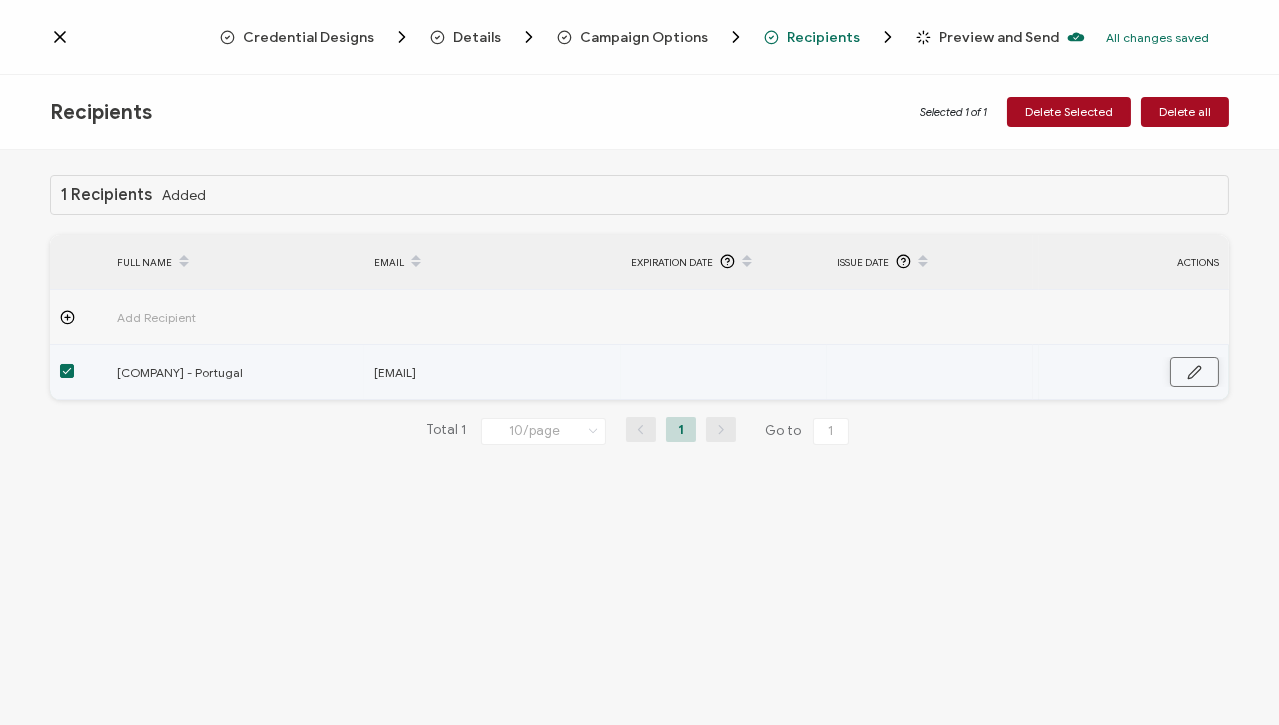 click at bounding box center (1194, 372) 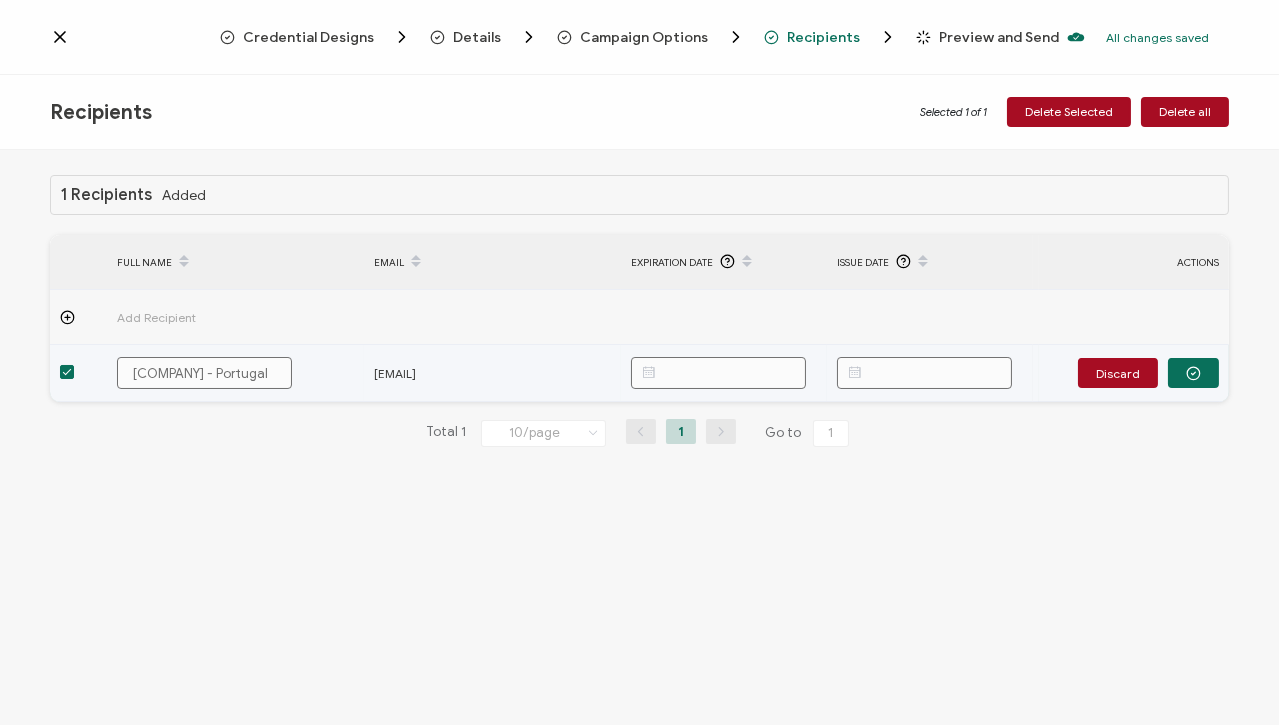 click on "[COMPANY] - Portugal" at bounding box center (204, 373) 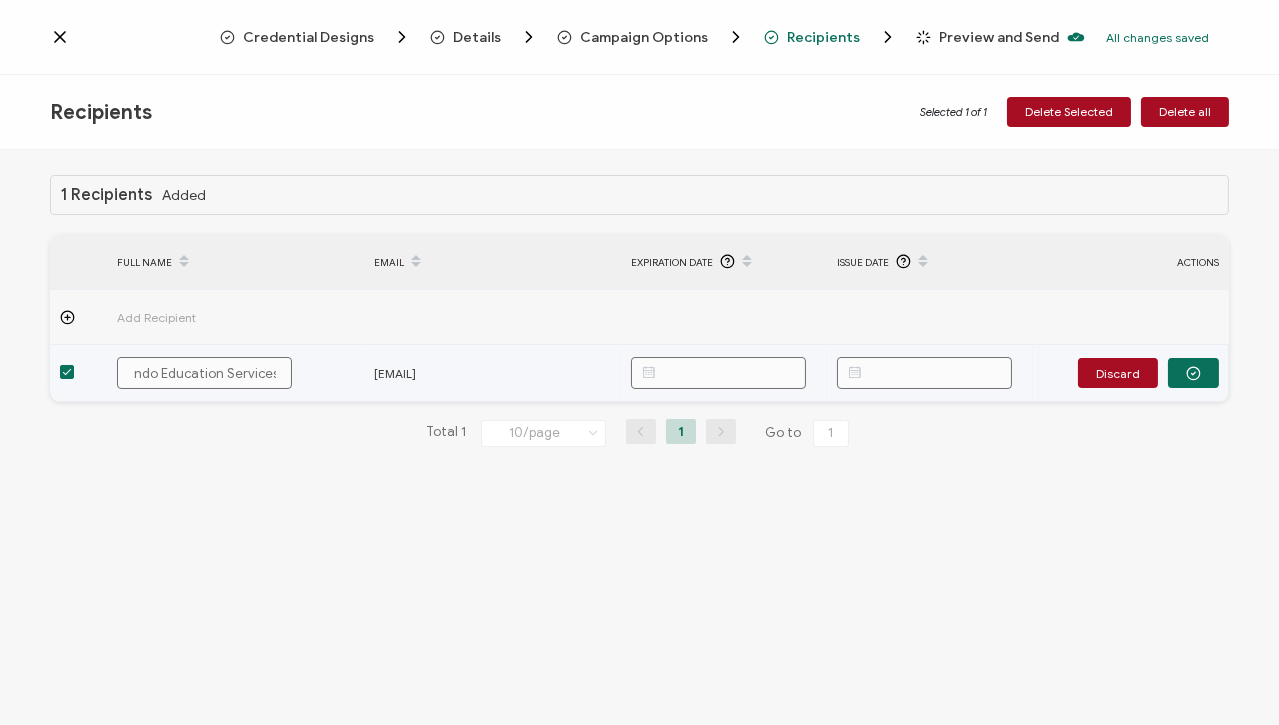 scroll, scrollTop: 0, scrollLeft: 25, axis: horizontal 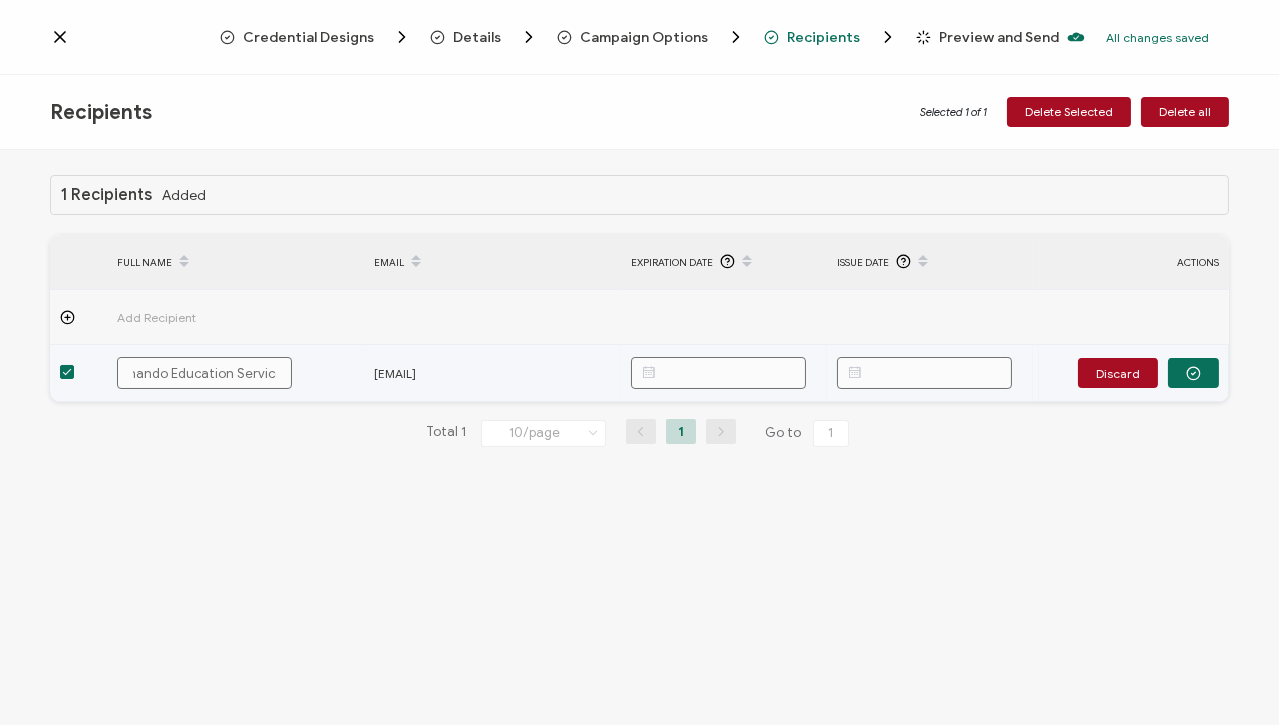 type on "Fernando Education Services" 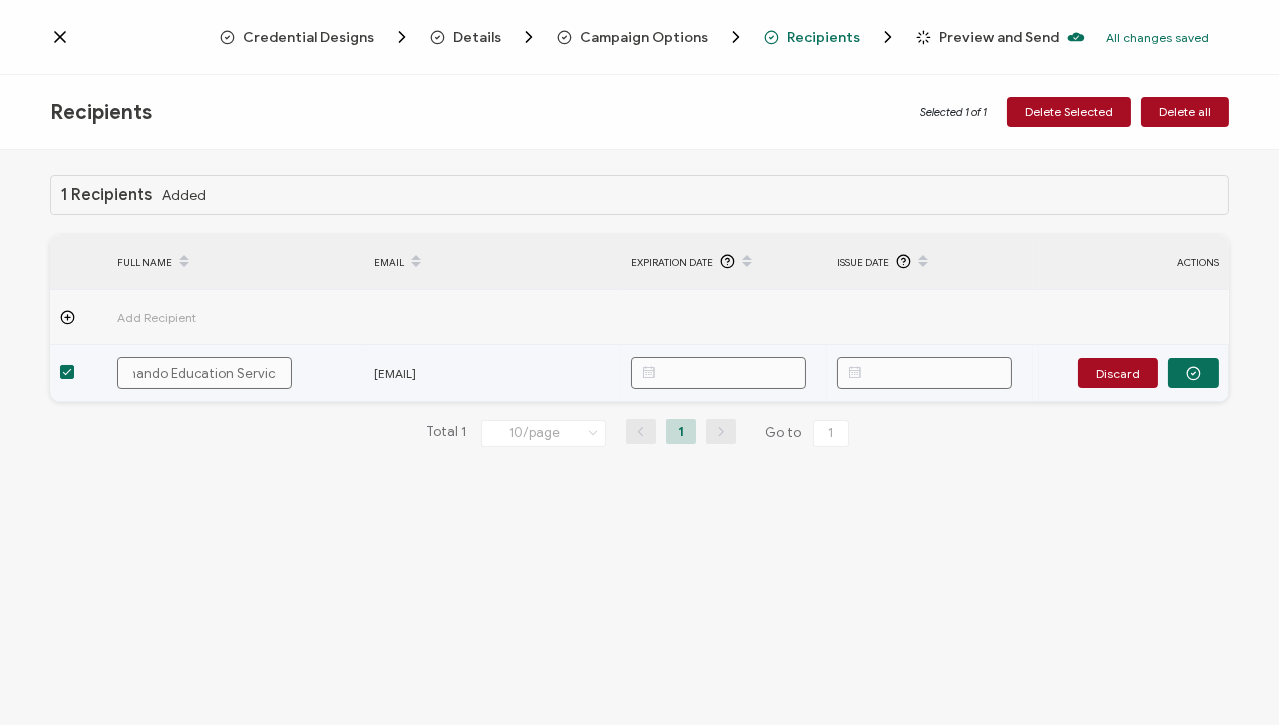 scroll, scrollTop: 0, scrollLeft: 0, axis: both 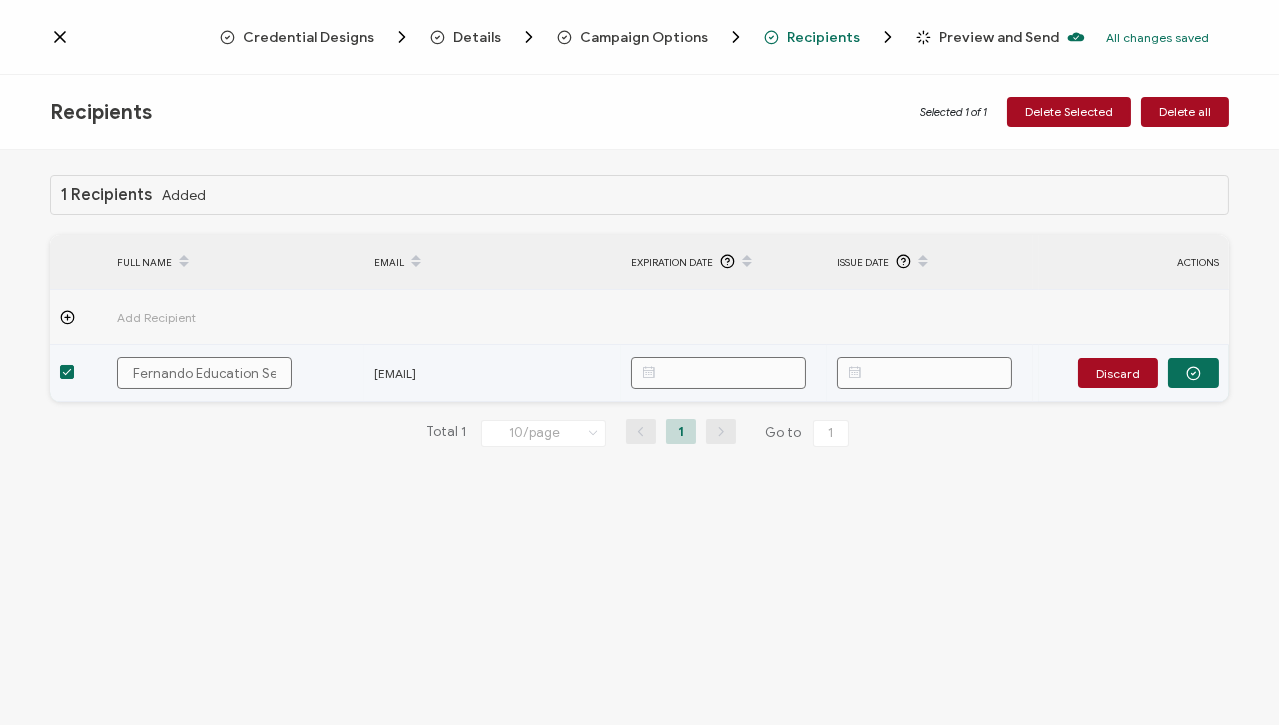 click at bounding box center [924, 373] 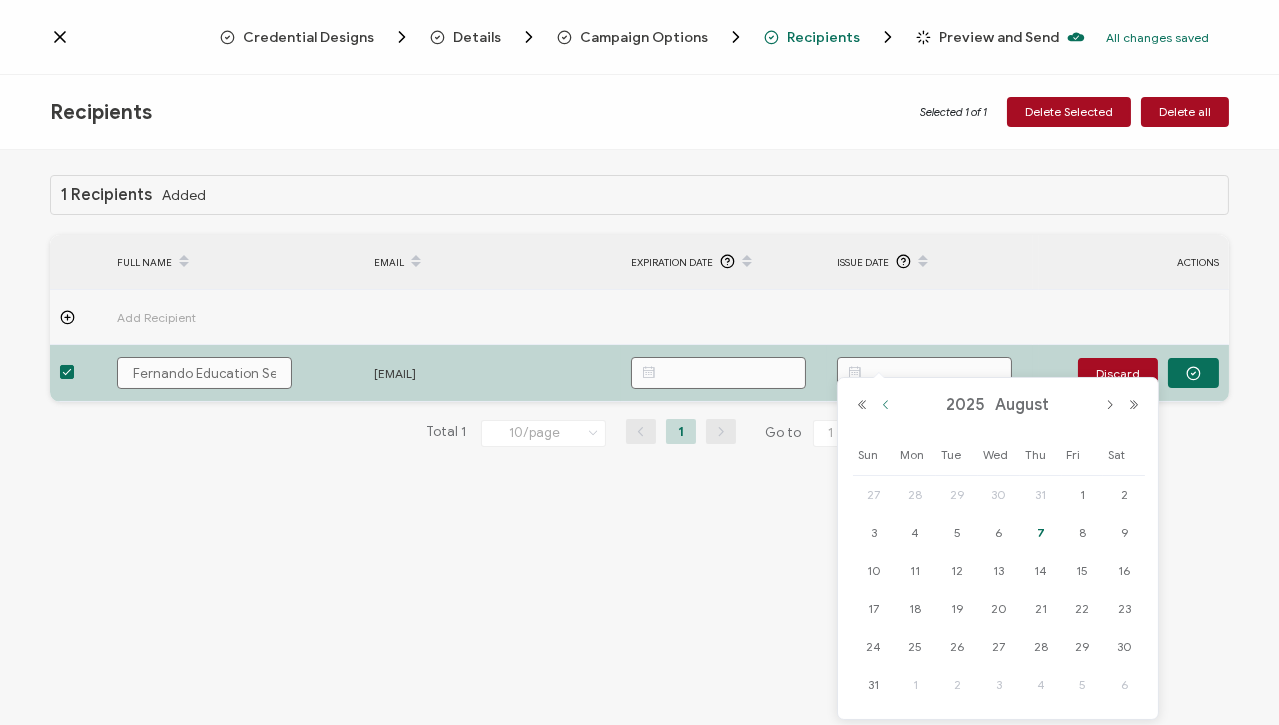 click at bounding box center [886, 405] 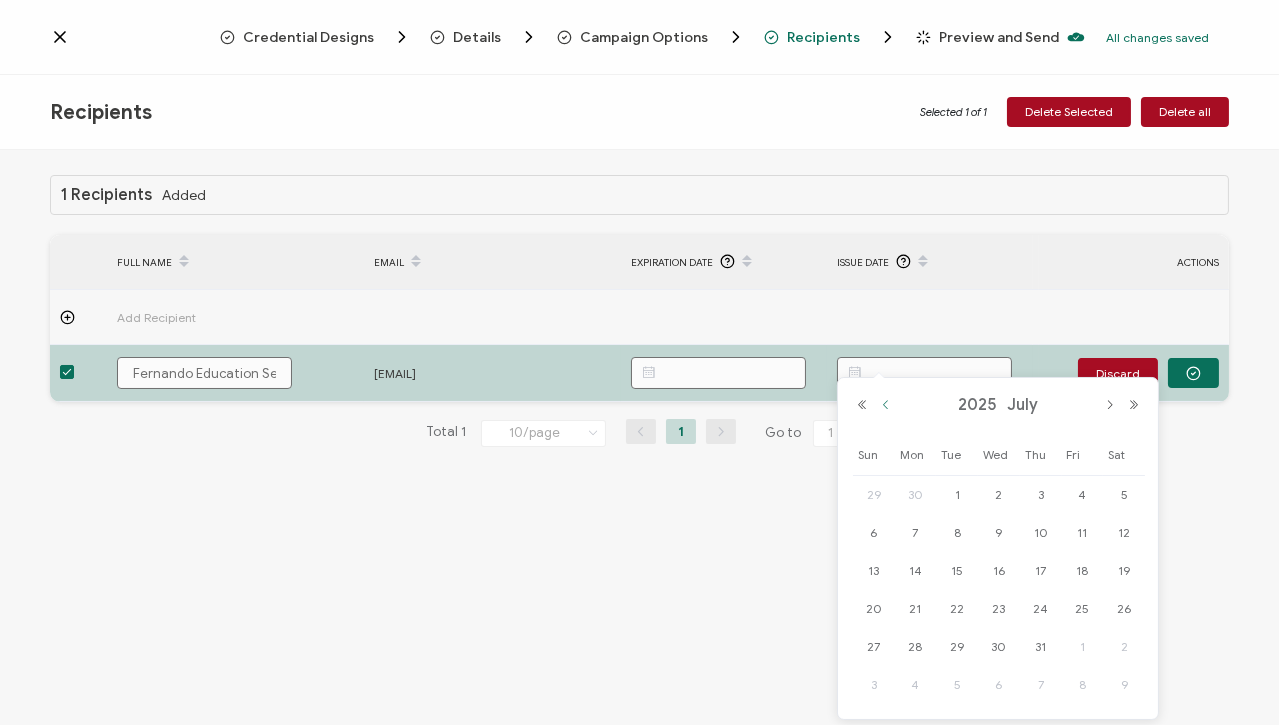 click at bounding box center [886, 405] 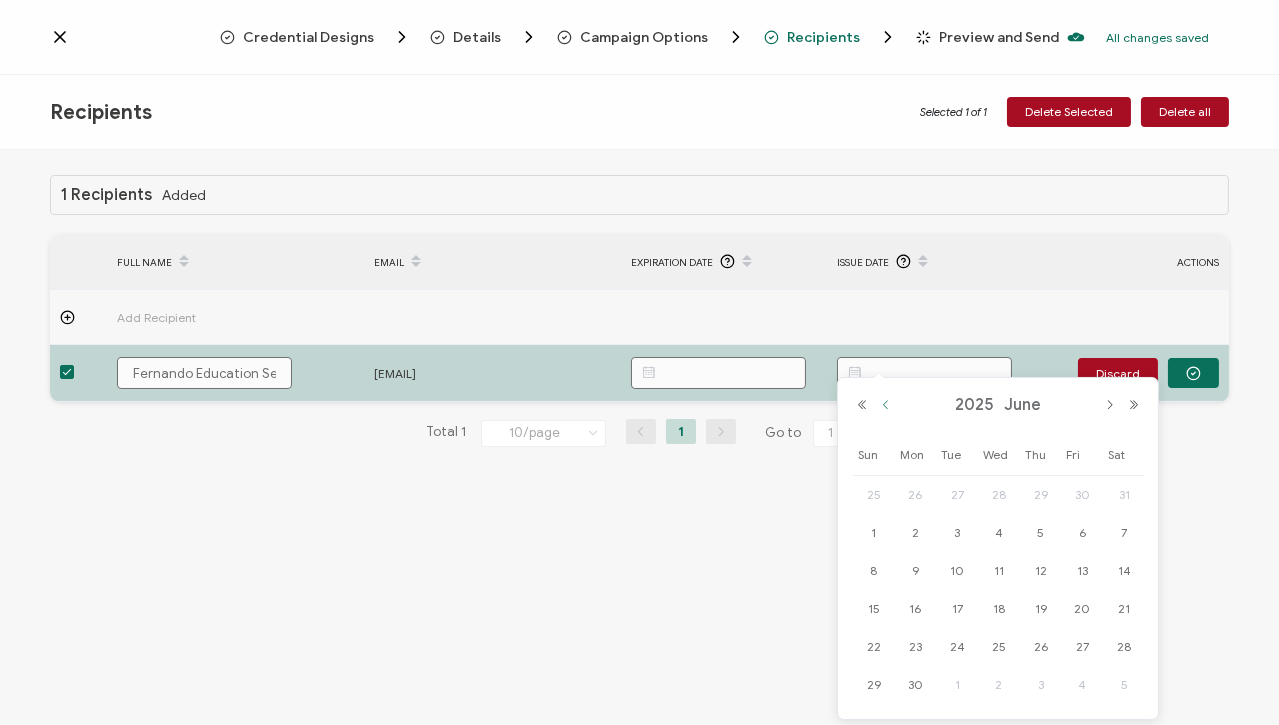 click at bounding box center (886, 405) 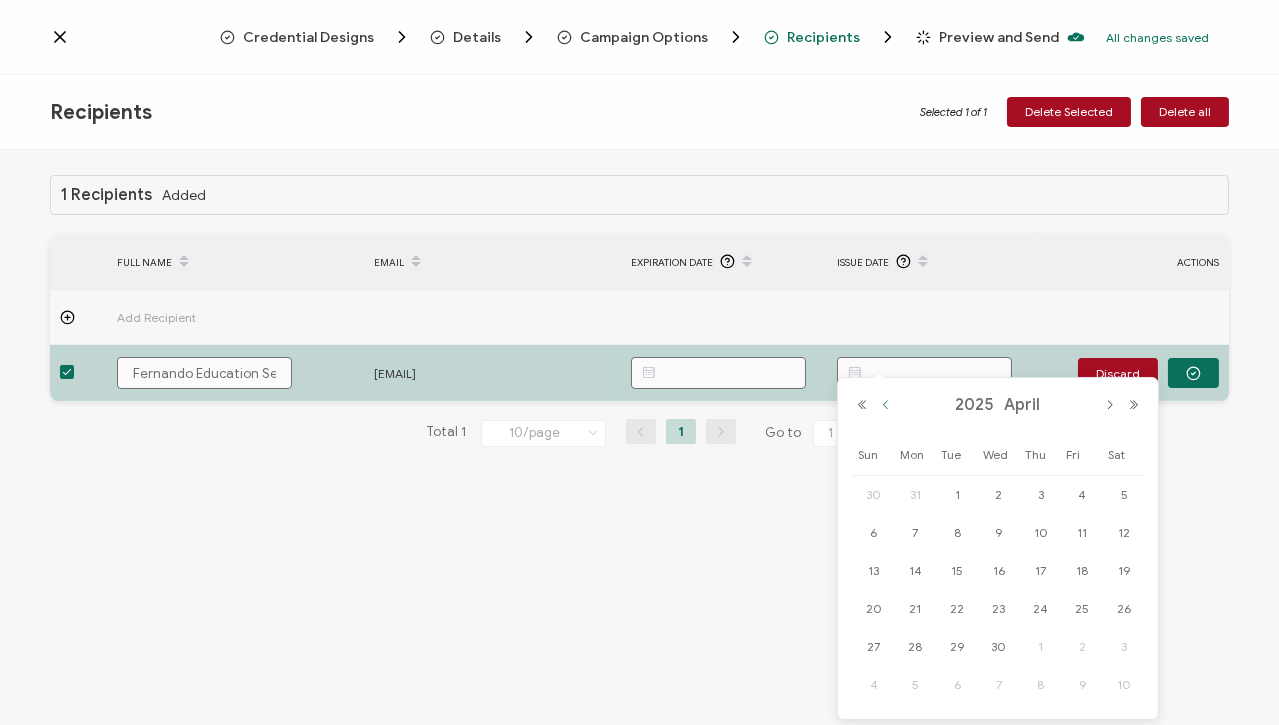 click at bounding box center (886, 405) 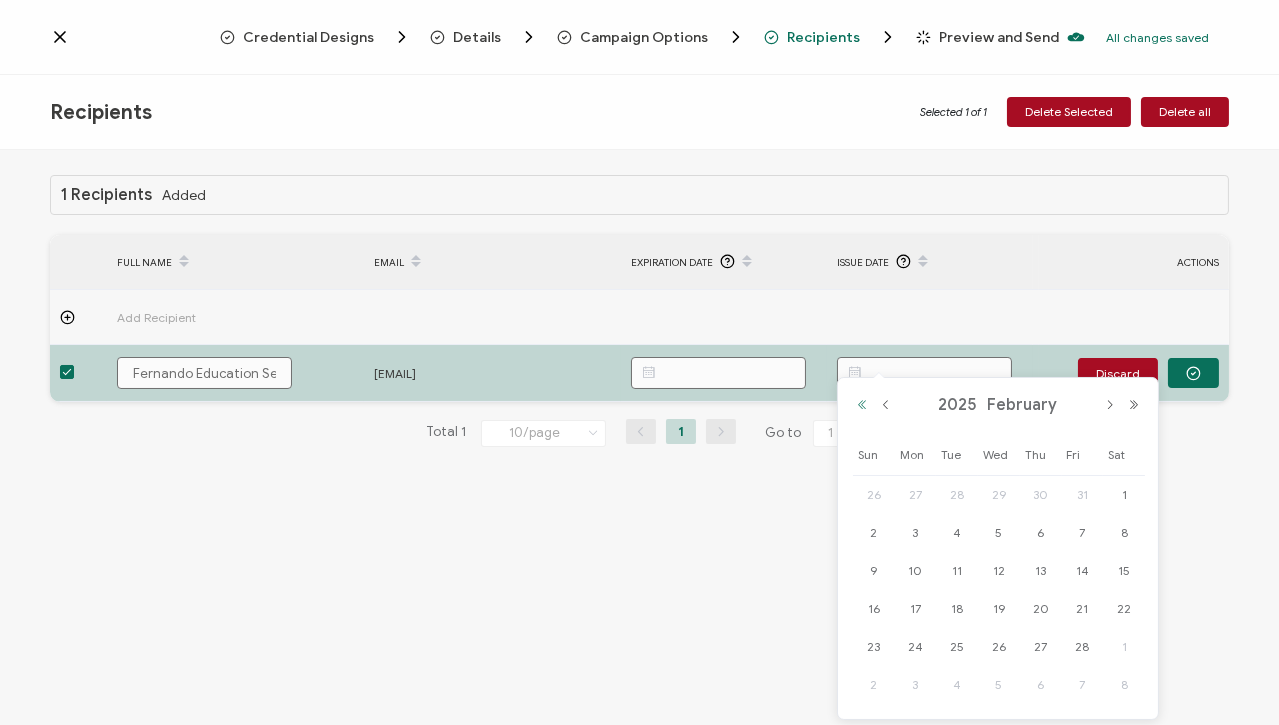 click at bounding box center [862, 405] 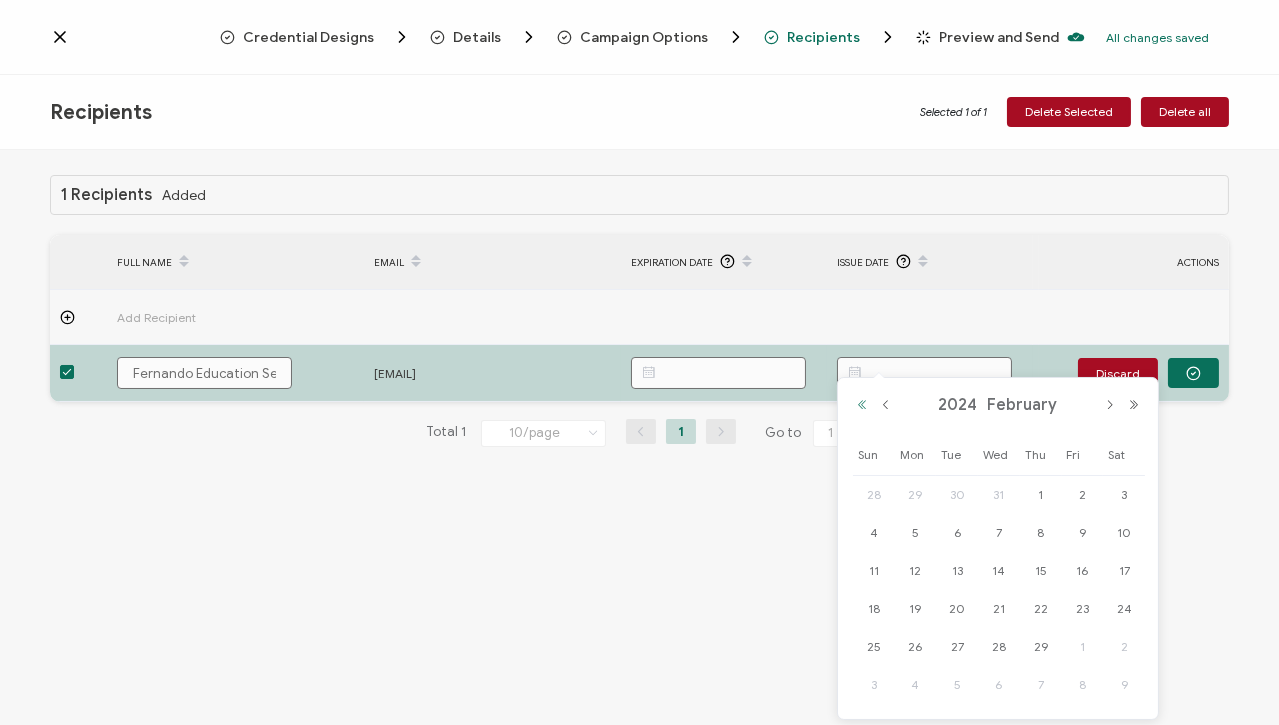 click at bounding box center [862, 405] 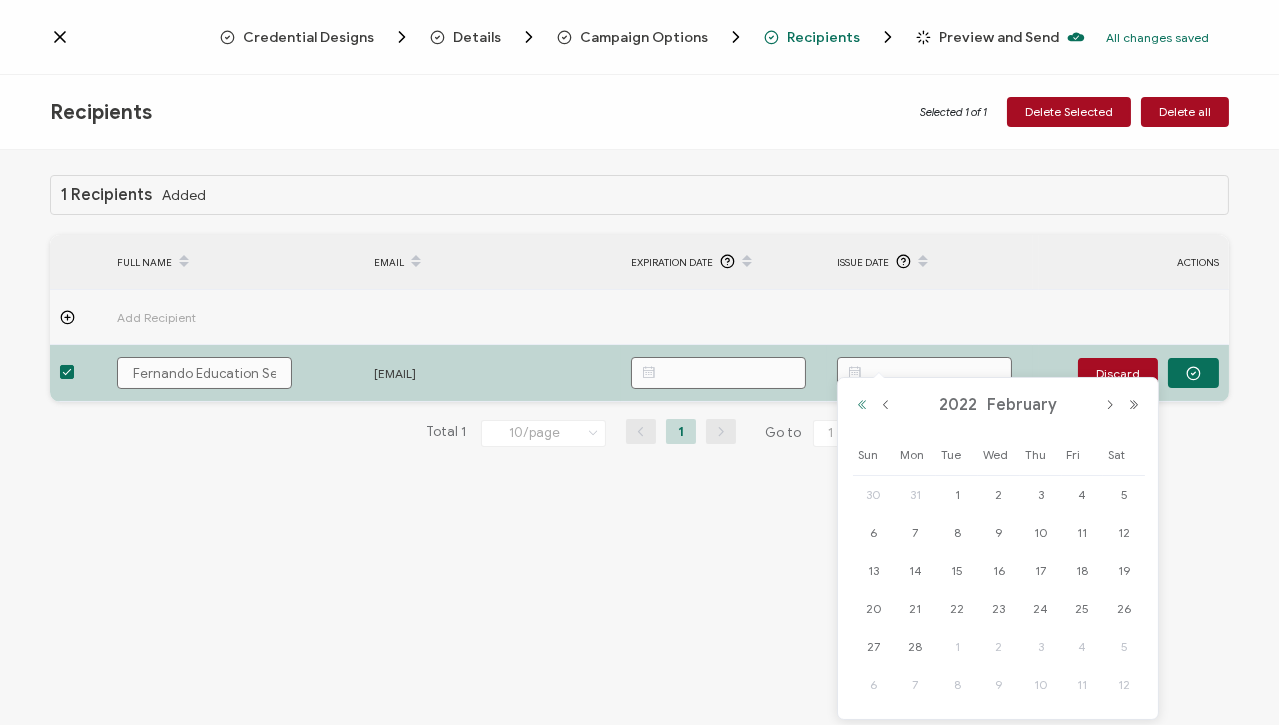 click at bounding box center [862, 405] 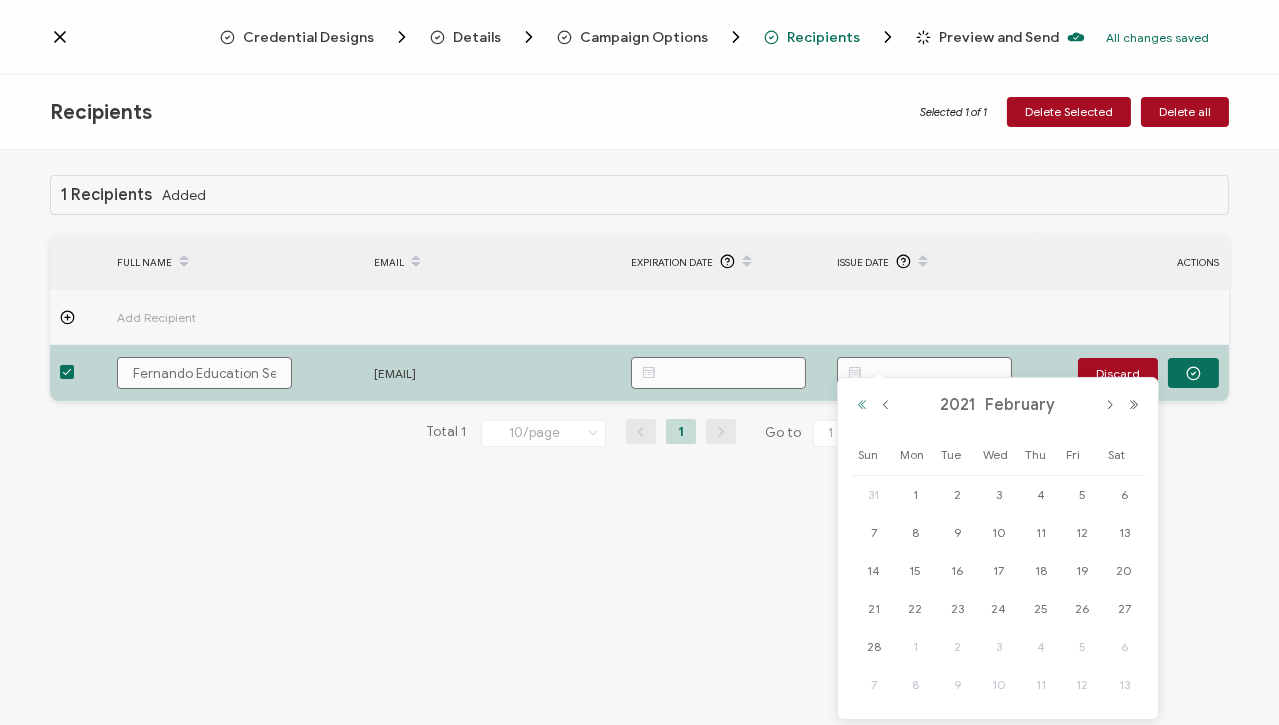 click at bounding box center (862, 405) 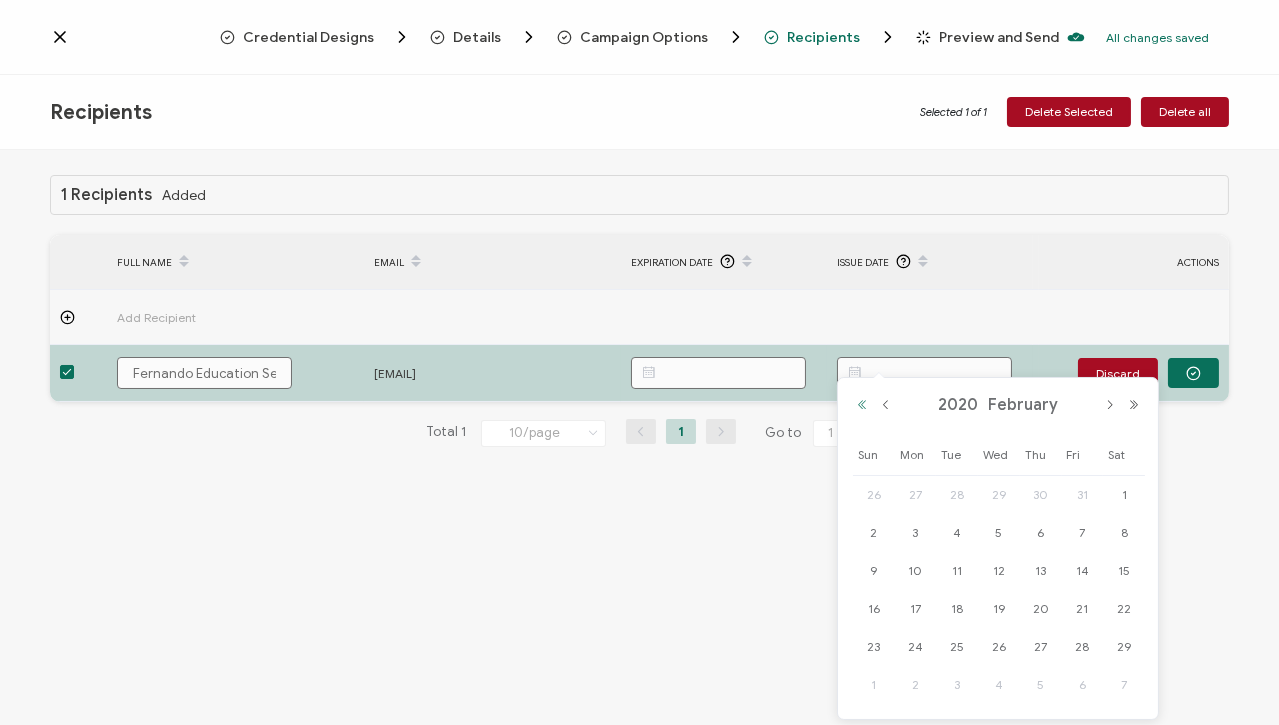 click at bounding box center [862, 405] 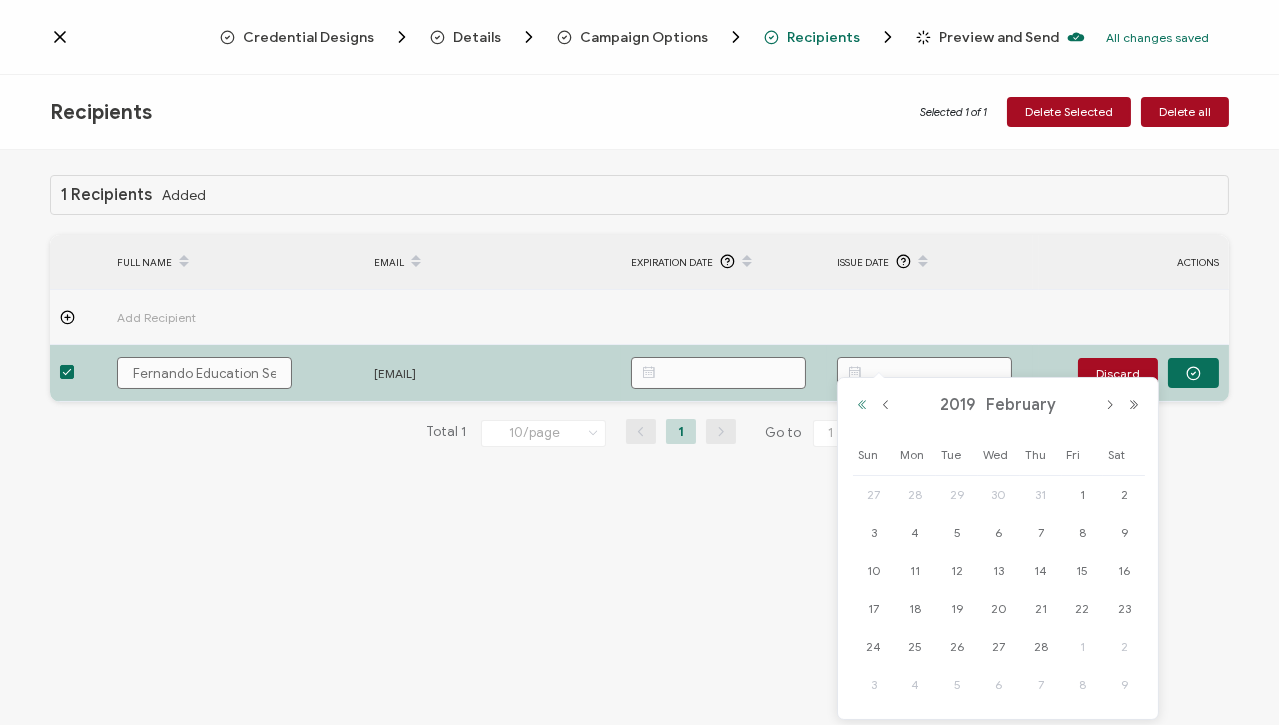 click at bounding box center [862, 405] 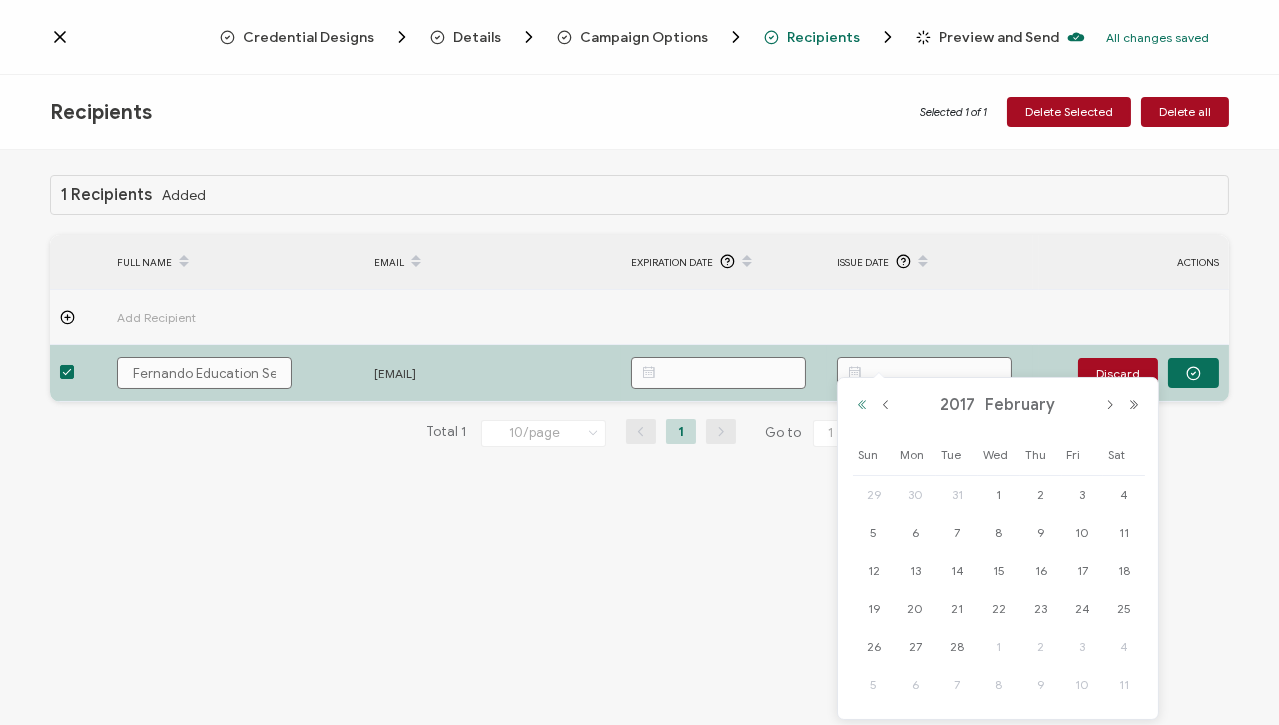 click at bounding box center (862, 405) 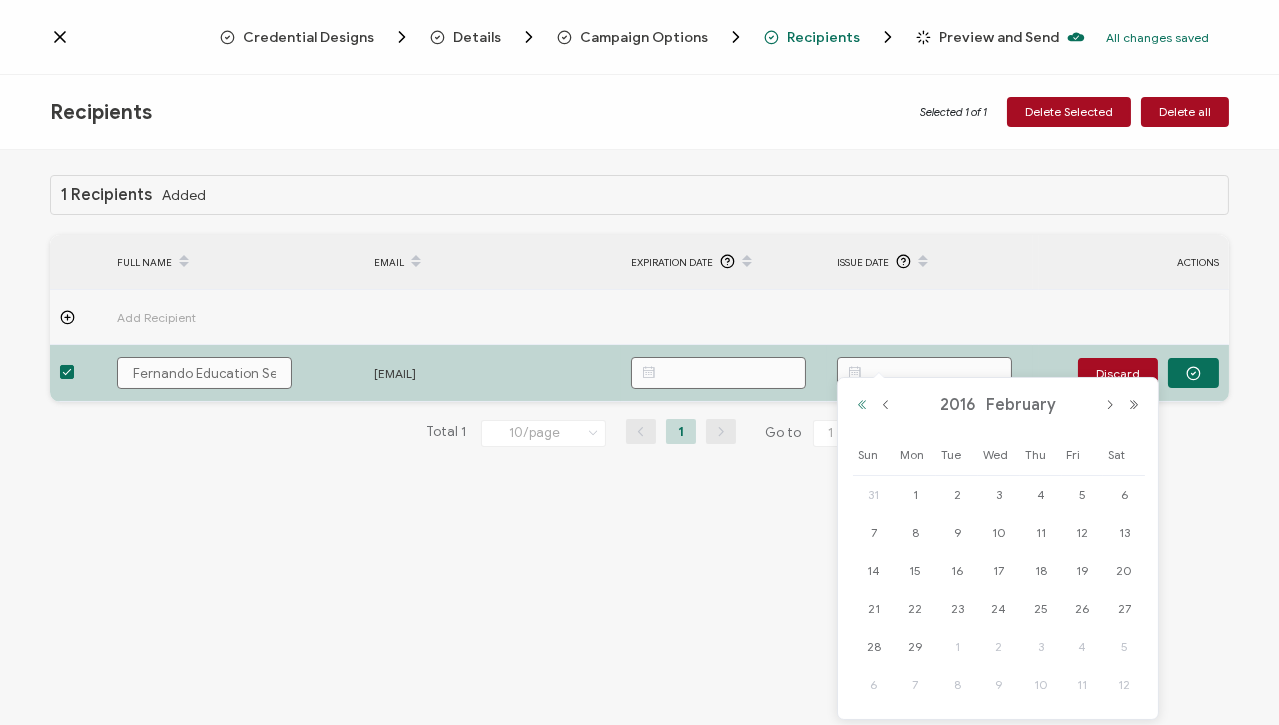 click at bounding box center [862, 405] 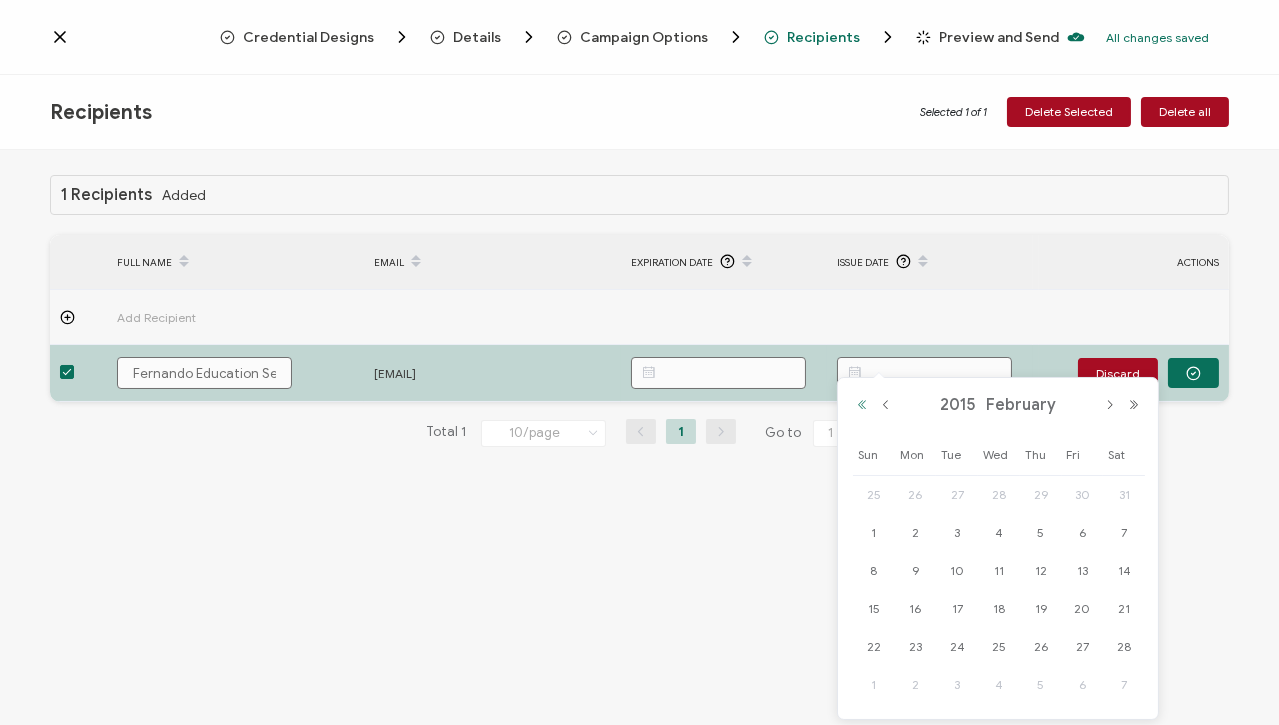 click at bounding box center (862, 405) 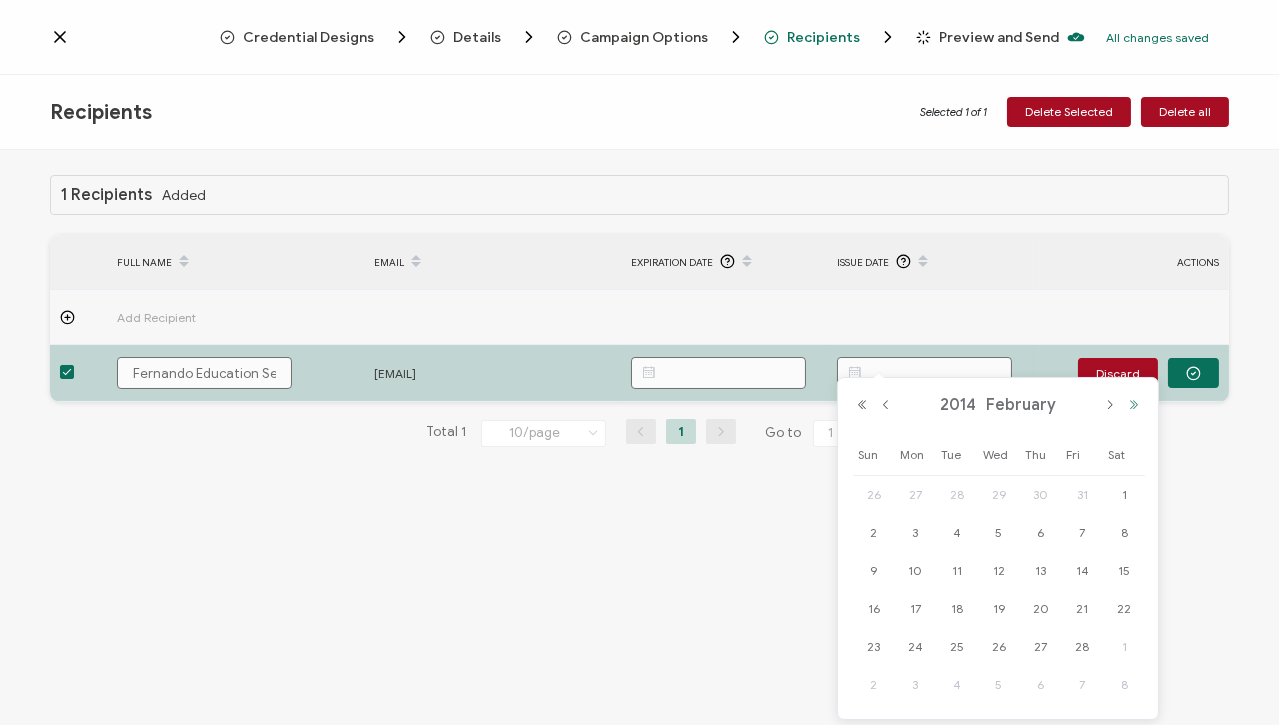 click at bounding box center (1134, 405) 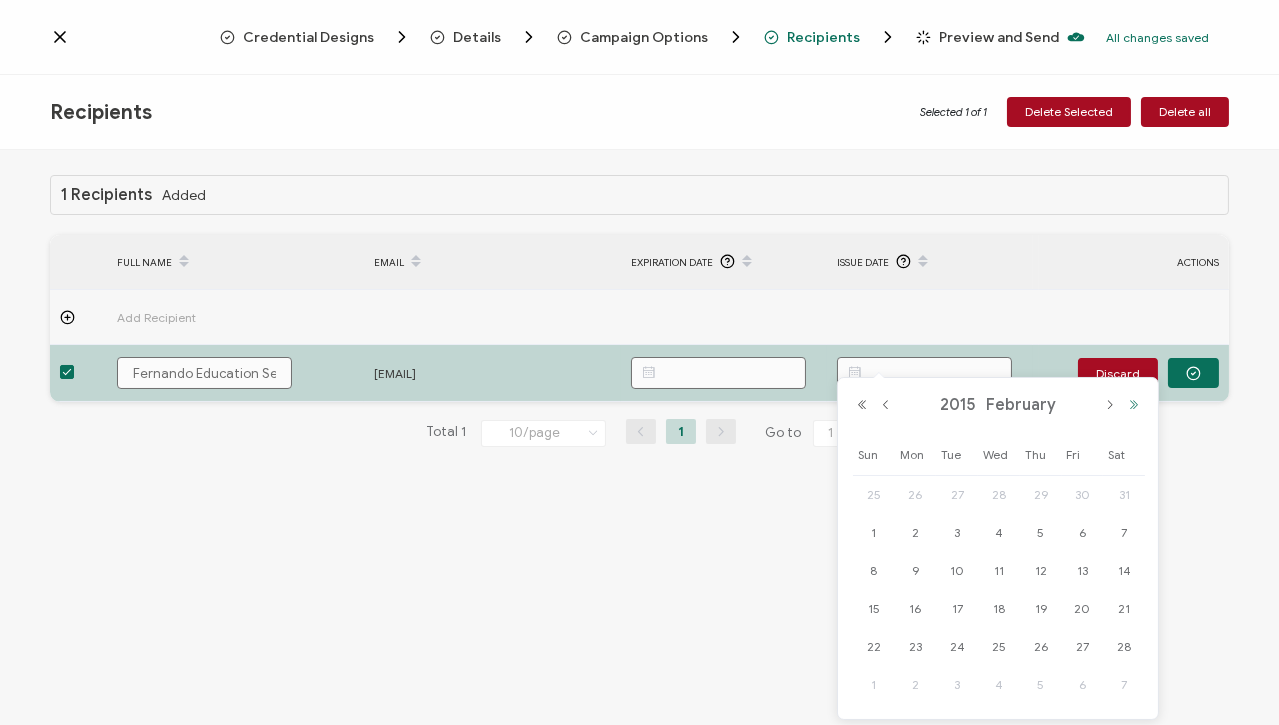click at bounding box center [1134, 405] 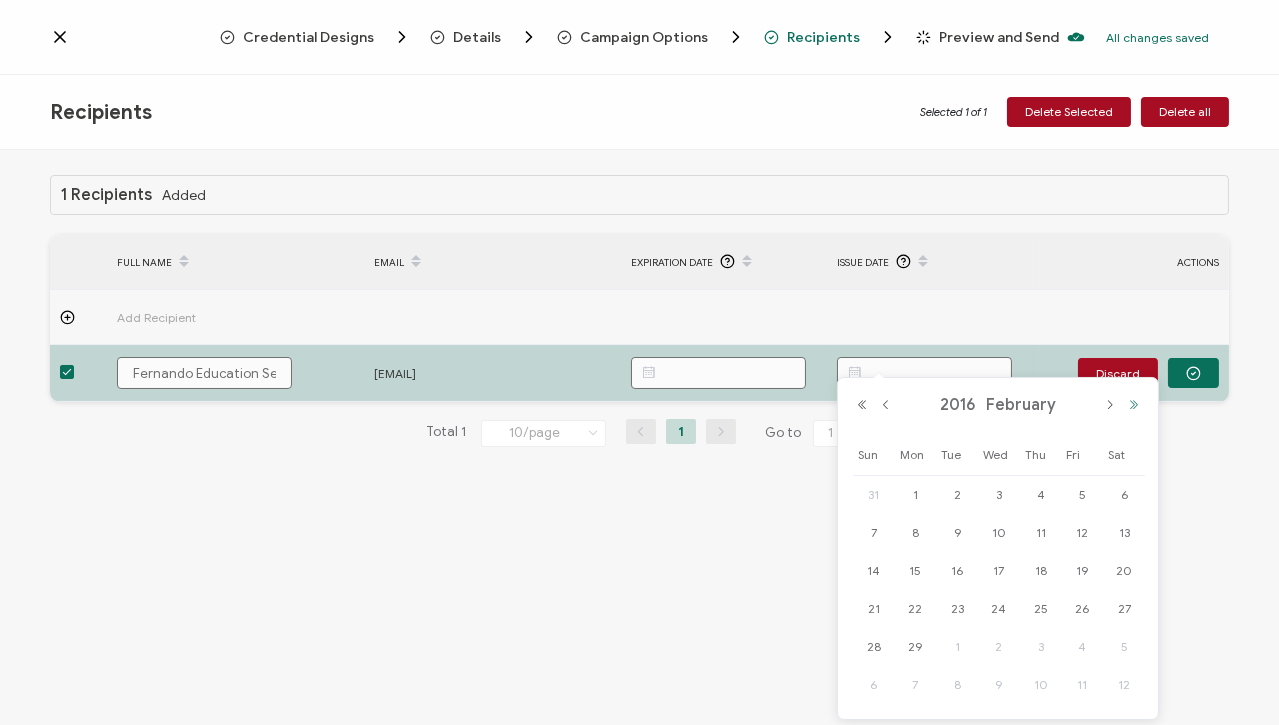 click at bounding box center (1134, 405) 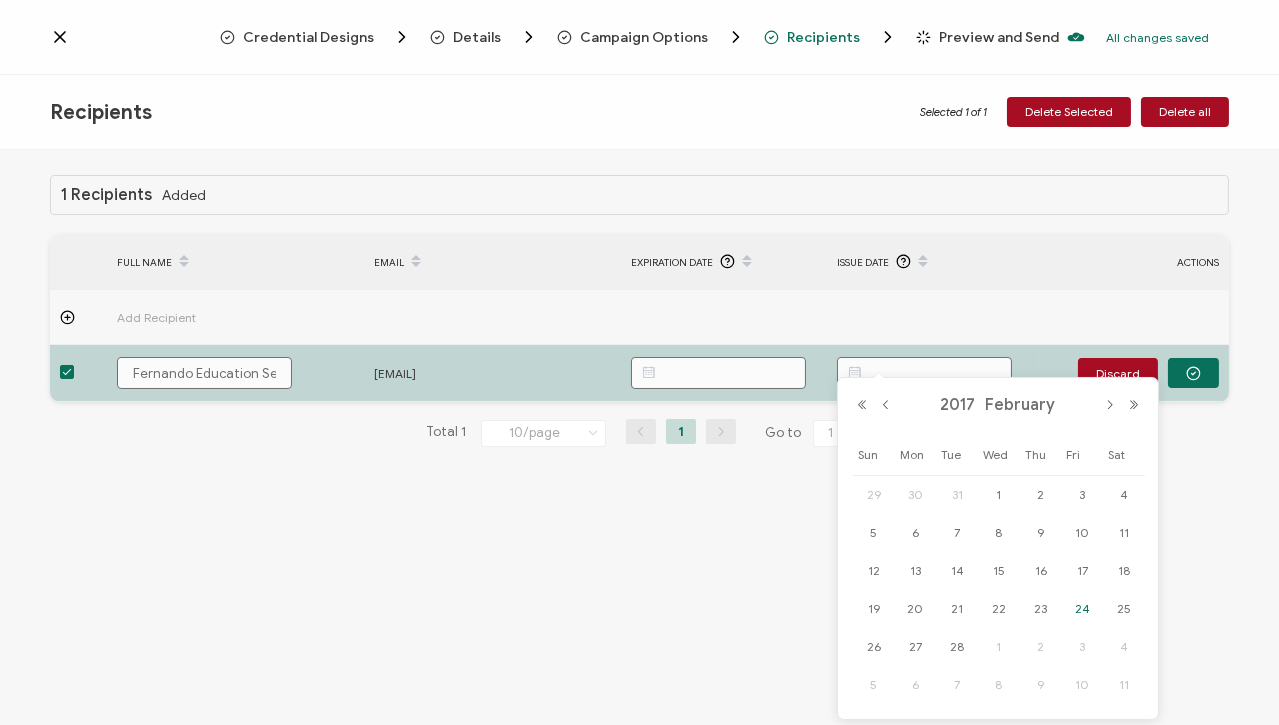 click on "24" at bounding box center (1082, 609) 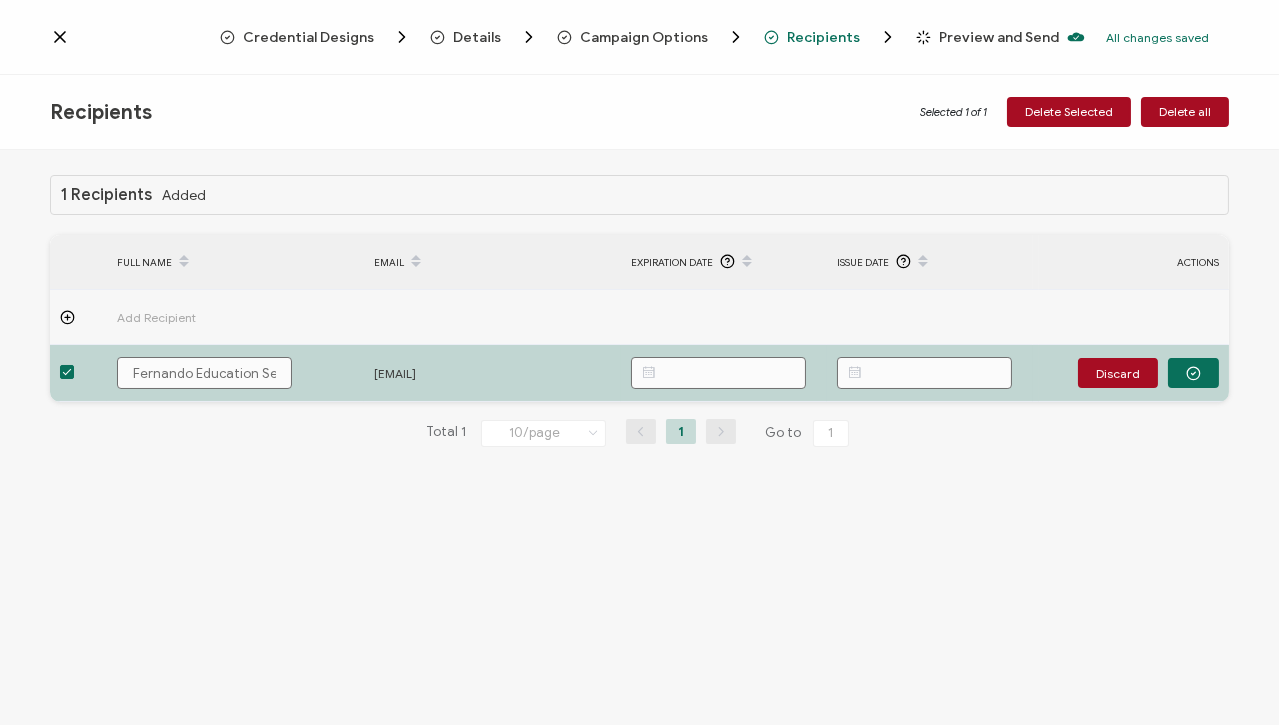click on "1 Recipients
Added                FULL NAME EMAIL Expiration Date   Issue Date   ACTIONS Add Recipient [COMPANY] [EMAIL]
Discard
[COMPANY] - Portugal [EMAIL]
Discard
Total 1 10/page 10/page 20/page 50/page 100/page 1 Go to 1" at bounding box center [639, 440] 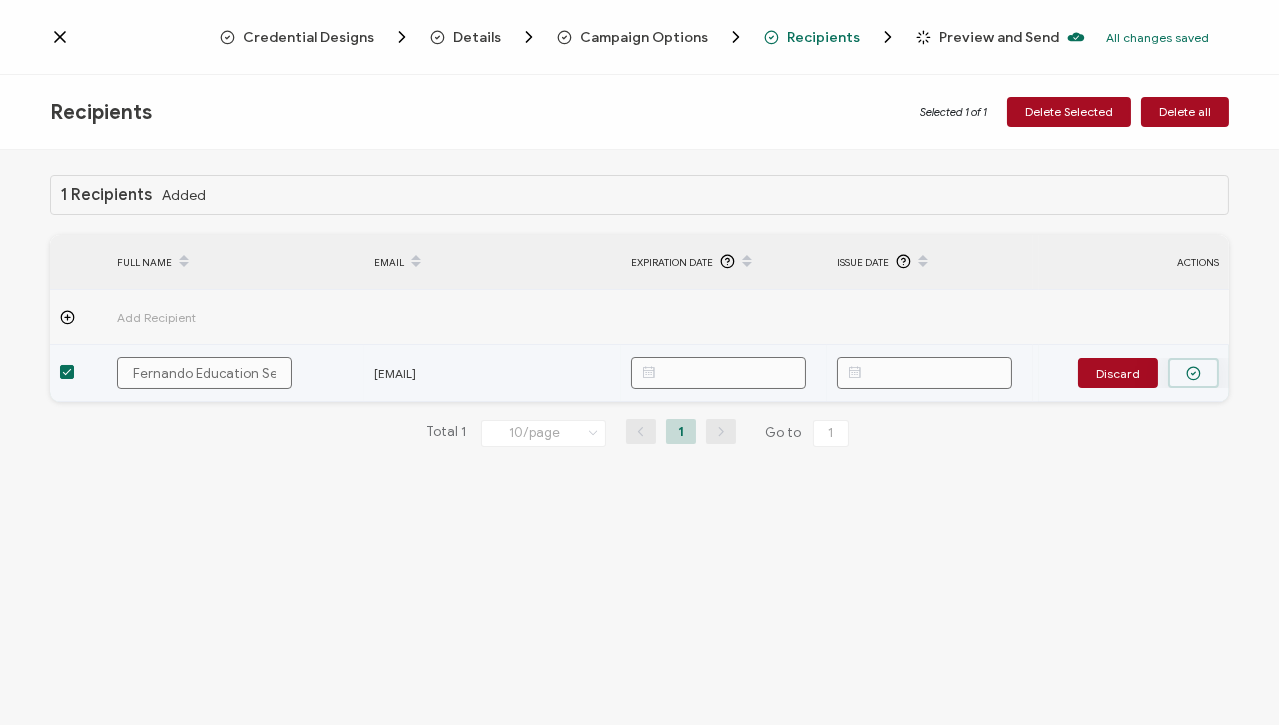 click 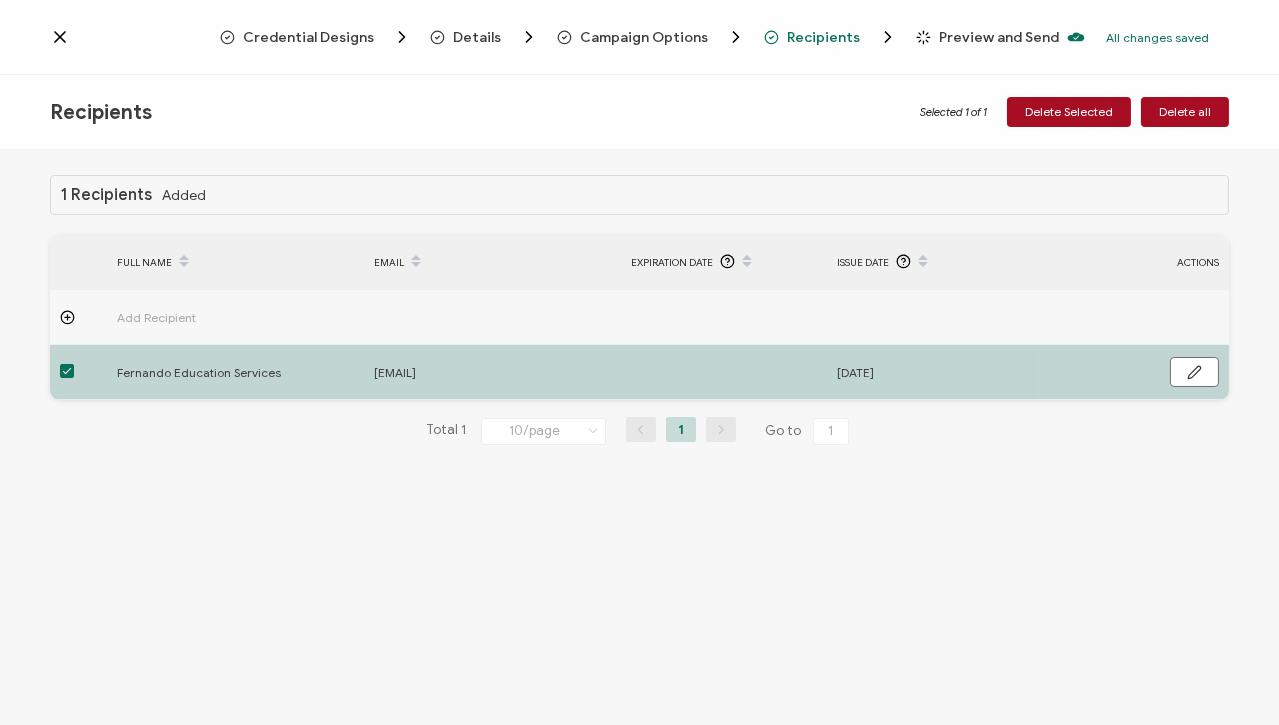 click on "Preview and Send" at bounding box center (999, 37) 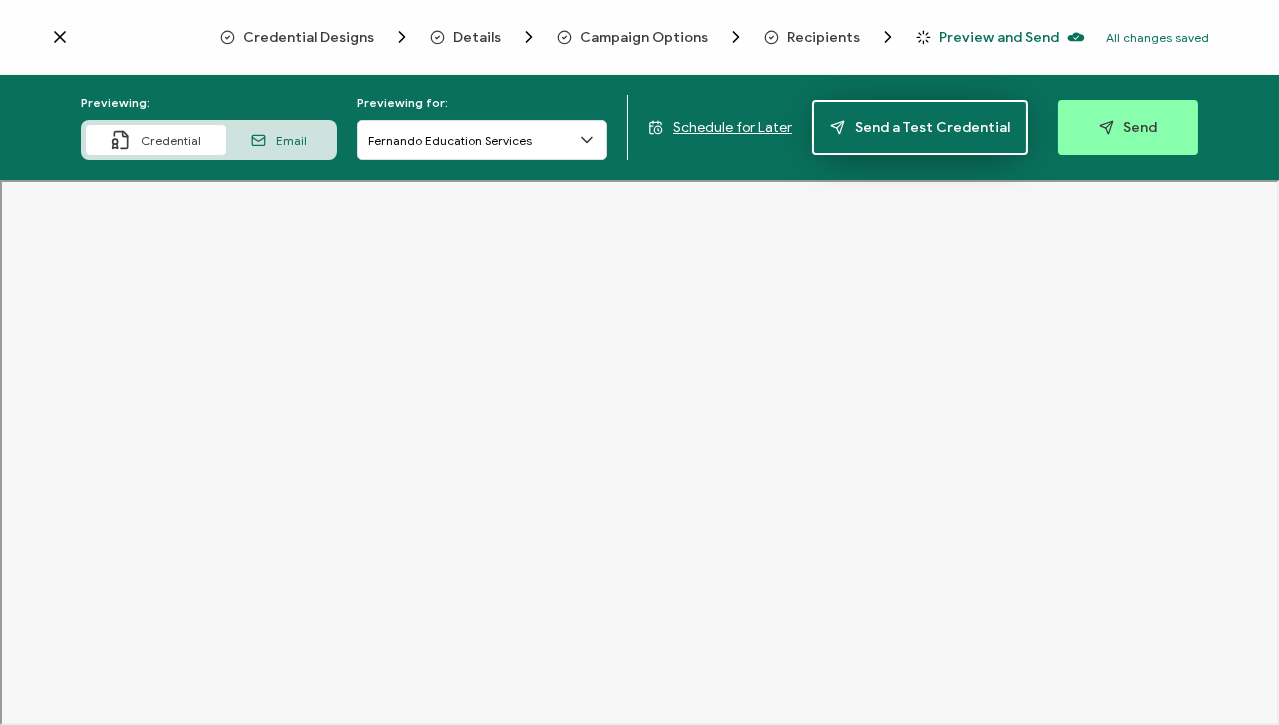 click on "Send a Test Credential" at bounding box center [920, 127] 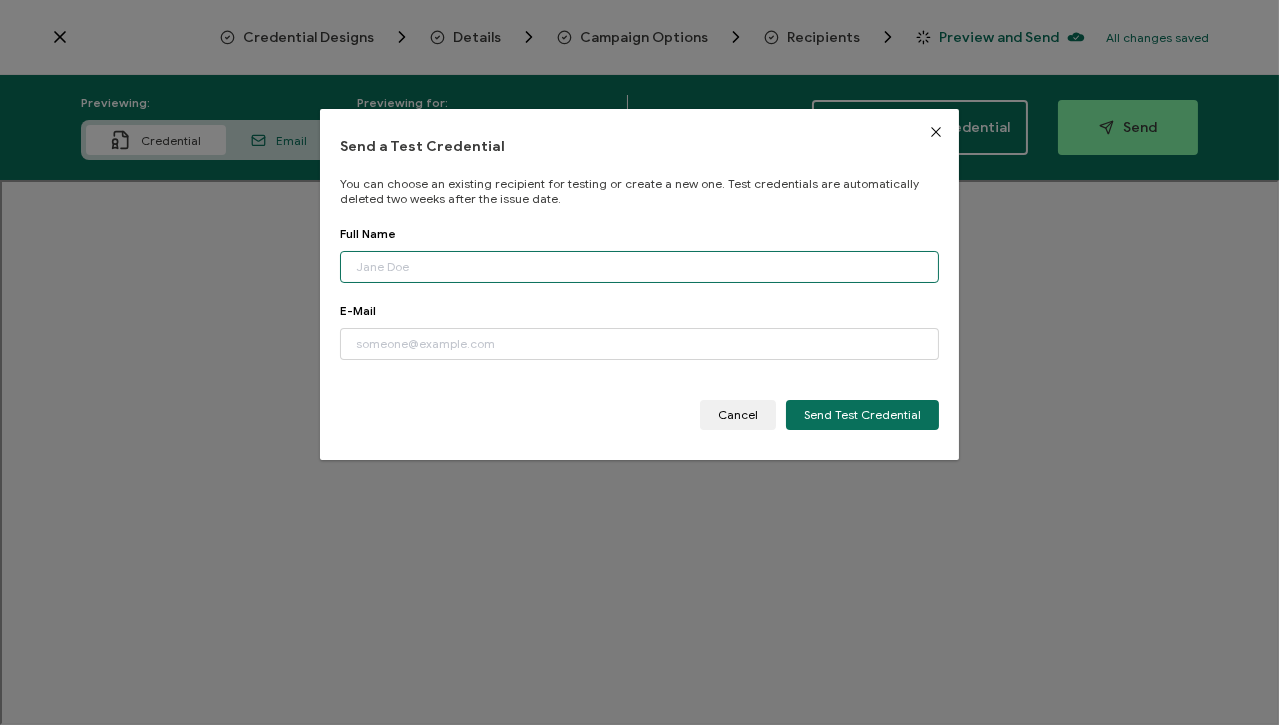 click at bounding box center (640, 267) 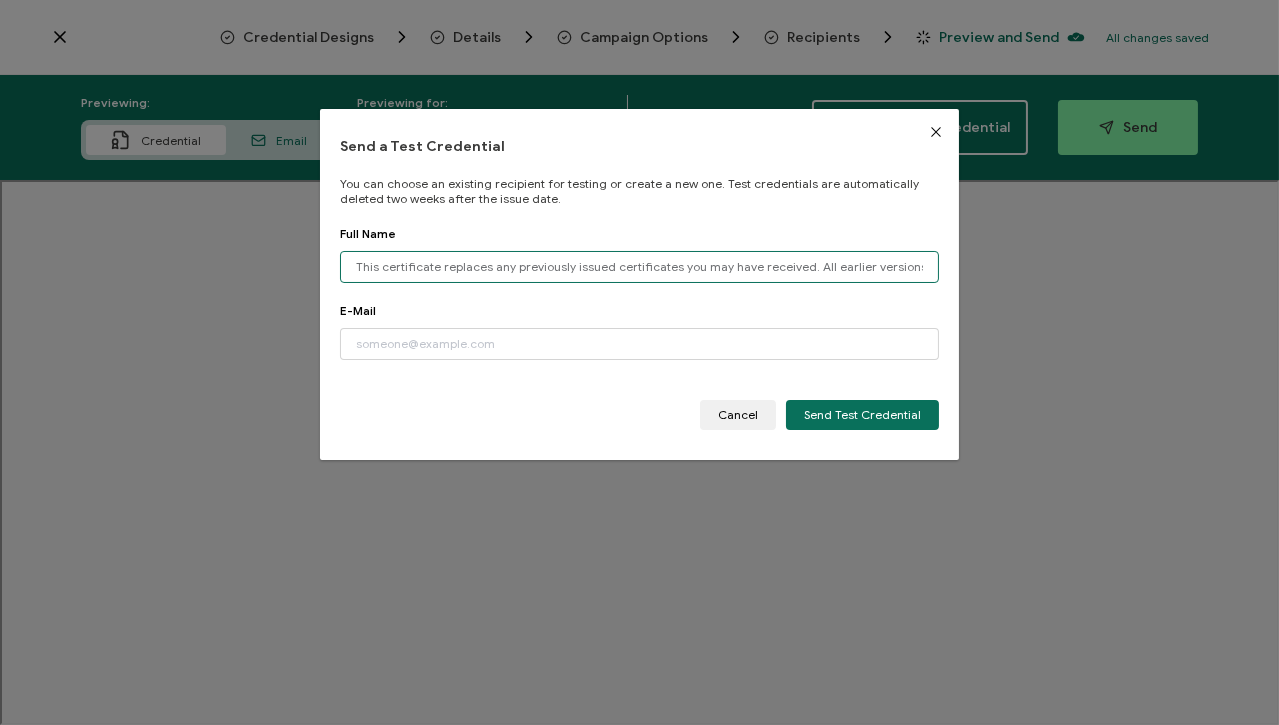 scroll, scrollTop: 0, scrollLeft: 585, axis: horizontal 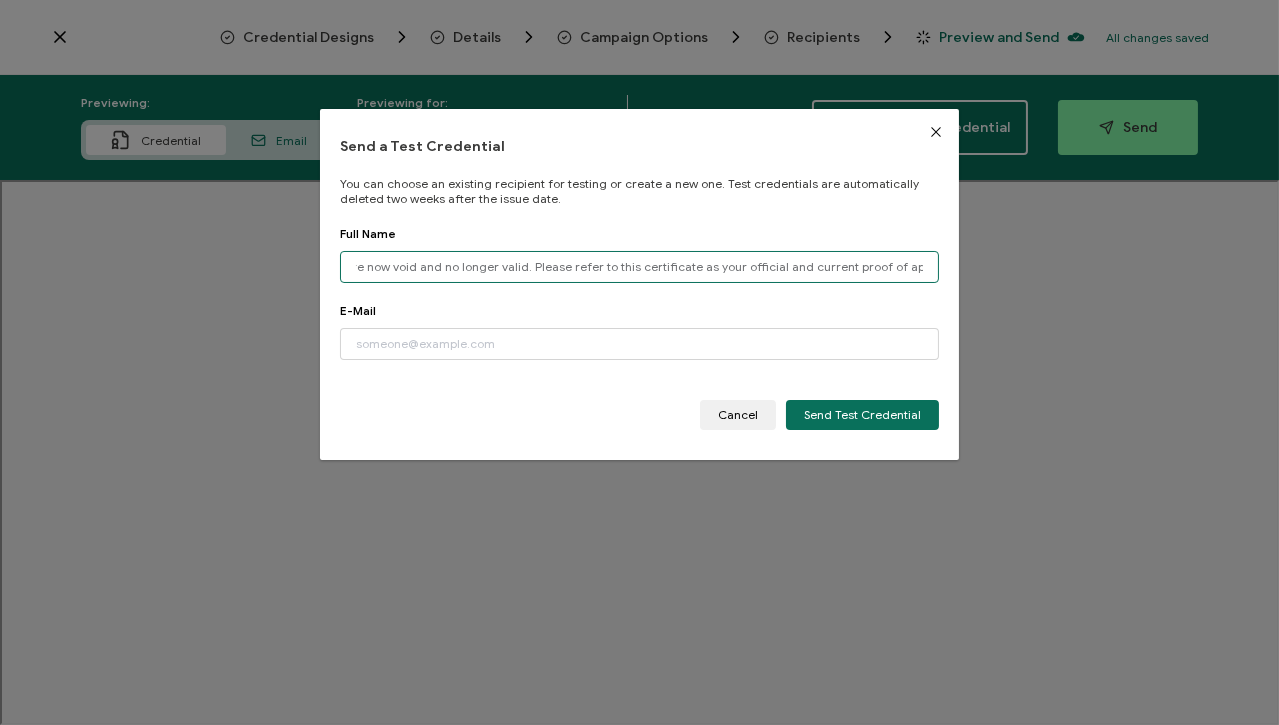 type 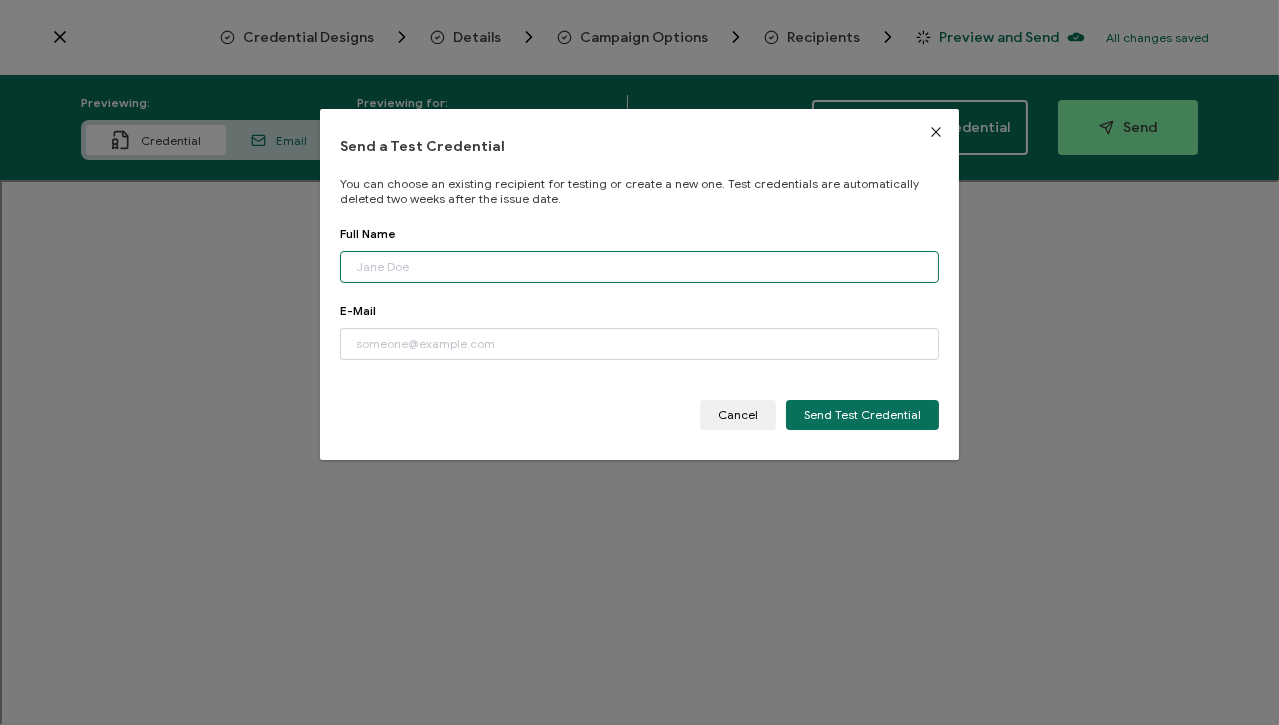 scroll, scrollTop: 0, scrollLeft: 0, axis: both 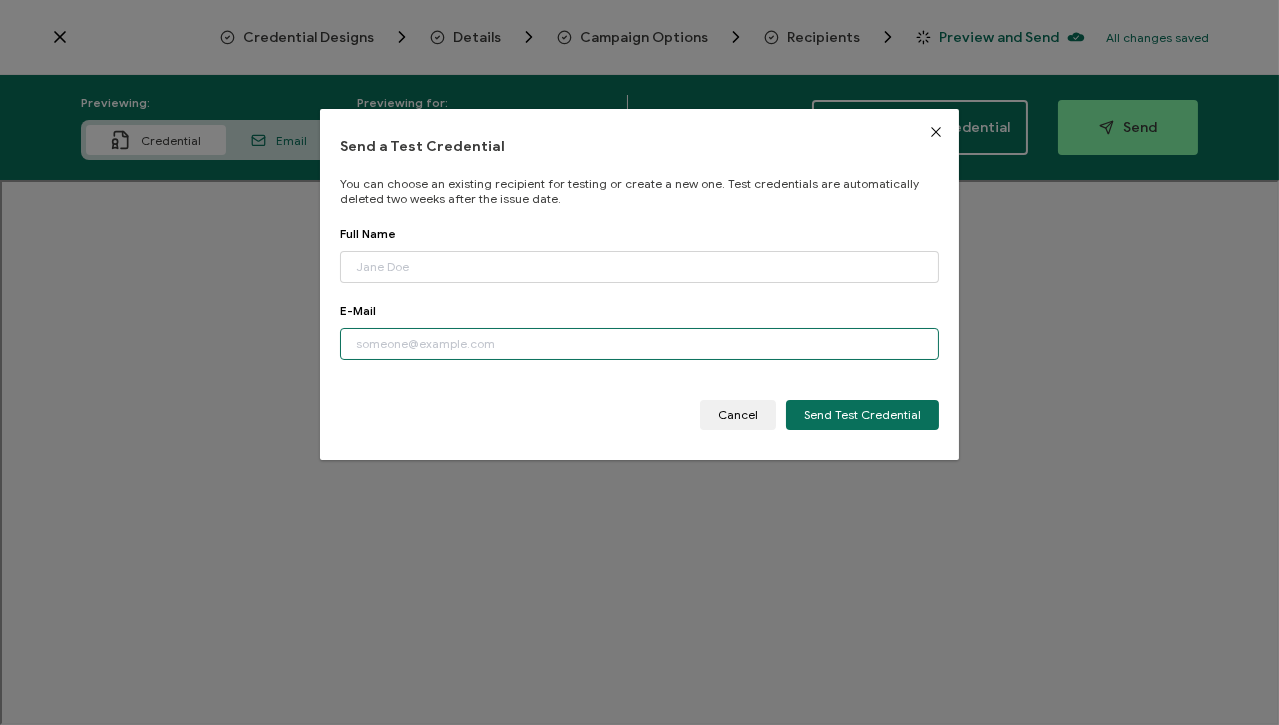 click at bounding box center [640, 344] 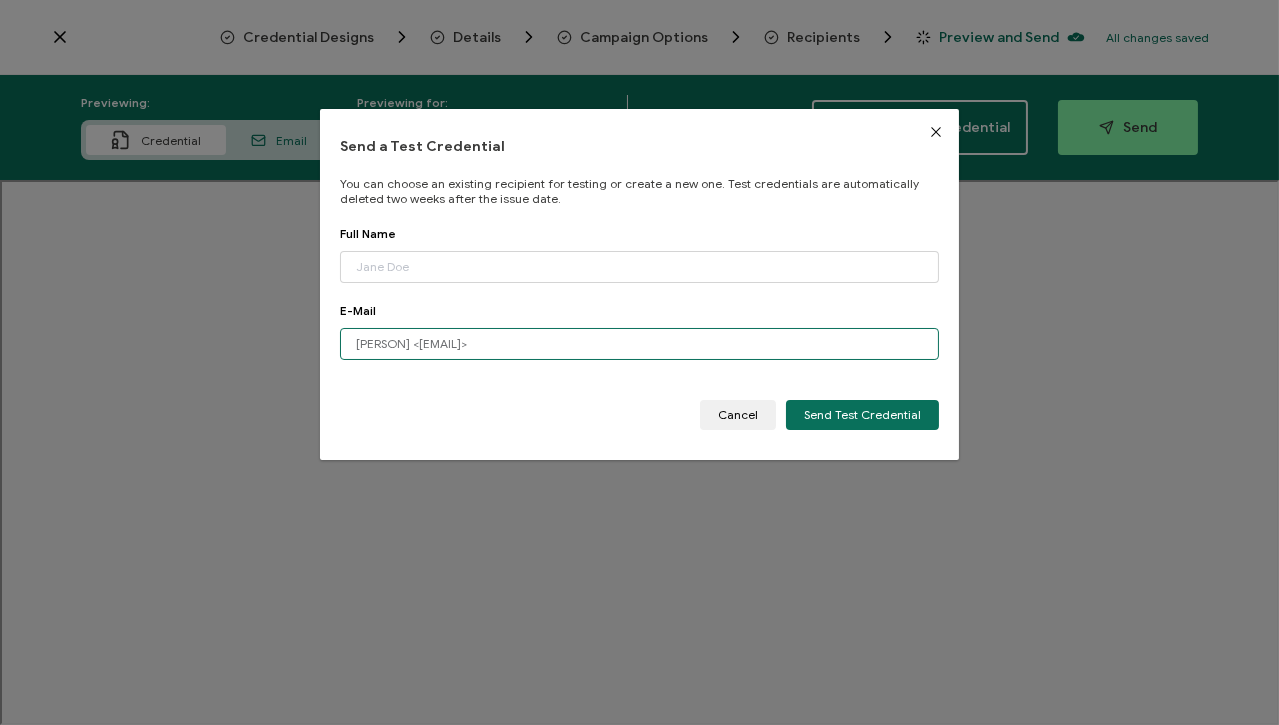 drag, startPoint x: 457, startPoint y: 346, endPoint x: 244, endPoint y: 344, distance: 213.00938 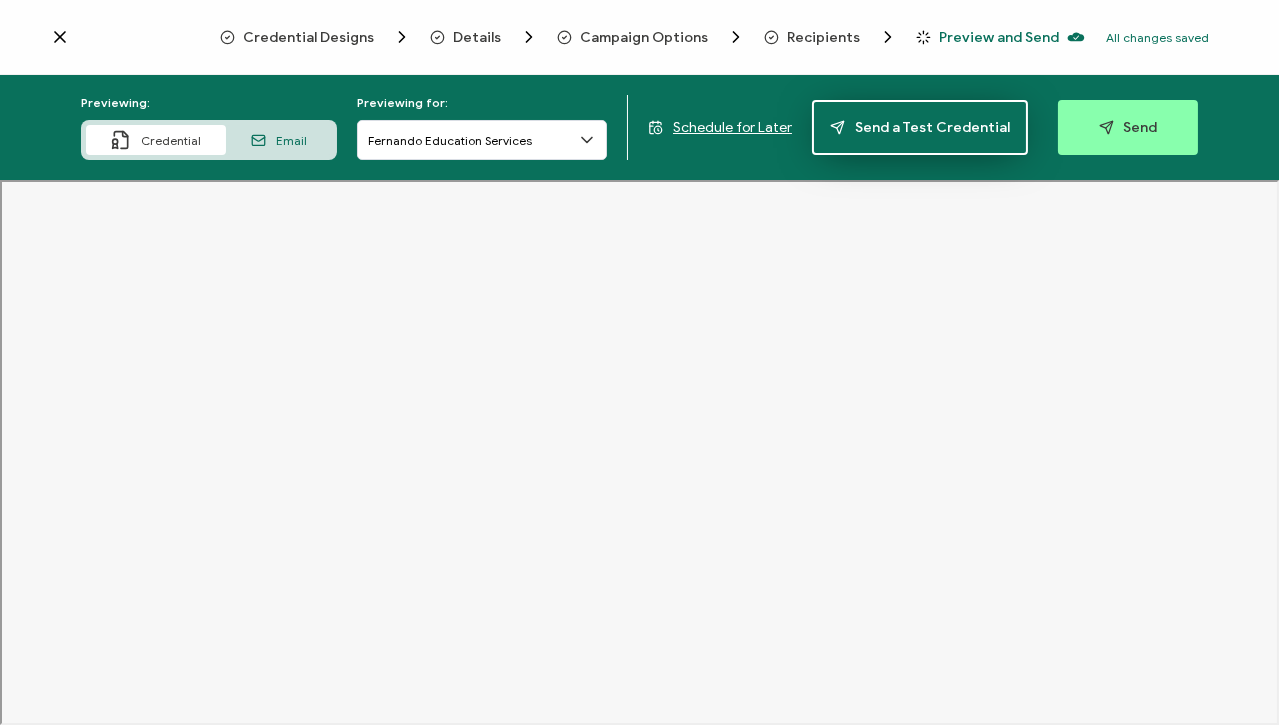 click on "Send a Test Credential" at bounding box center (920, 127) 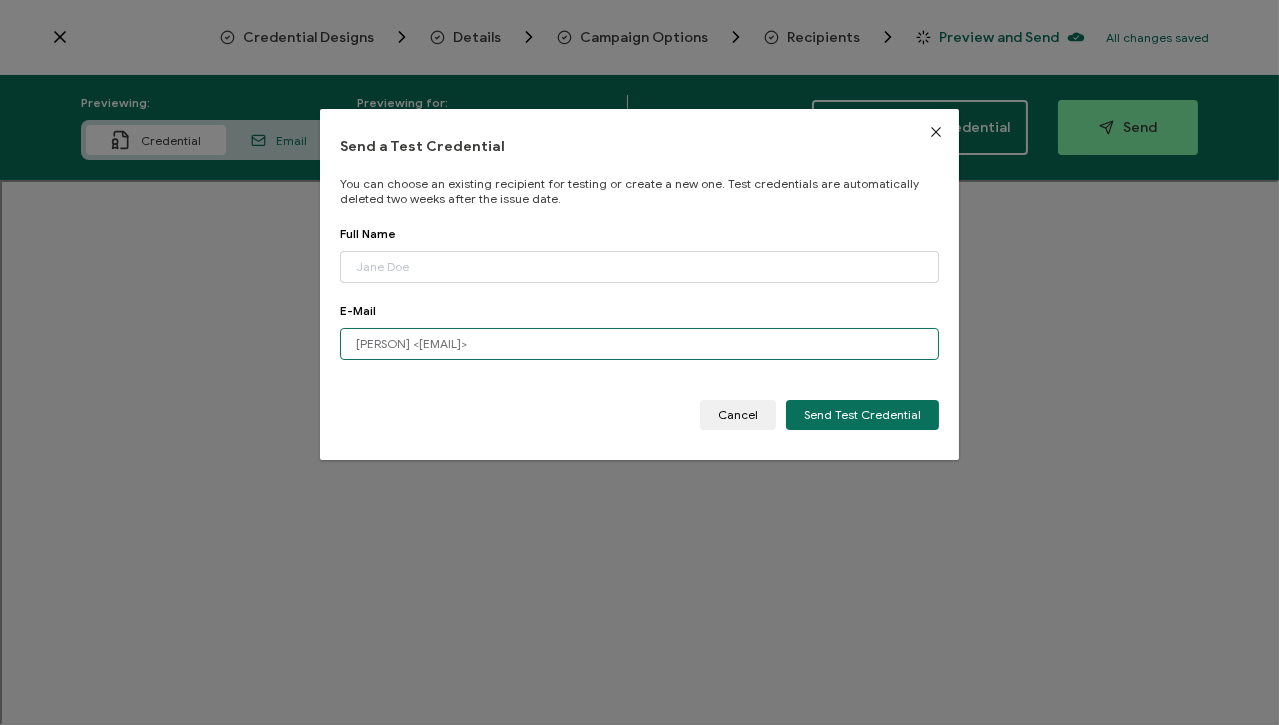 click on "[PERSON] <[EMAIL]>" at bounding box center [640, 344] 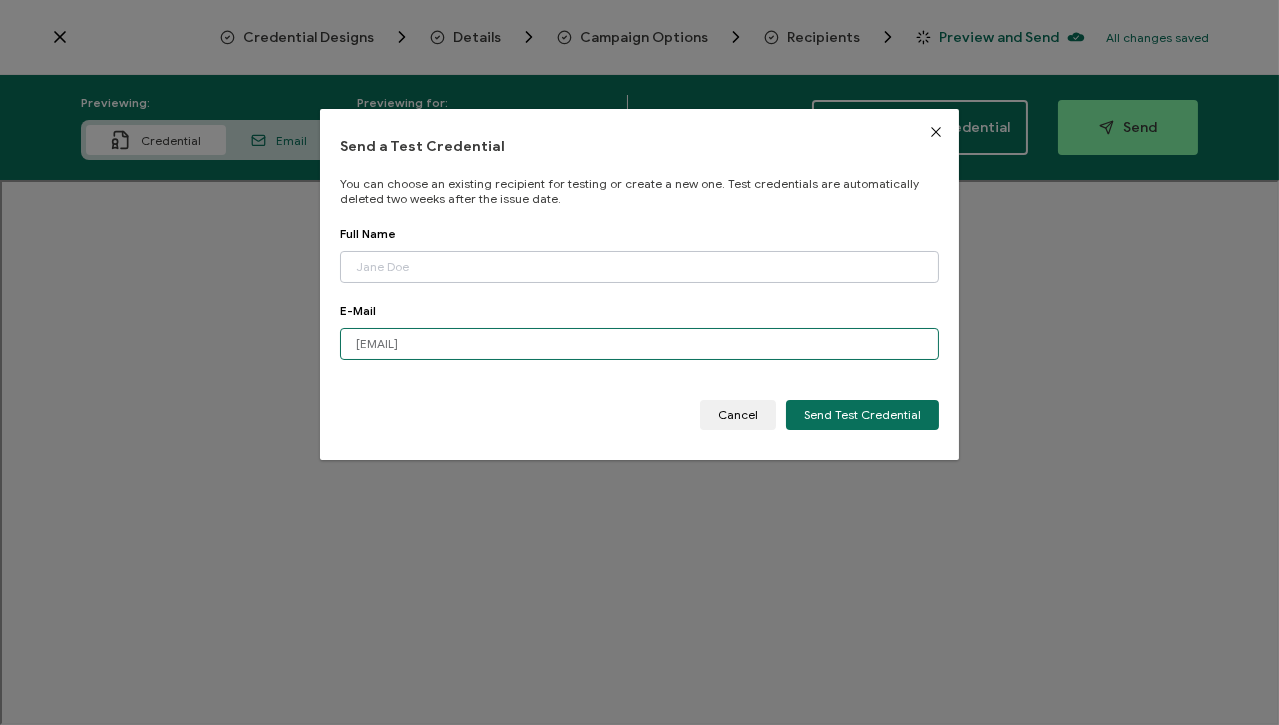 type on "[EMAIL]" 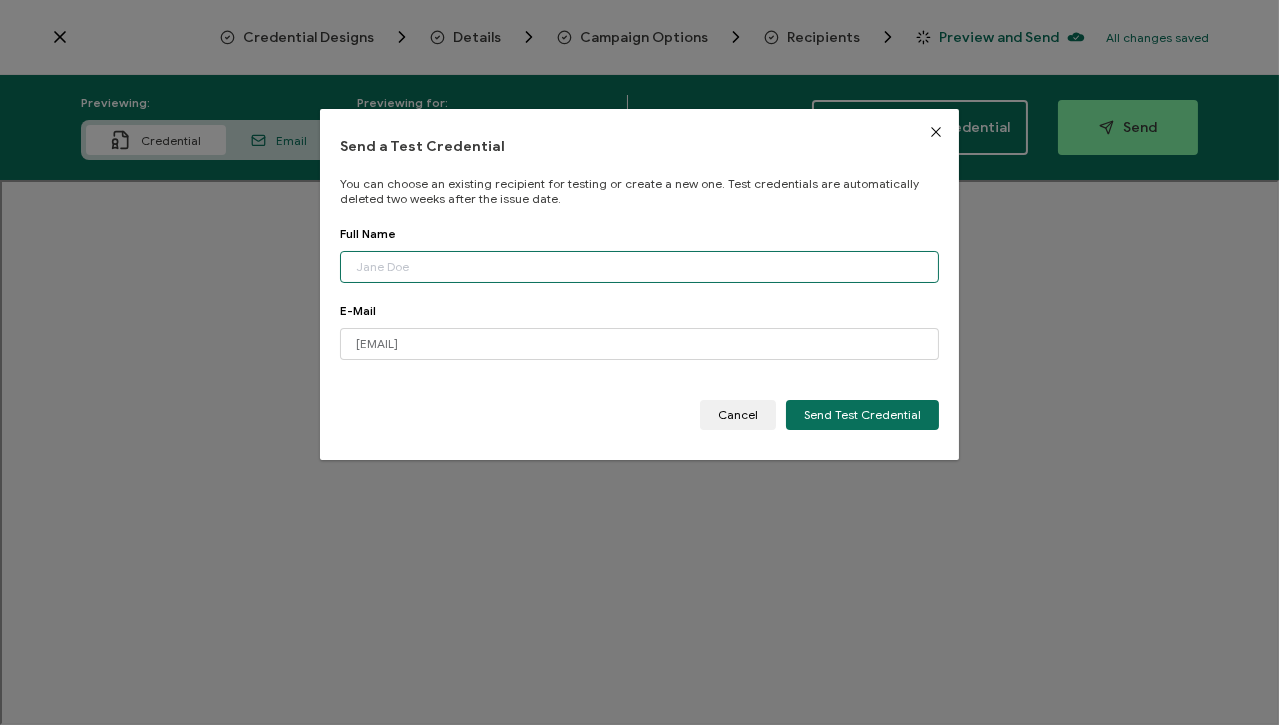 click at bounding box center (640, 267) 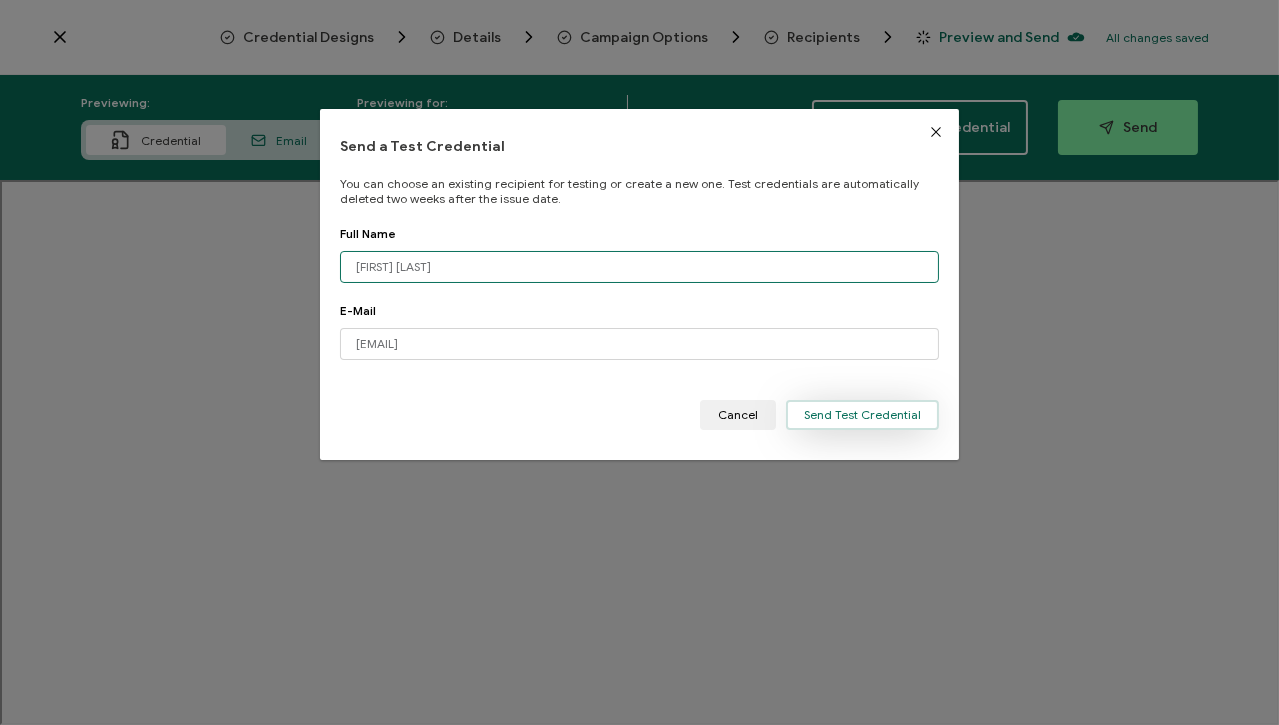 type on "[FIRST] [LAST]" 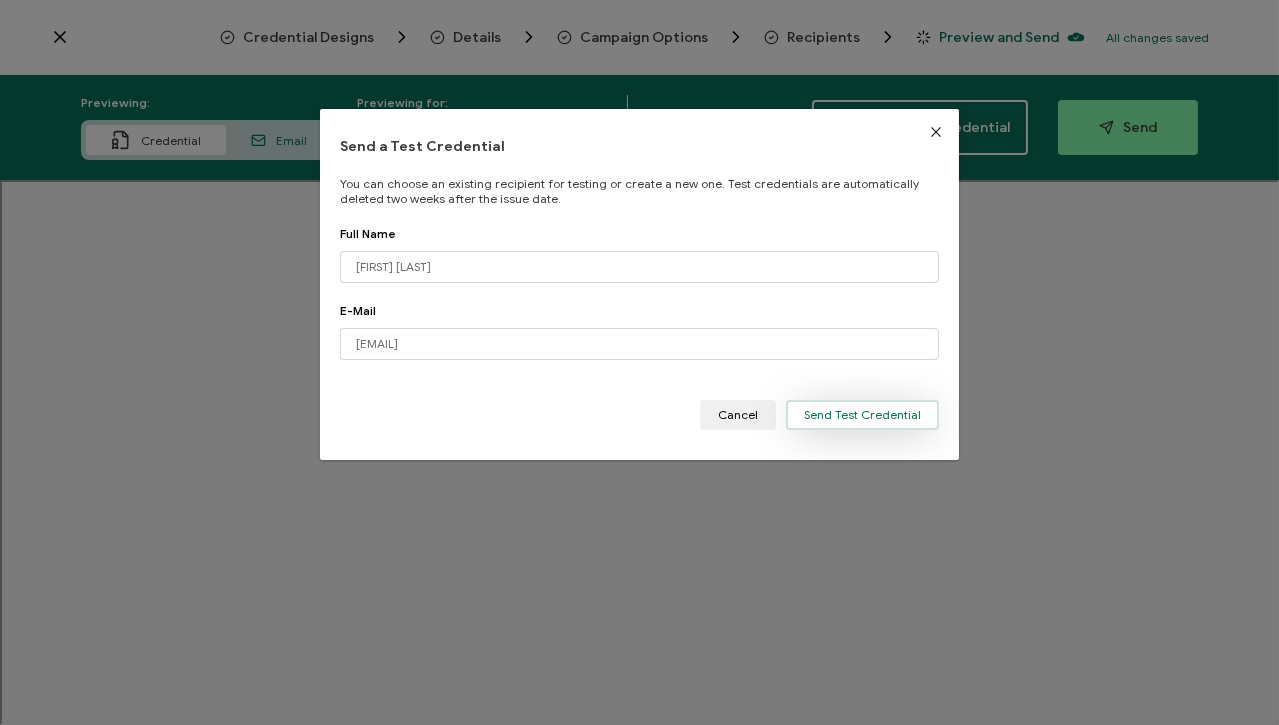 click on "Send Test Credential" at bounding box center [862, 415] 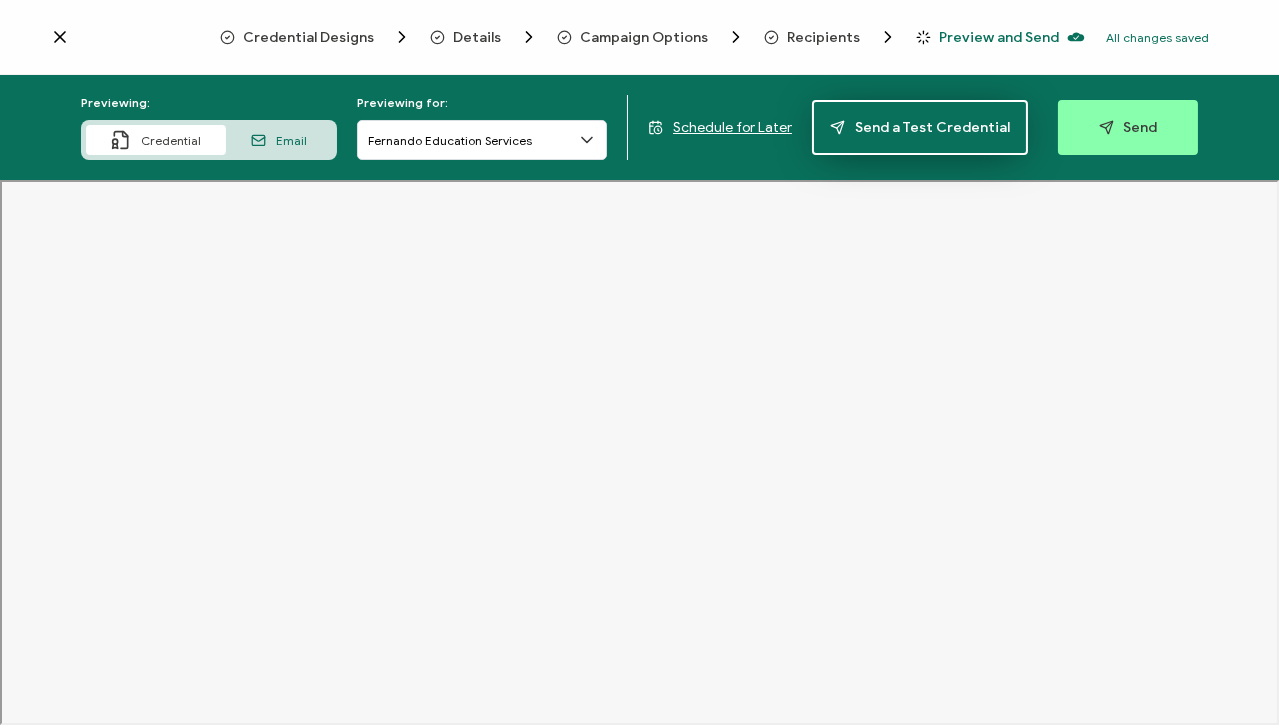 click on "Send a Test Credential" at bounding box center (920, 127) 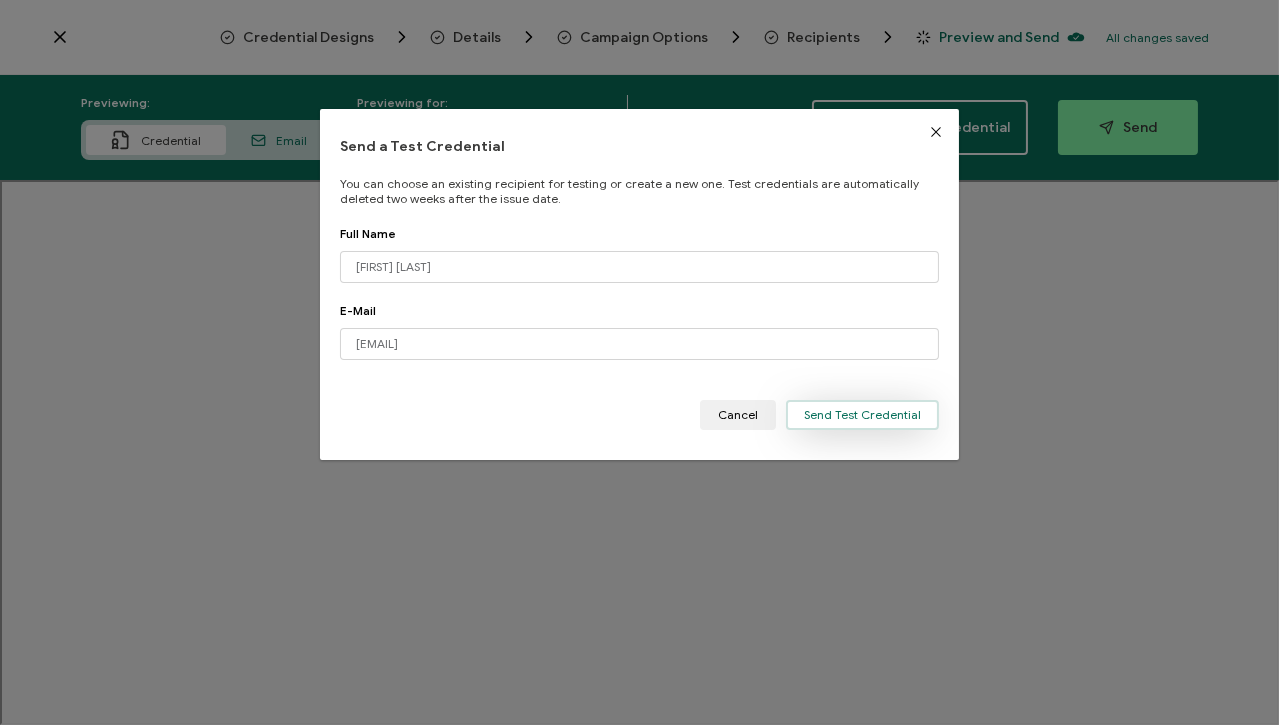 click on "Send Test Credential" at bounding box center [862, 415] 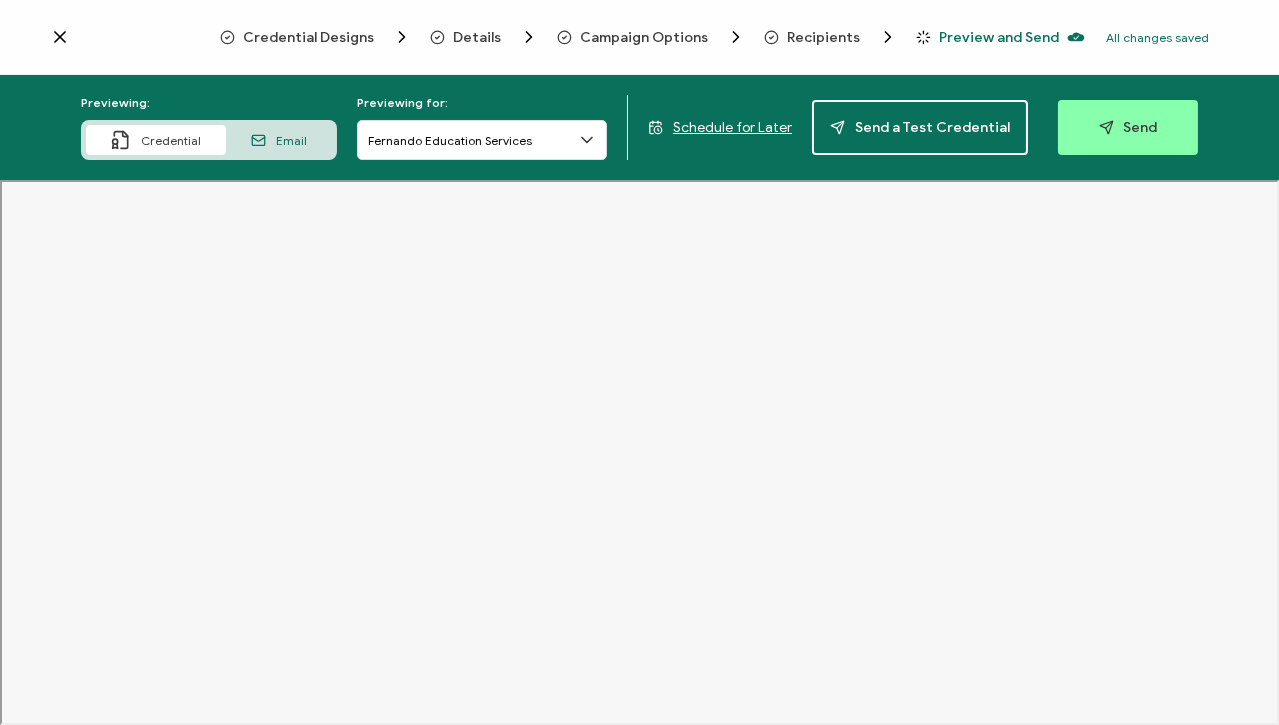 click on "Recipients" at bounding box center (823, 37) 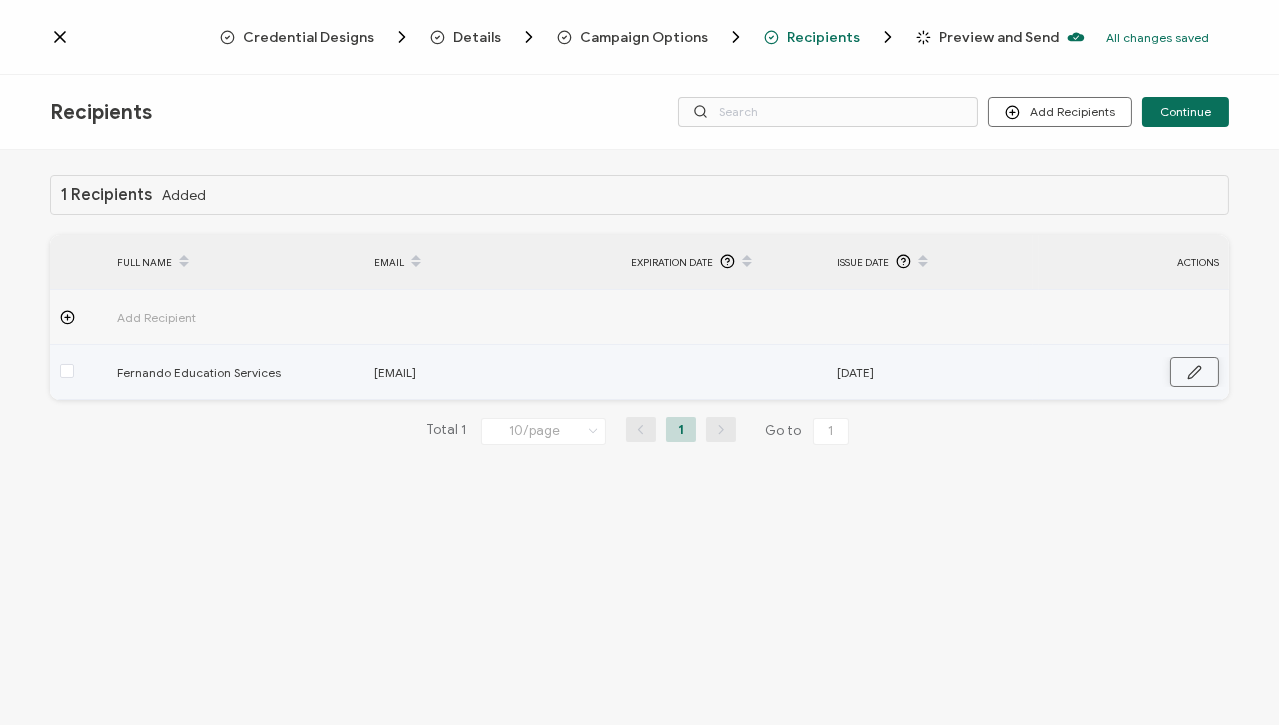 click 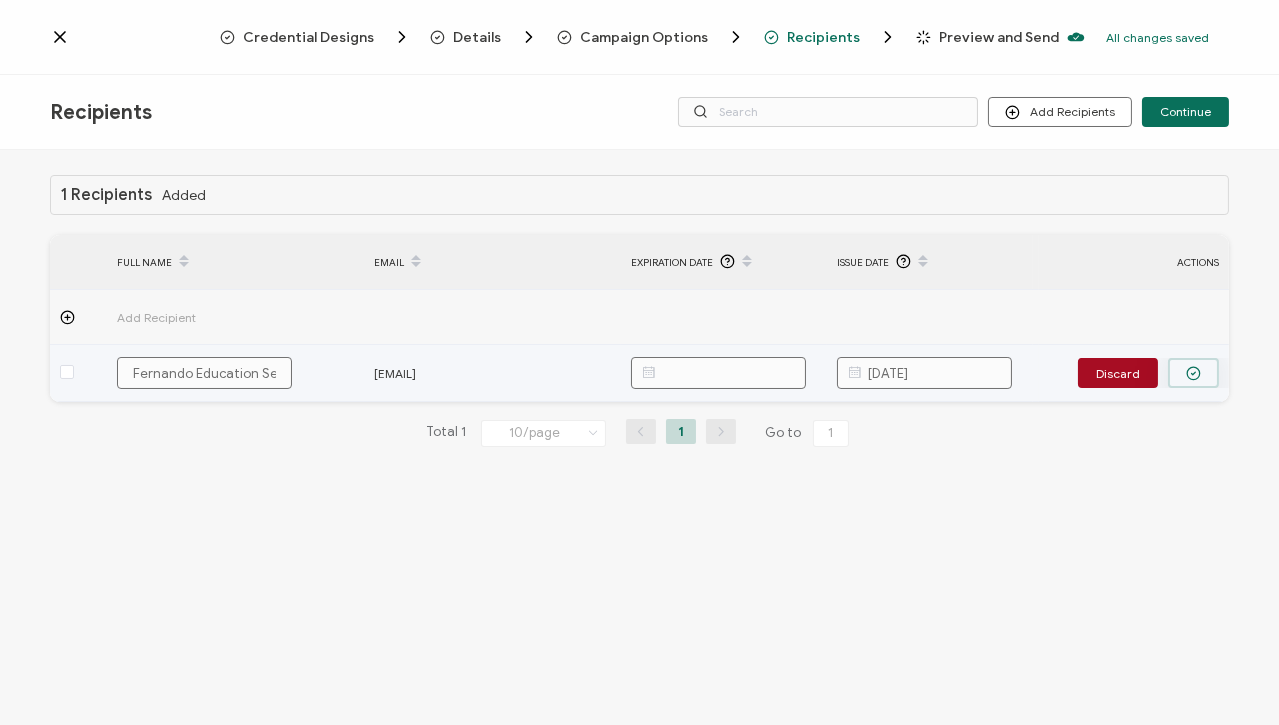 click 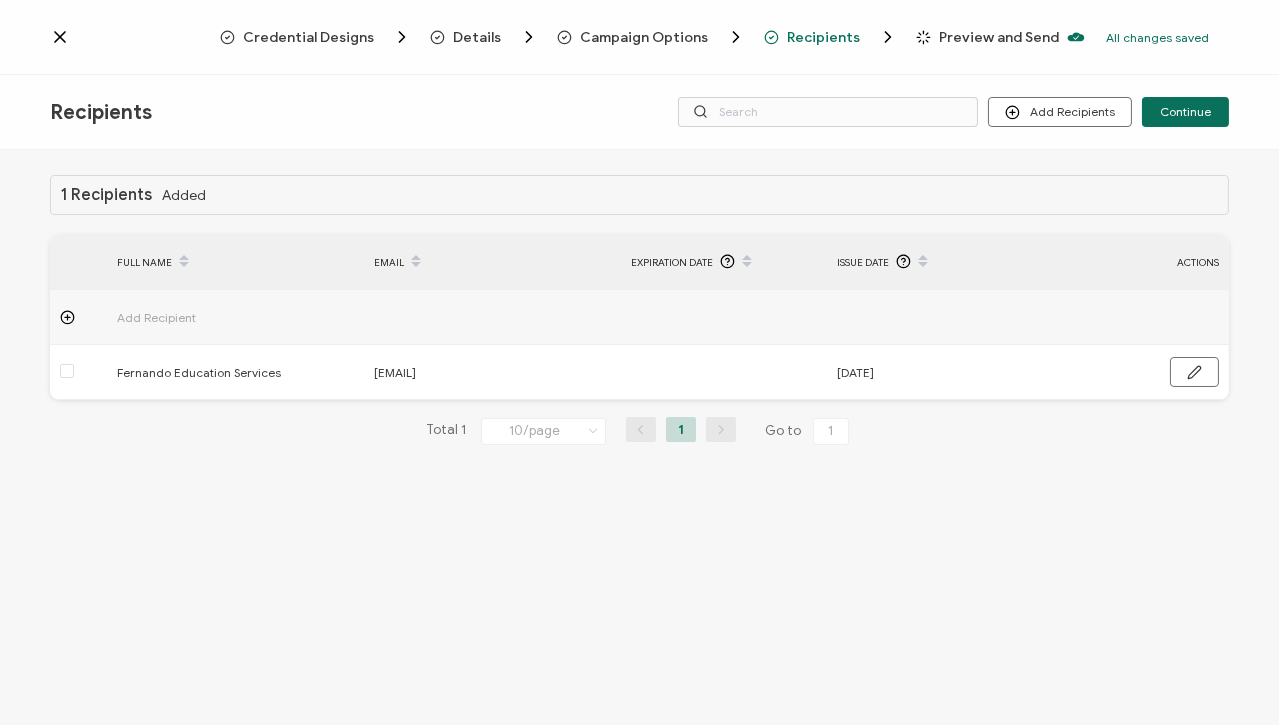 click on "Total 1 10/page 10/page 20/page 50/page 100/page 1 Go to 1" at bounding box center [639, 431] 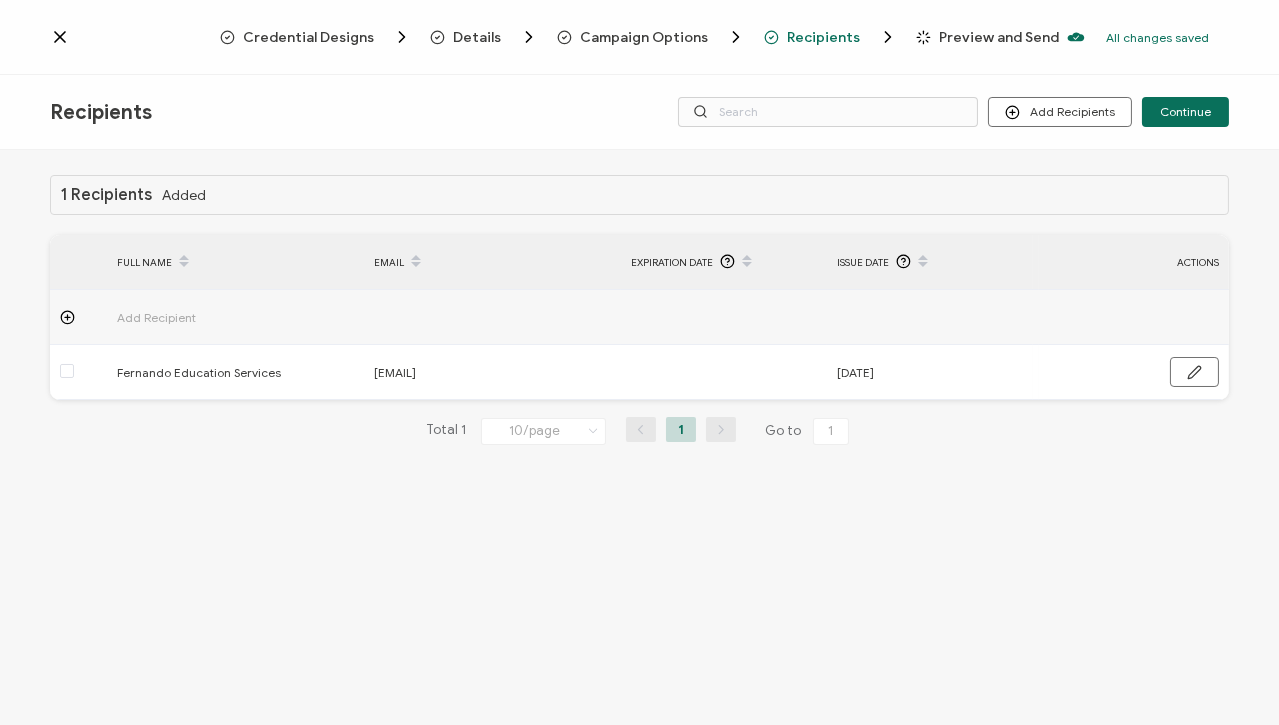 click on "Preview and Send" at bounding box center [999, 37] 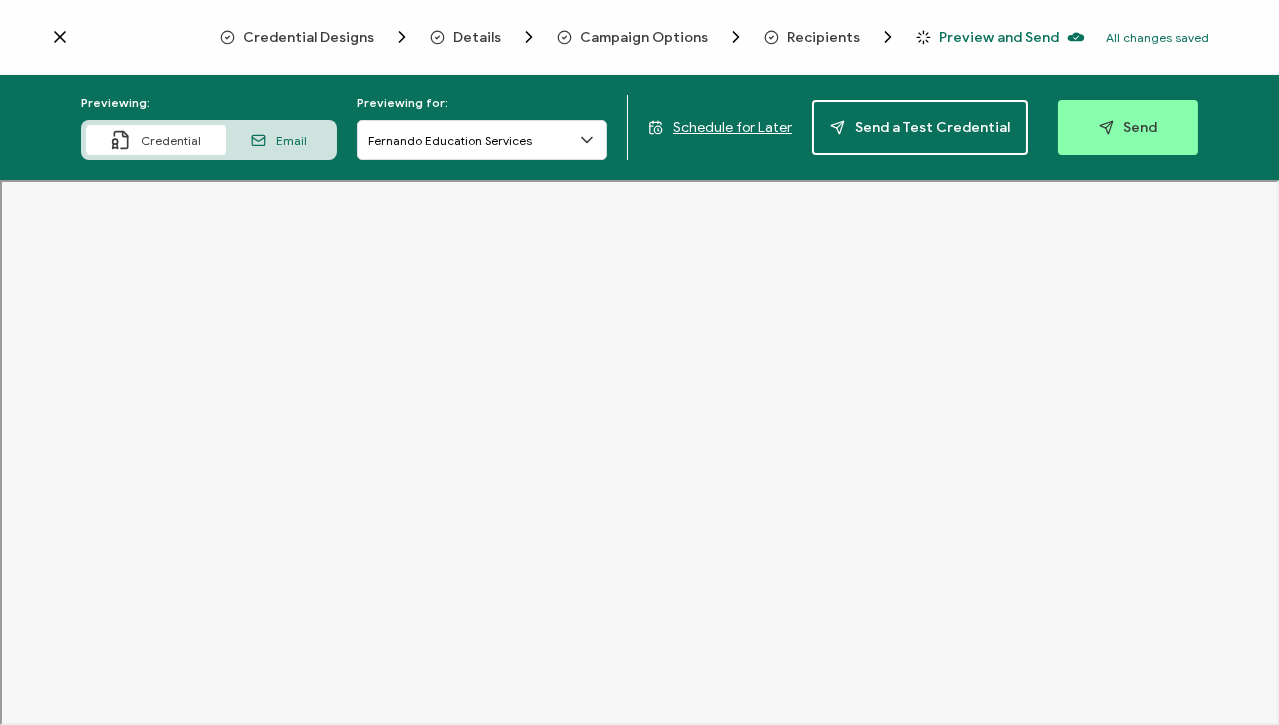 click 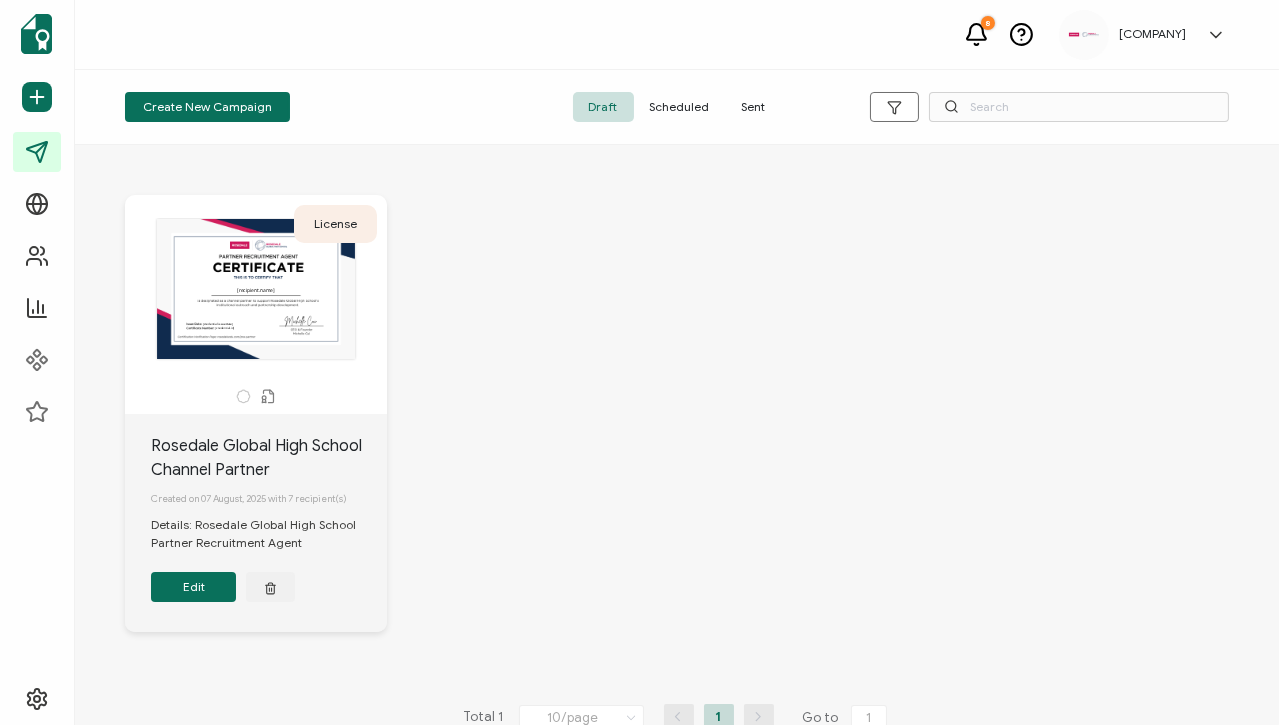 click on "License
The recipient’s full name, which will be automatically filled based on the information uploaded when adding recipients or lists.   [recipient.name]       The date the credential was issued. This will automatically update to the day the credential is sent.   [credential.issueDate]       A unique serial number automatically assigned to each credential by the system. It can be used by users to find and verify their credentials.   [credential.id]                        Rosedale Global High School Channel Partner   Created on 07 August, 2025 with 7 recipient(s)
Details: Rosedale Global High School Partner Recruitment Agent
Edit" at bounding box center [677, 428] 